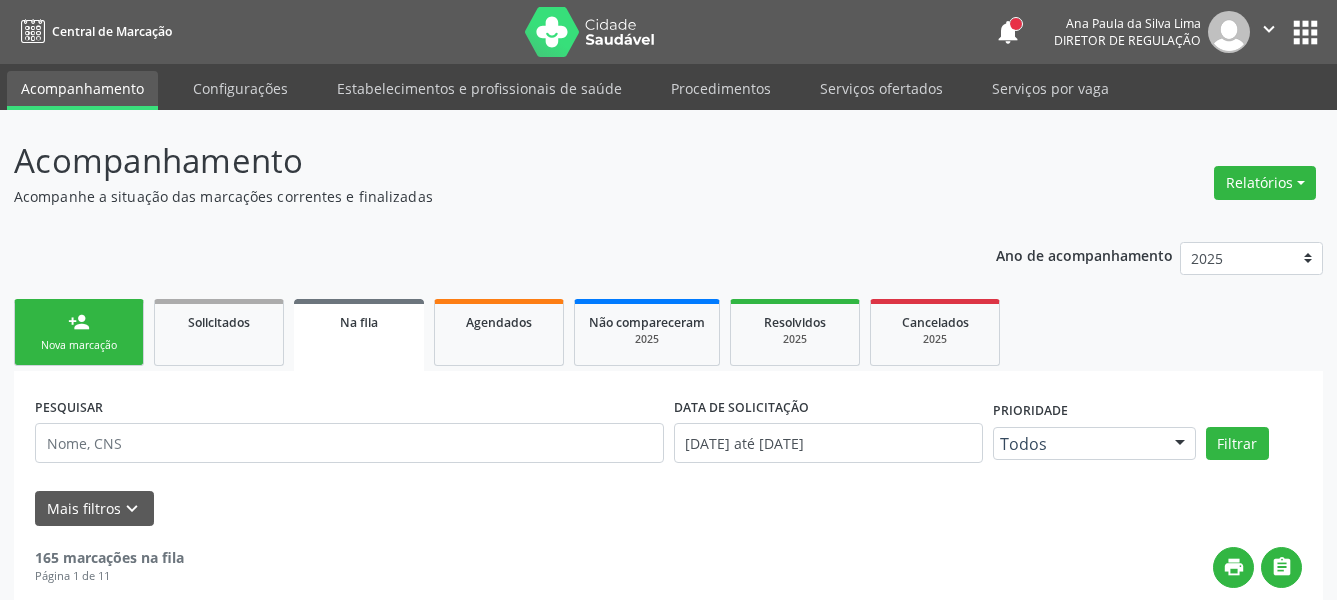 scroll, scrollTop: 0, scrollLeft: 0, axis: both 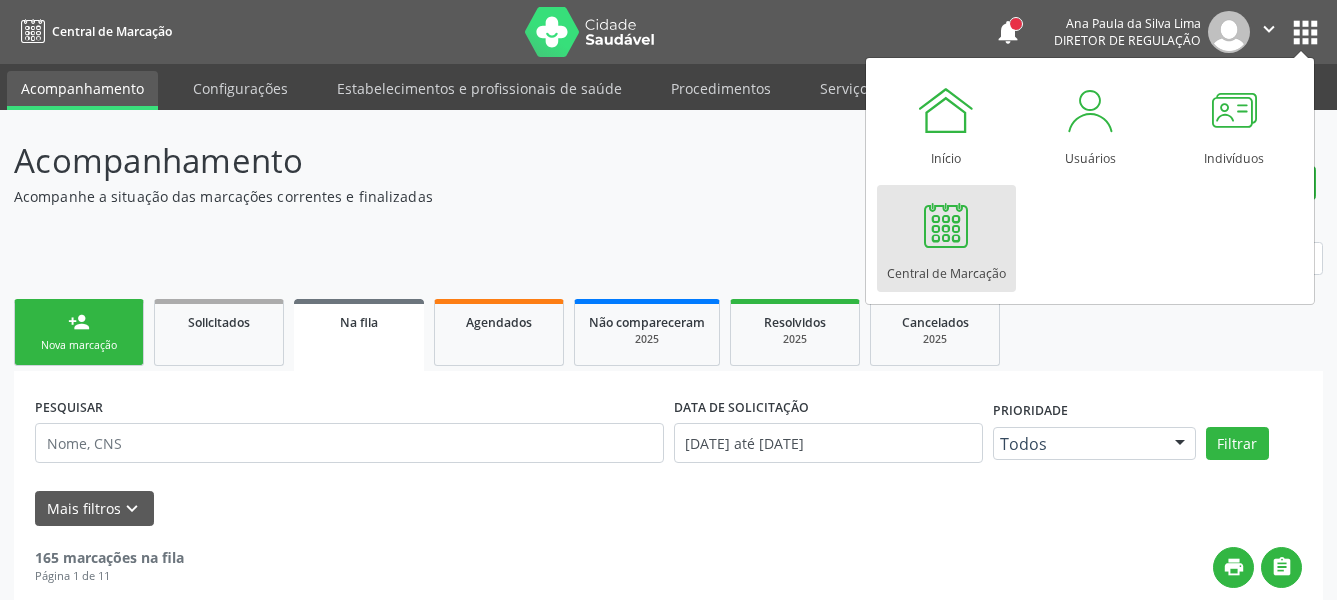 click on "Central de Marcação" at bounding box center [946, 238] 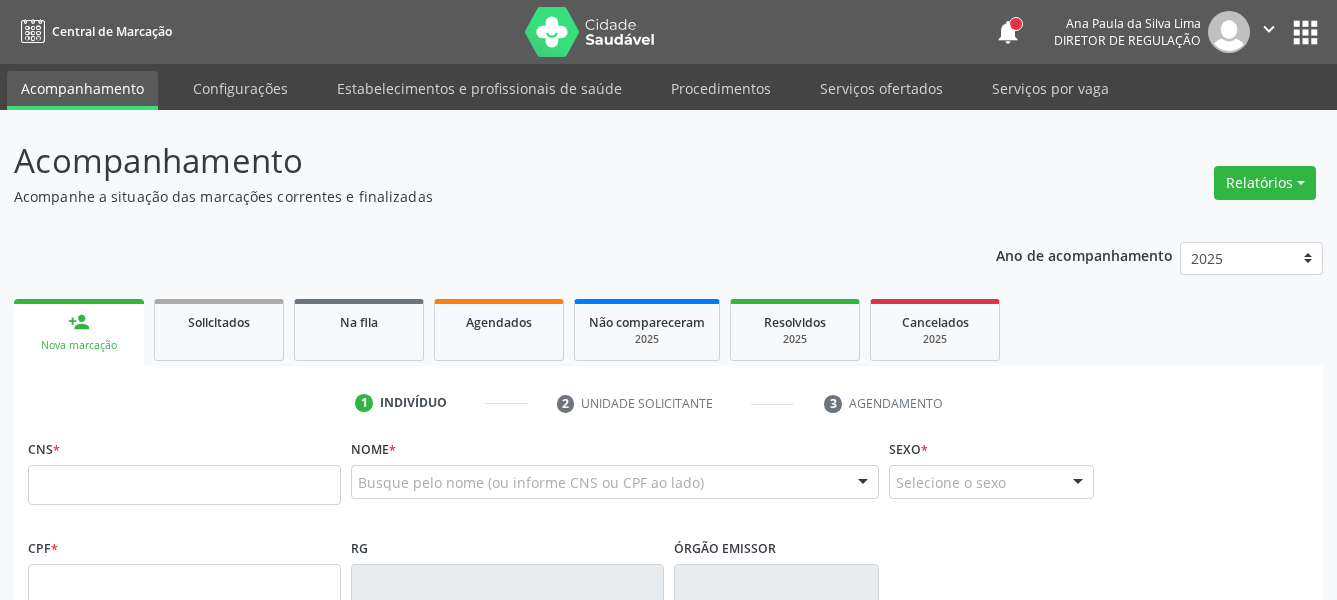 scroll, scrollTop: 0, scrollLeft: 0, axis: both 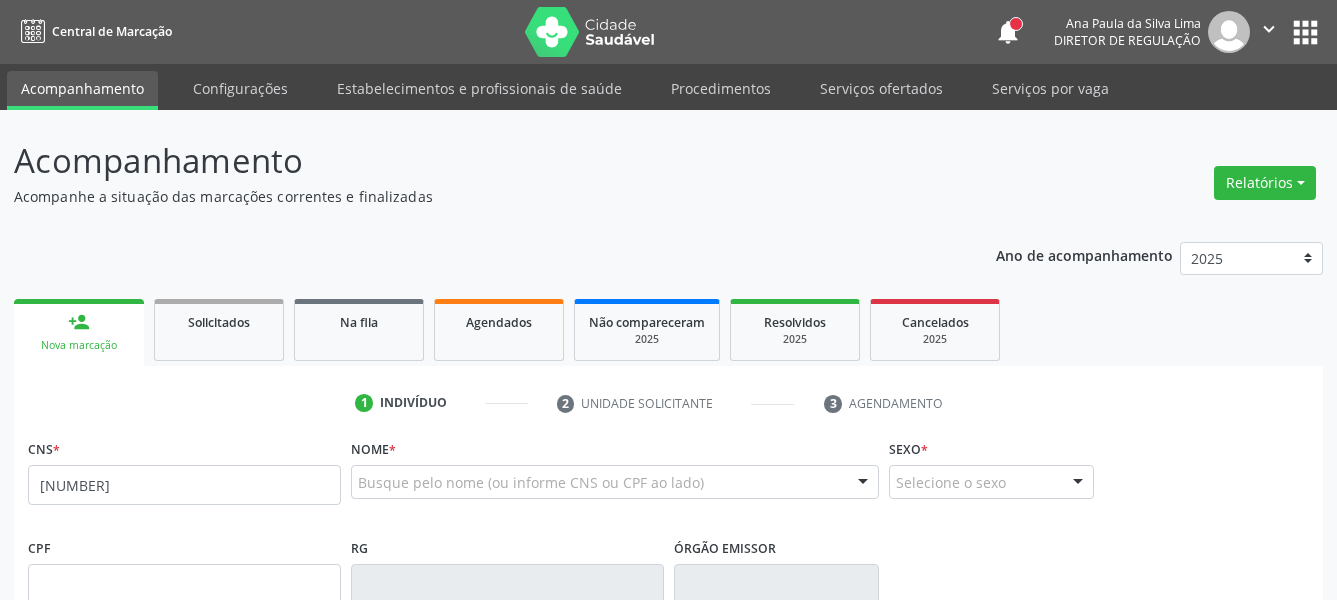 type on "[NUMBER]" 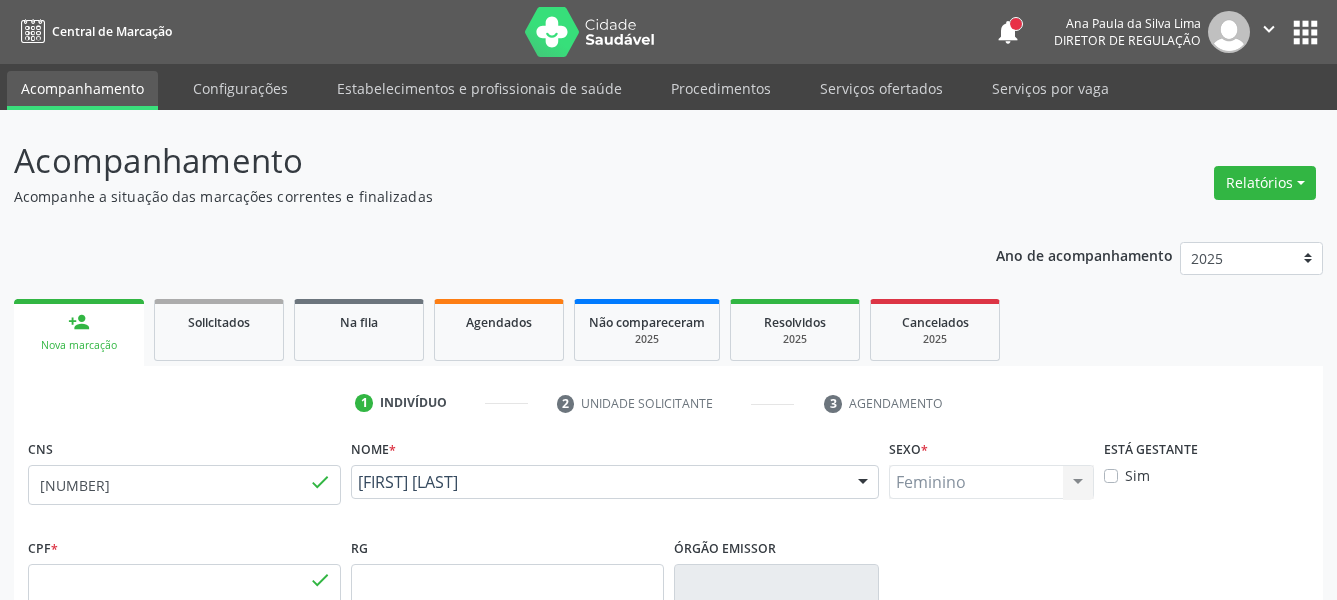 type on "[SSN]" 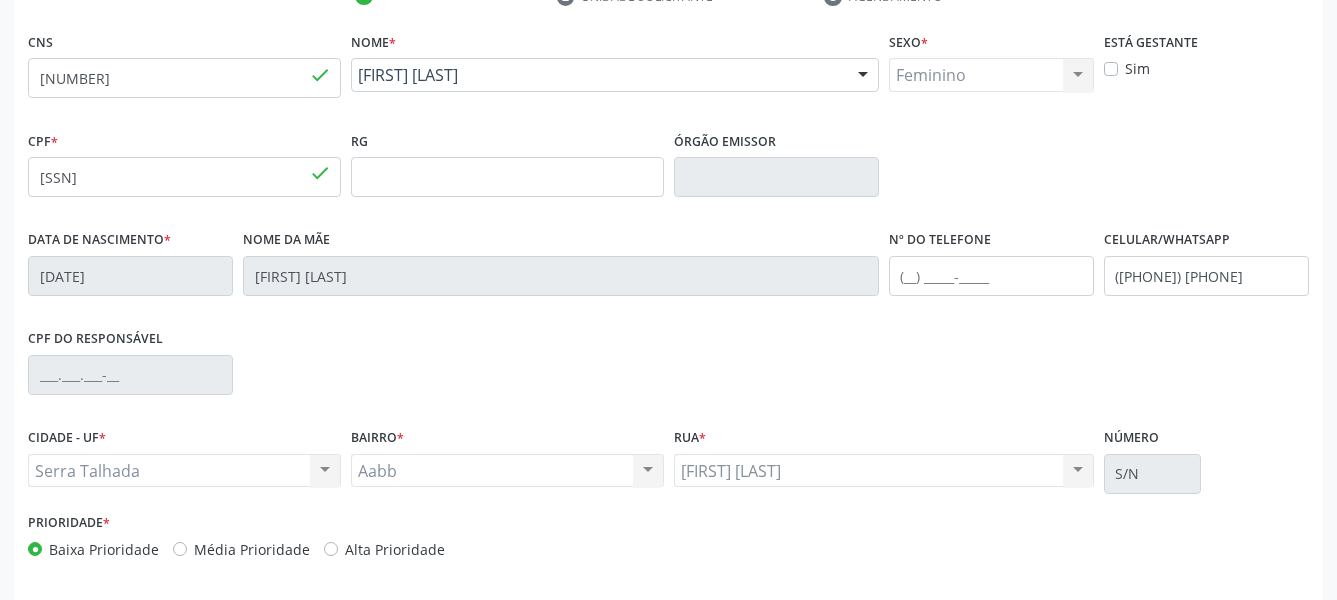 scroll, scrollTop: 408, scrollLeft: 0, axis: vertical 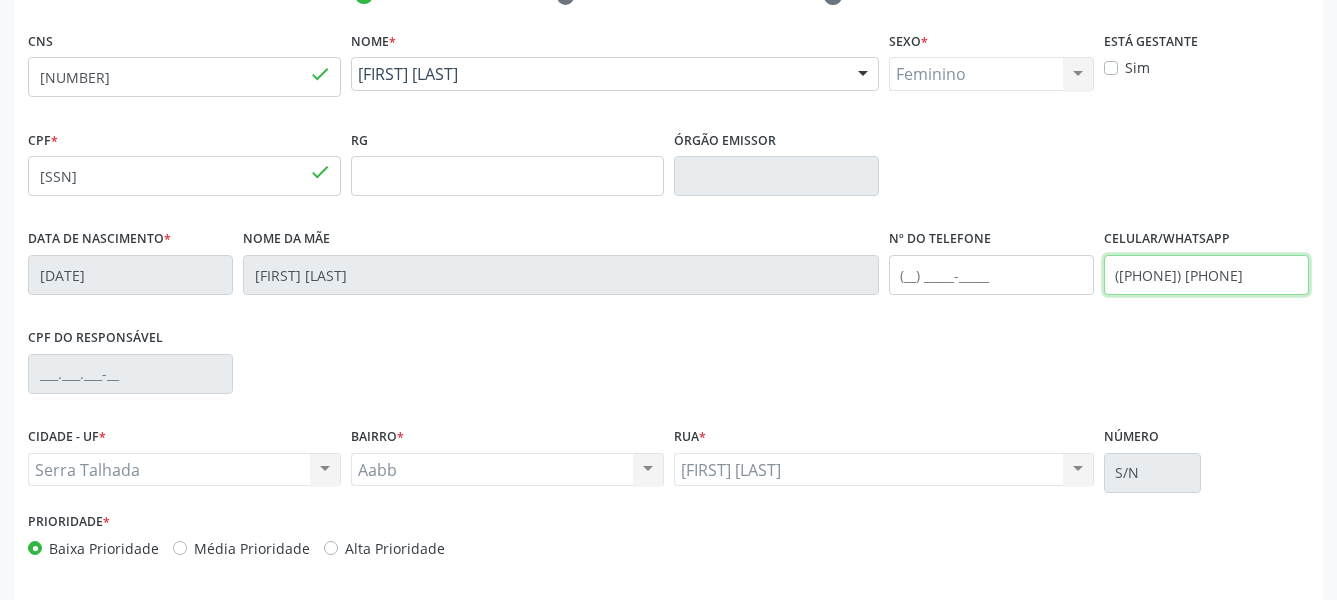 drag, startPoint x: 1248, startPoint y: 270, endPoint x: 734, endPoint y: 324, distance: 516.8288 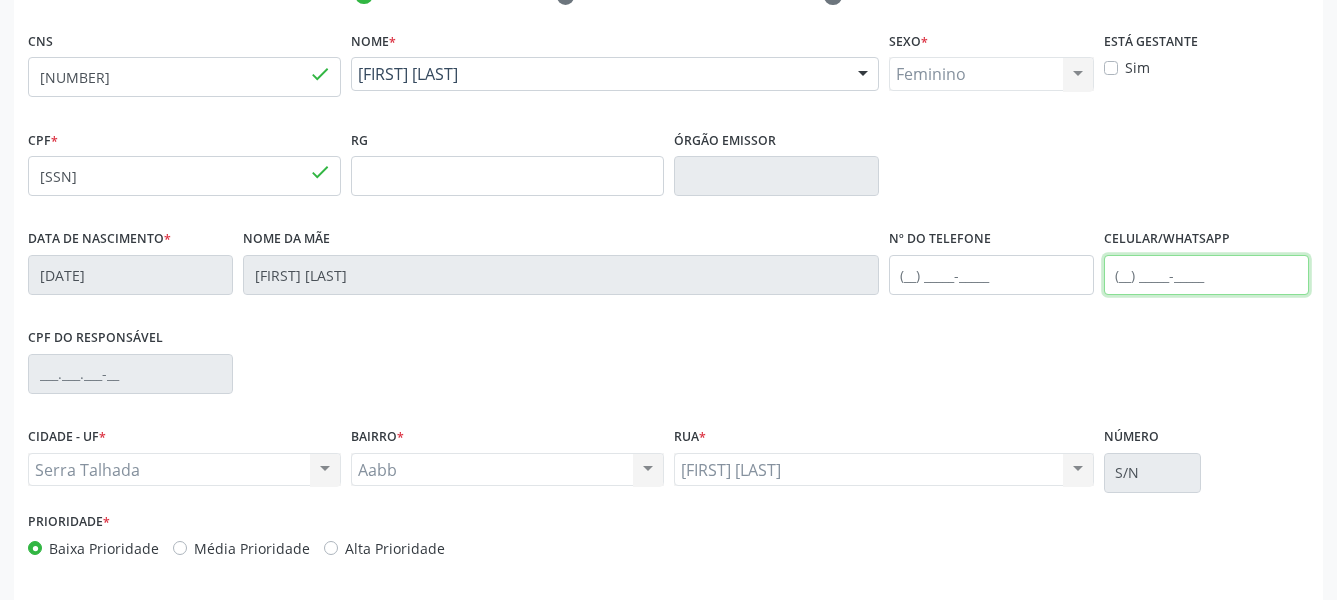 scroll, scrollTop: 484, scrollLeft: 0, axis: vertical 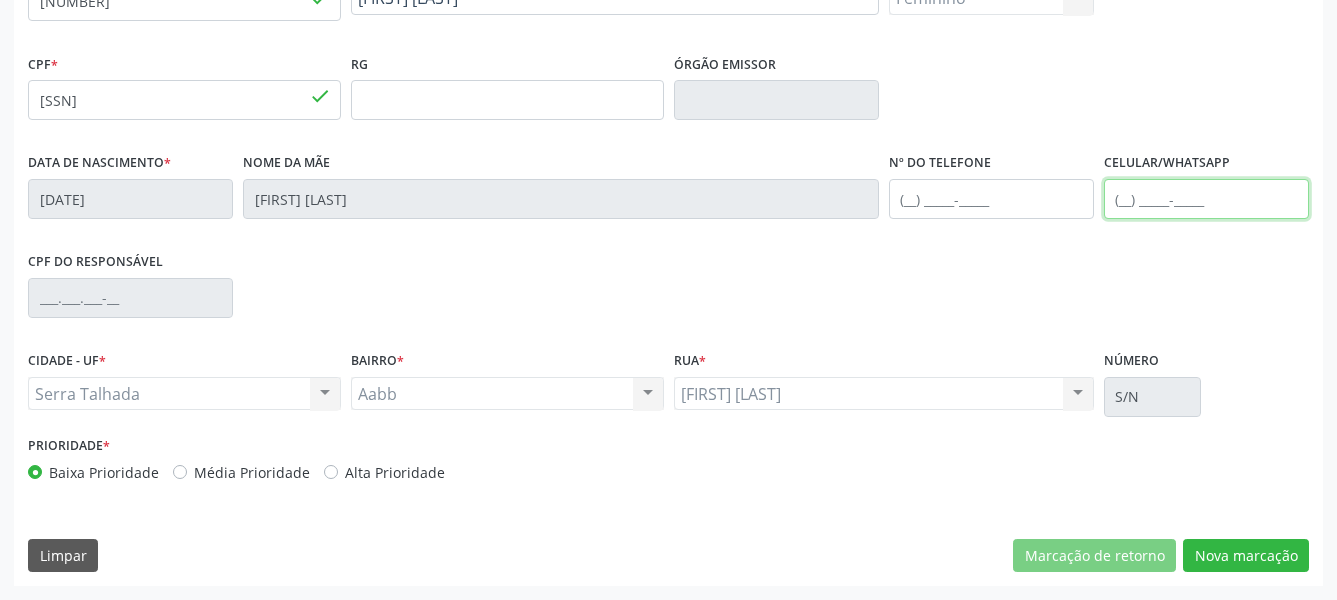 type 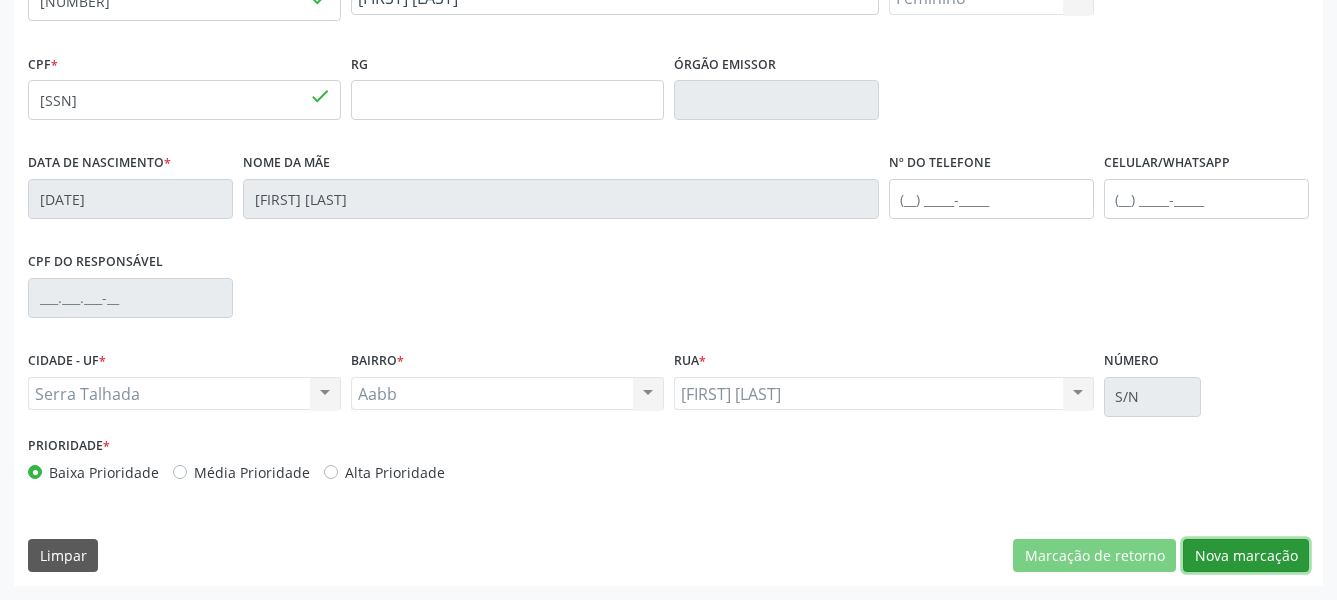 click on "Nova marcação" at bounding box center (1246, 556) 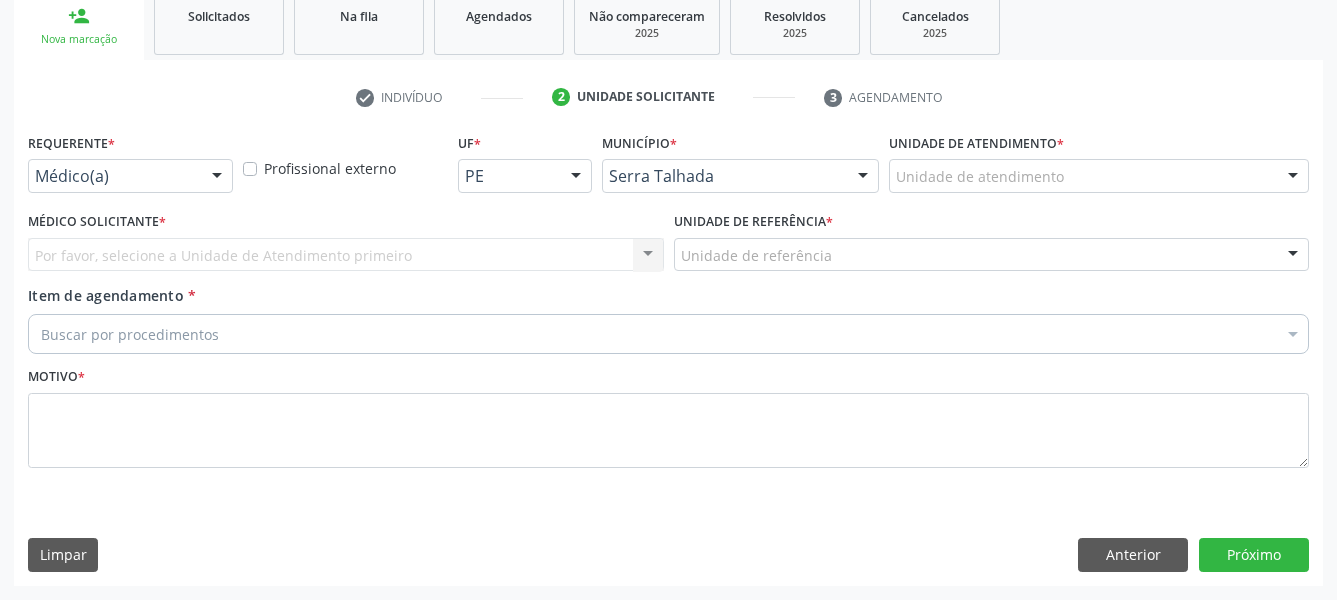 scroll, scrollTop: 322, scrollLeft: 0, axis: vertical 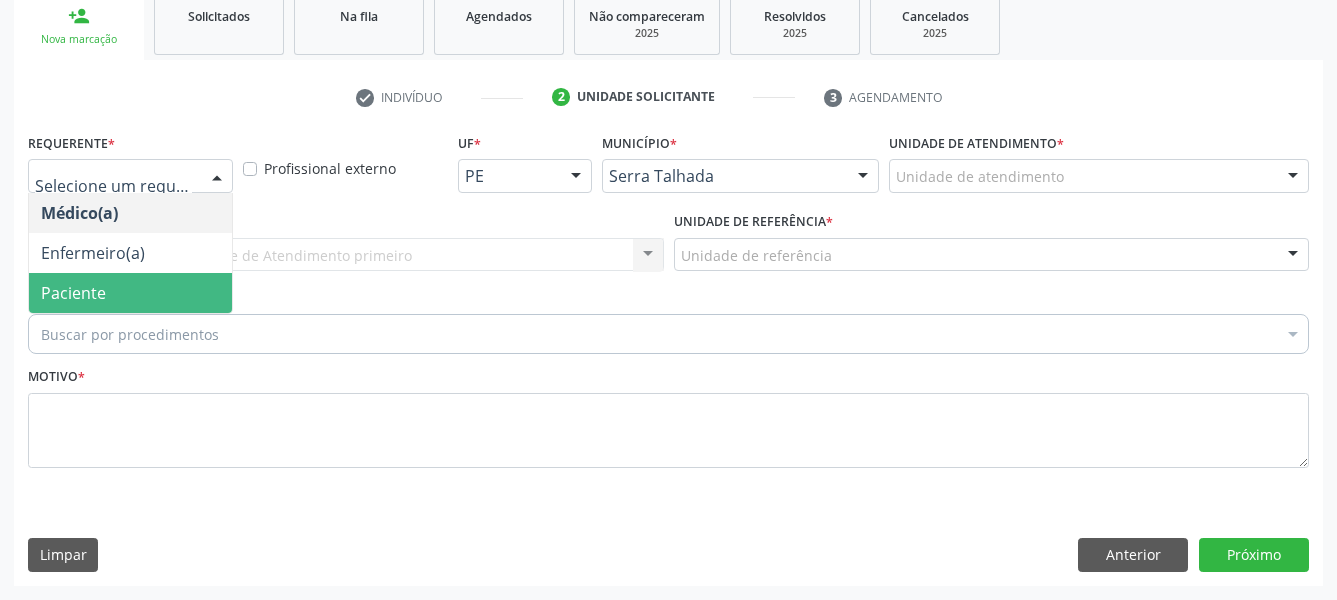 drag, startPoint x: 72, startPoint y: 264, endPoint x: 73, endPoint y: 241, distance: 23.021729 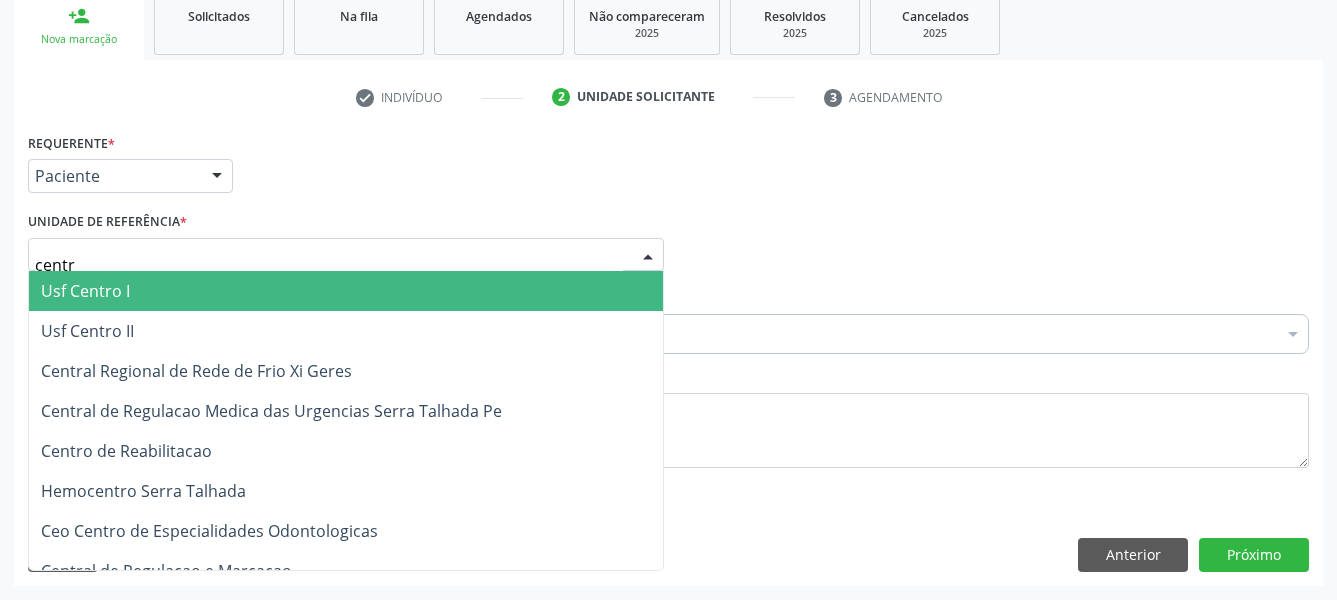 type on "centro" 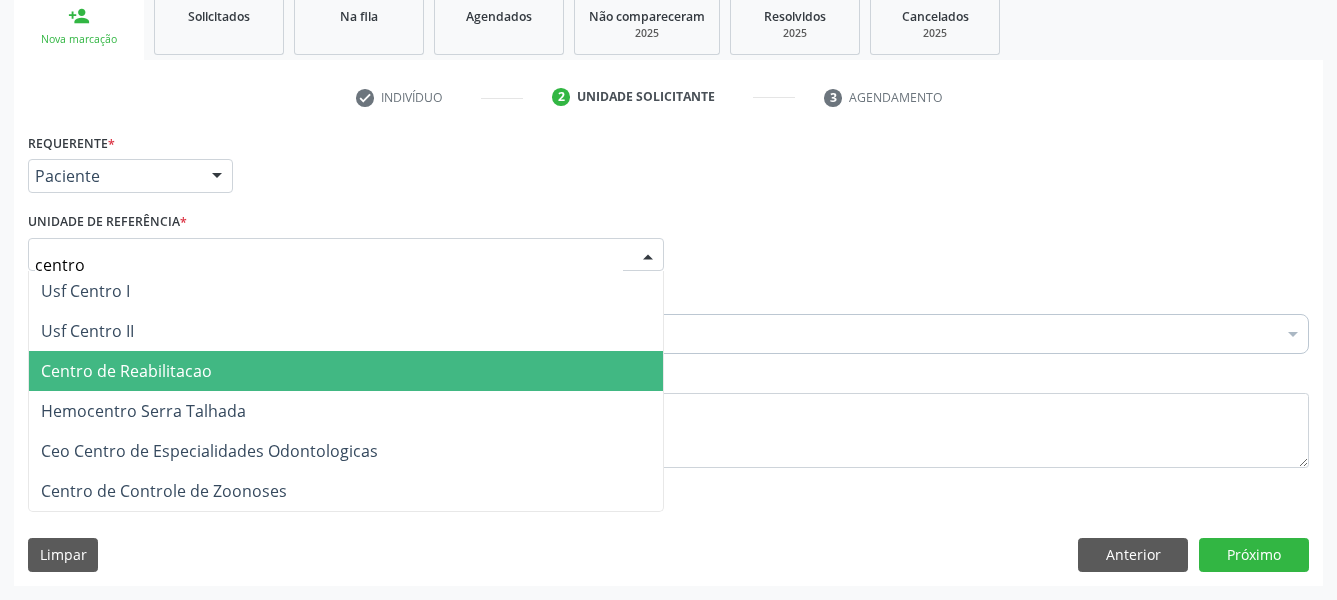 click on "Centro de Reabilitacao" at bounding box center [126, 371] 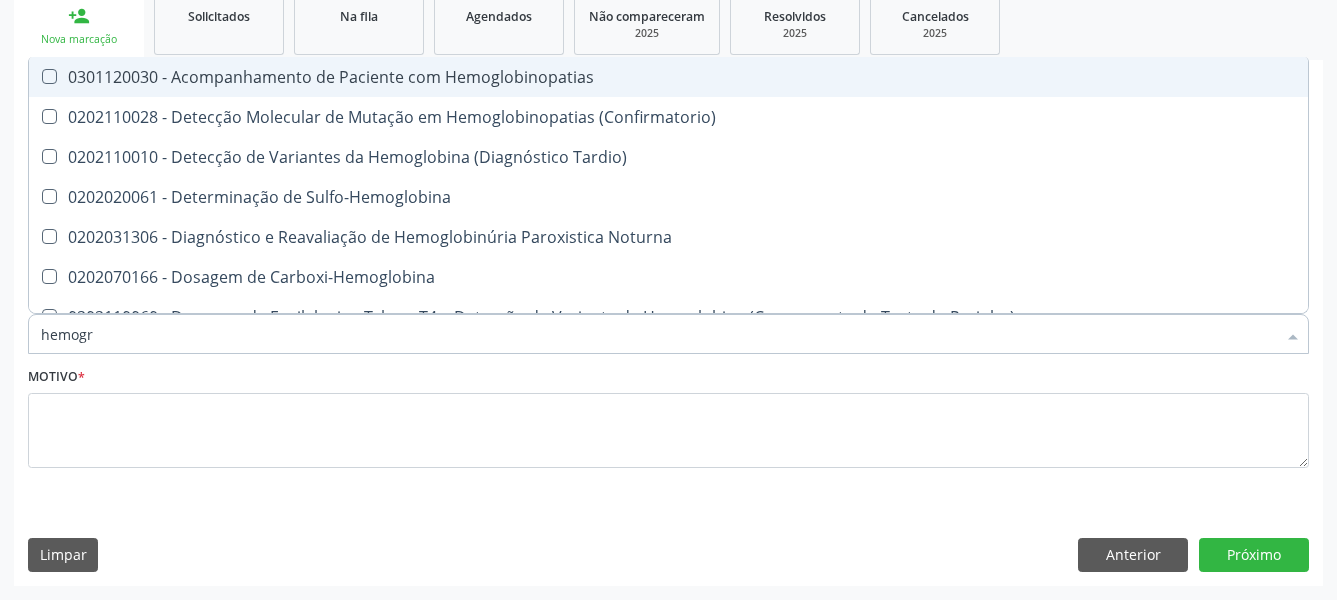 type on "hemogra" 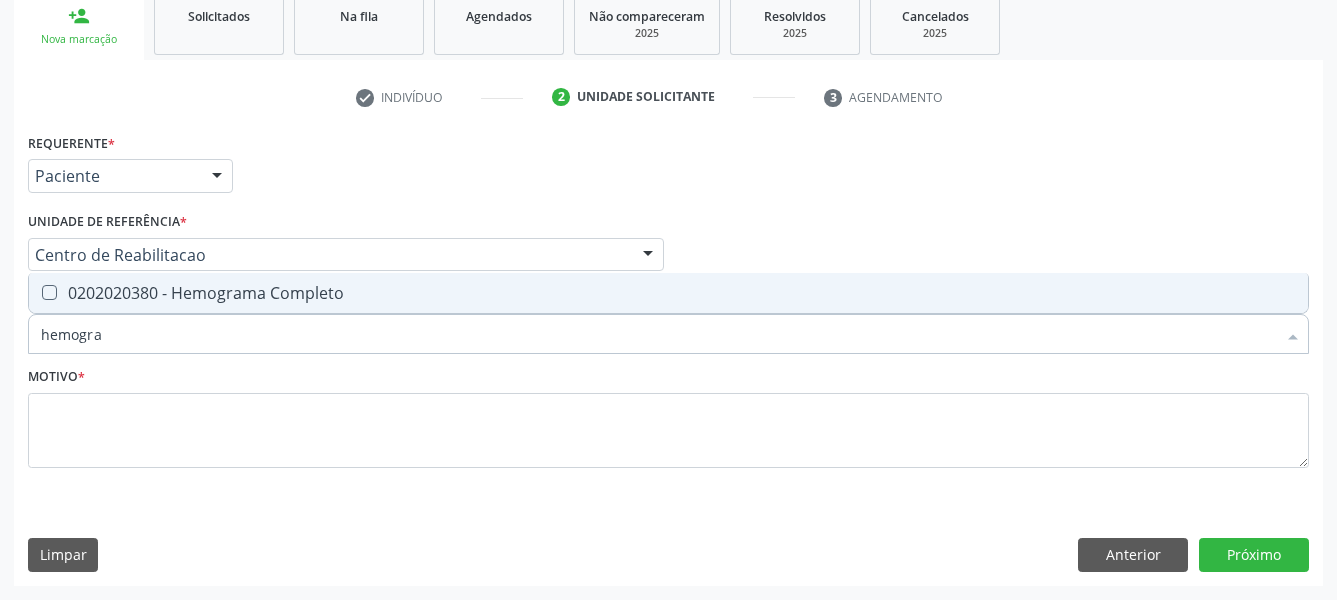 click on "0202020380 - Hemograma Completo" at bounding box center [668, 293] 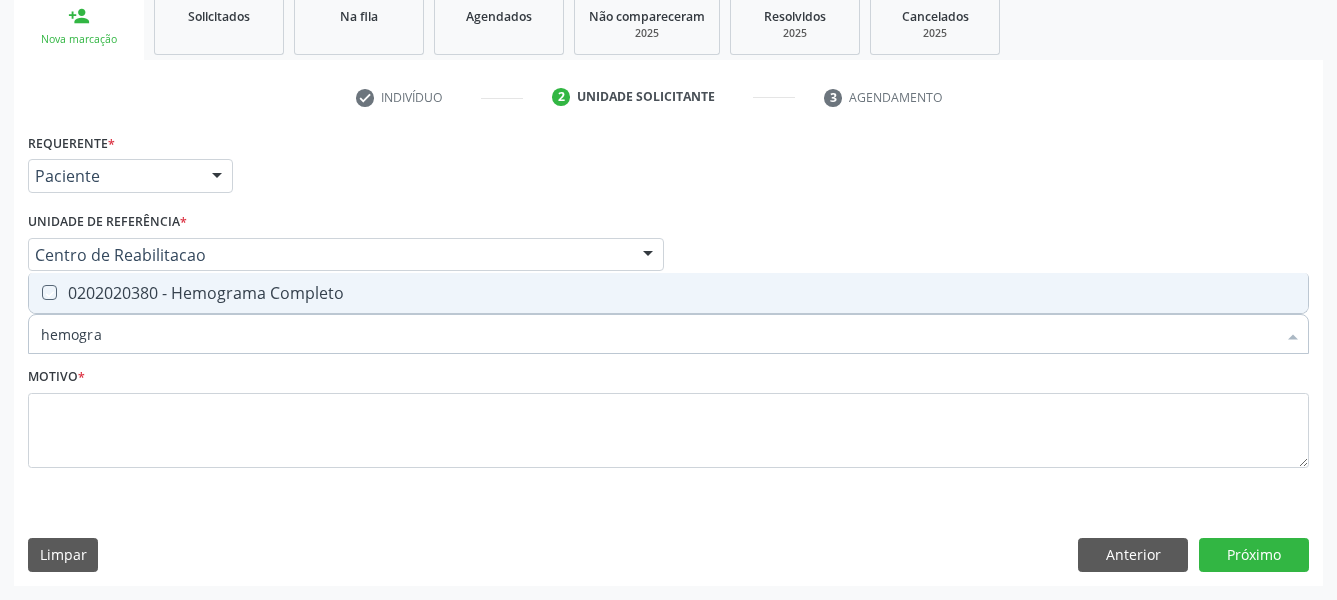 checkbox on "true" 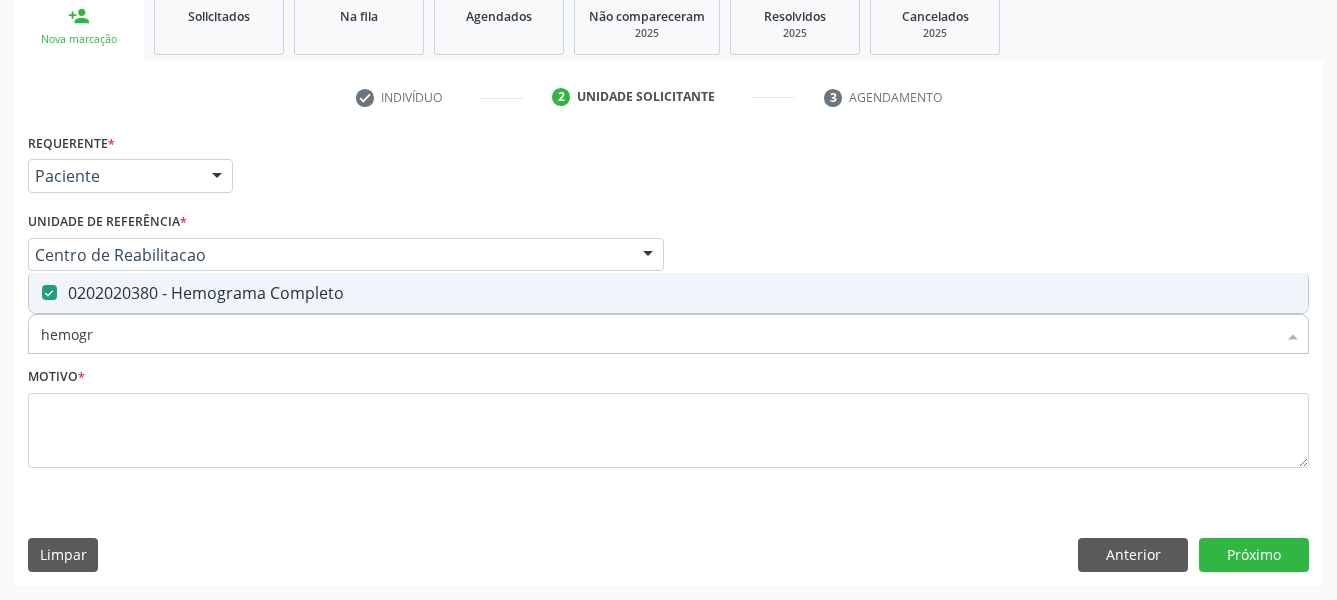 type on "hemog" 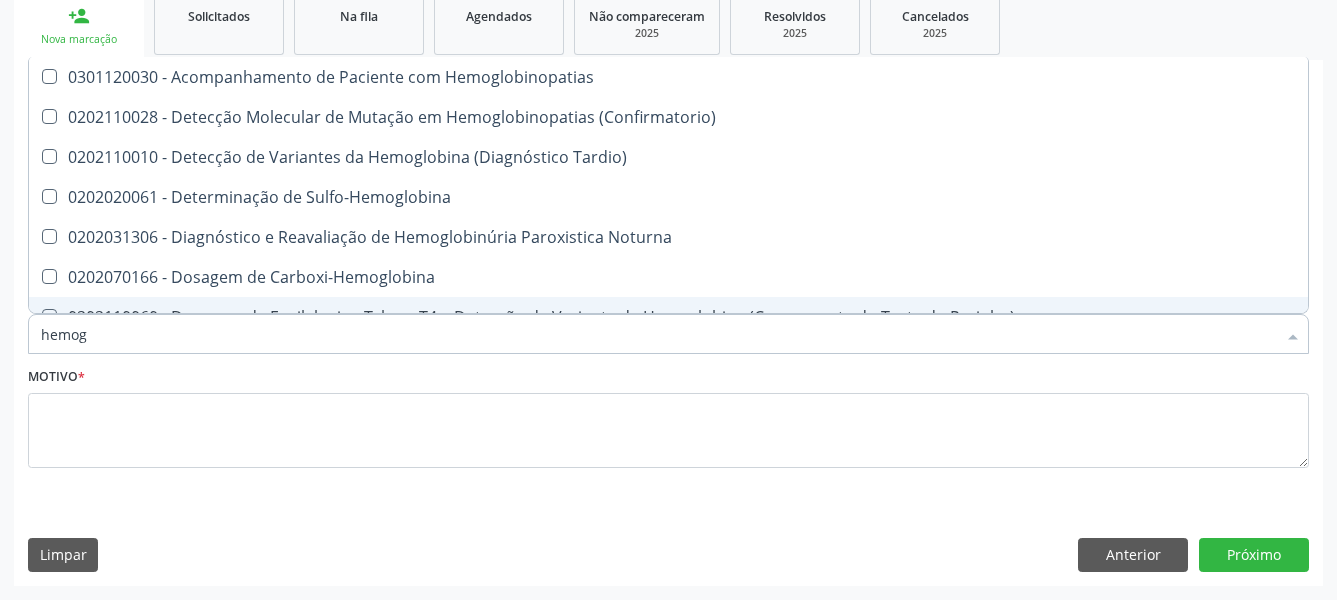type on "hemo" 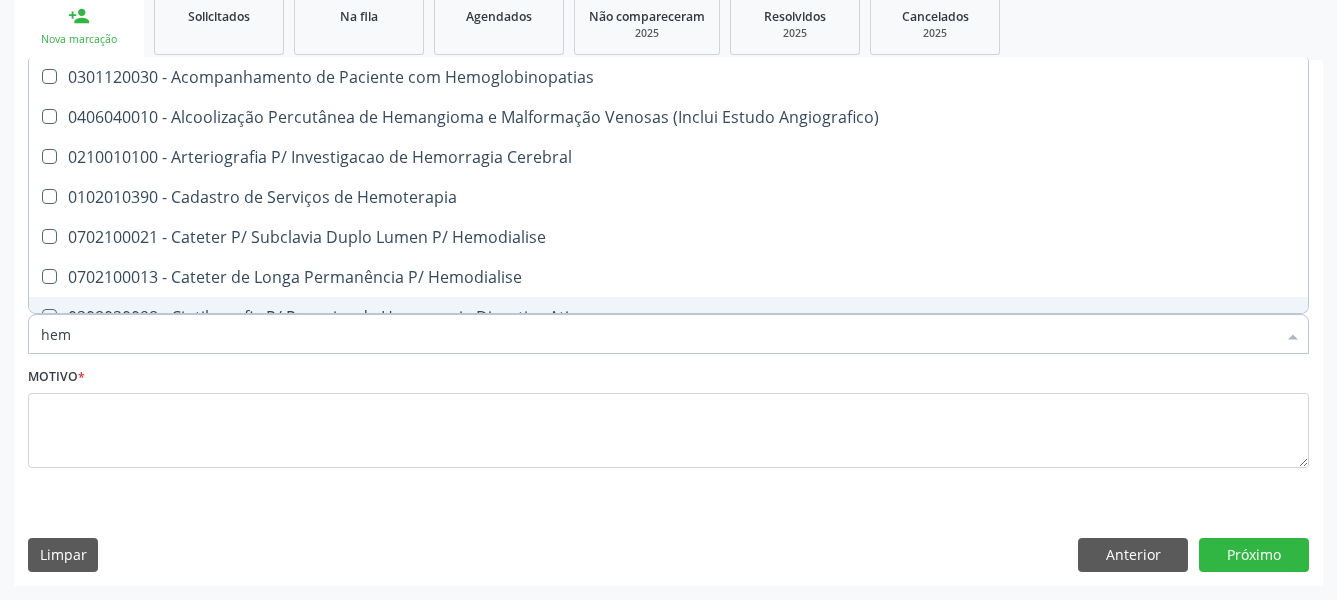 type on "he" 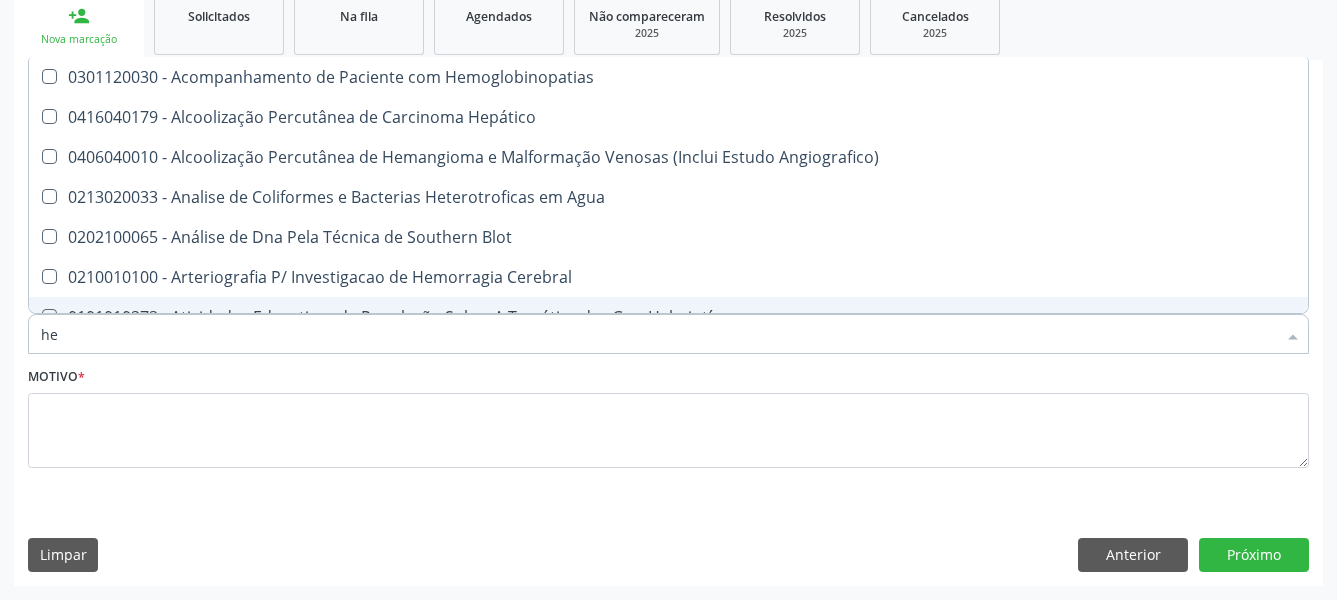 type on "h" 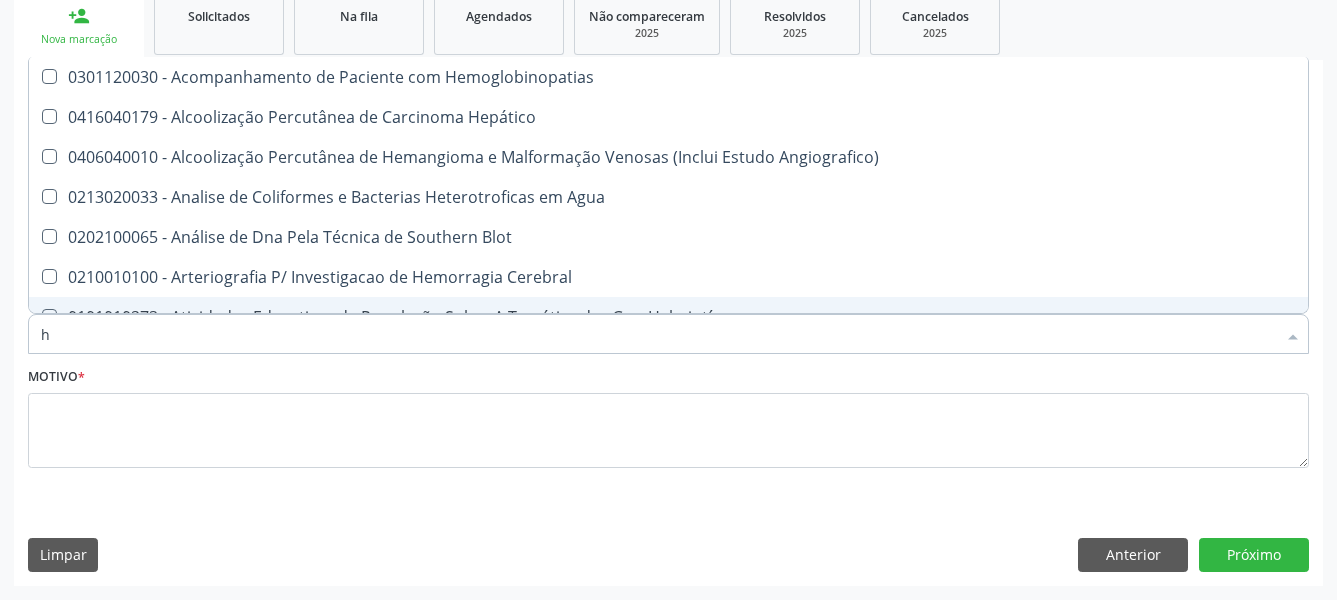 type 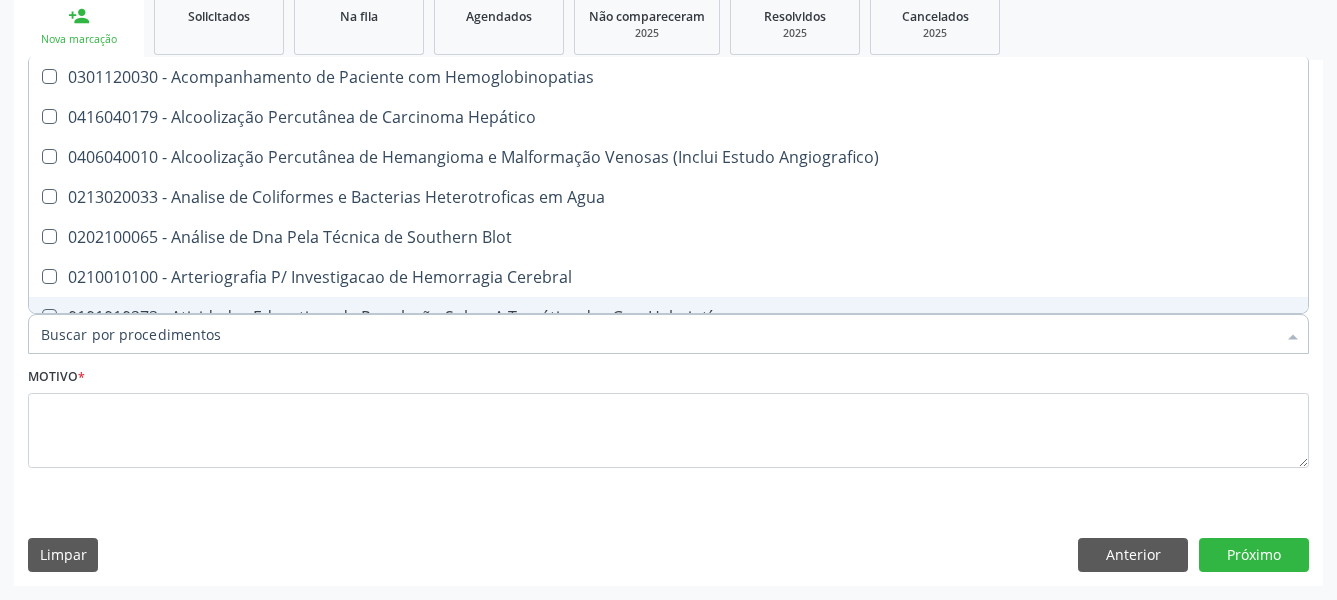 checkbox on "false" 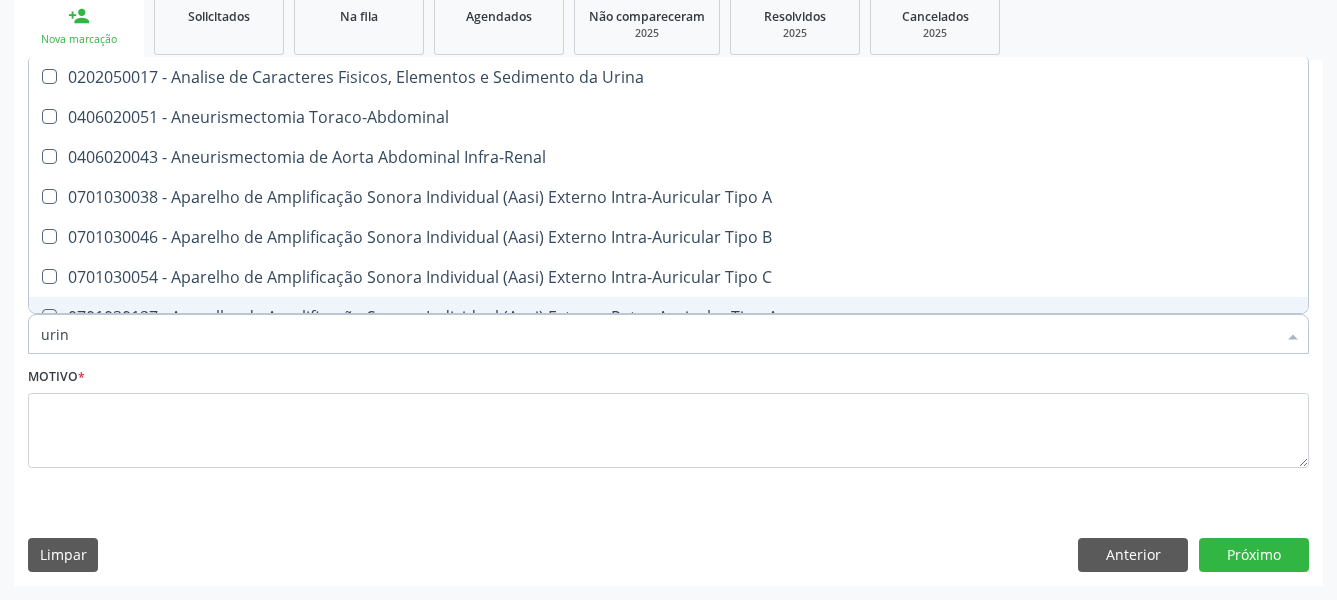 type on "urina" 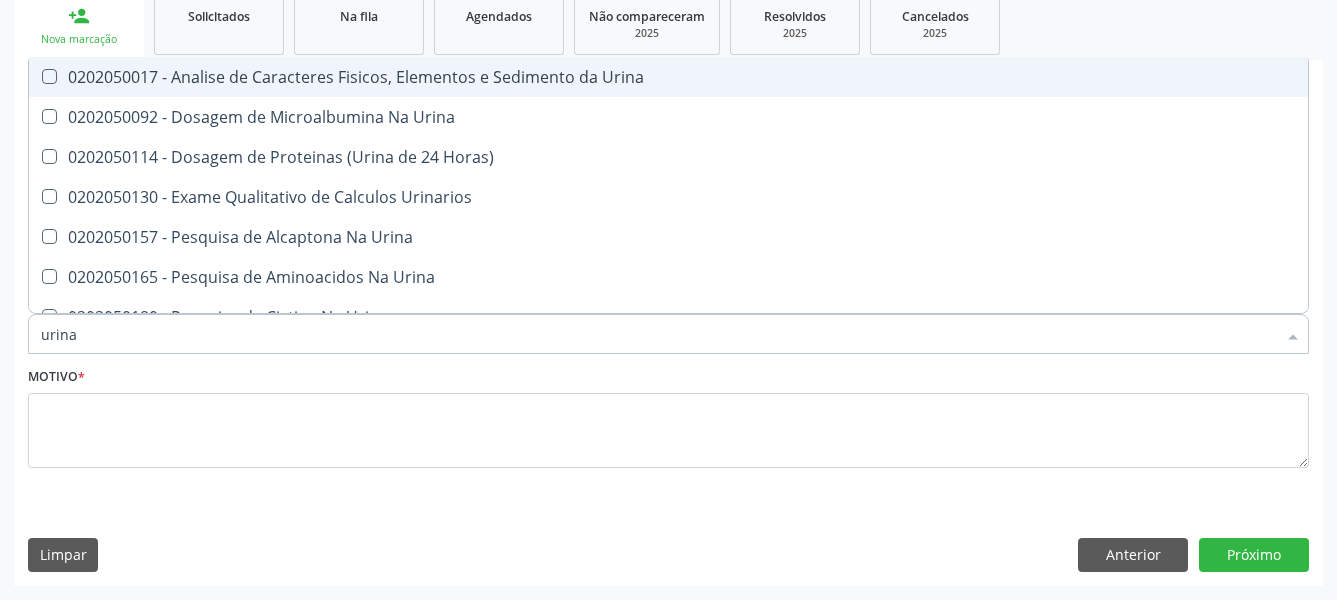 click on "0202050017 - Analise de Caracteres Fisicos, Elementos e Sedimento da Urina" at bounding box center (668, 77) 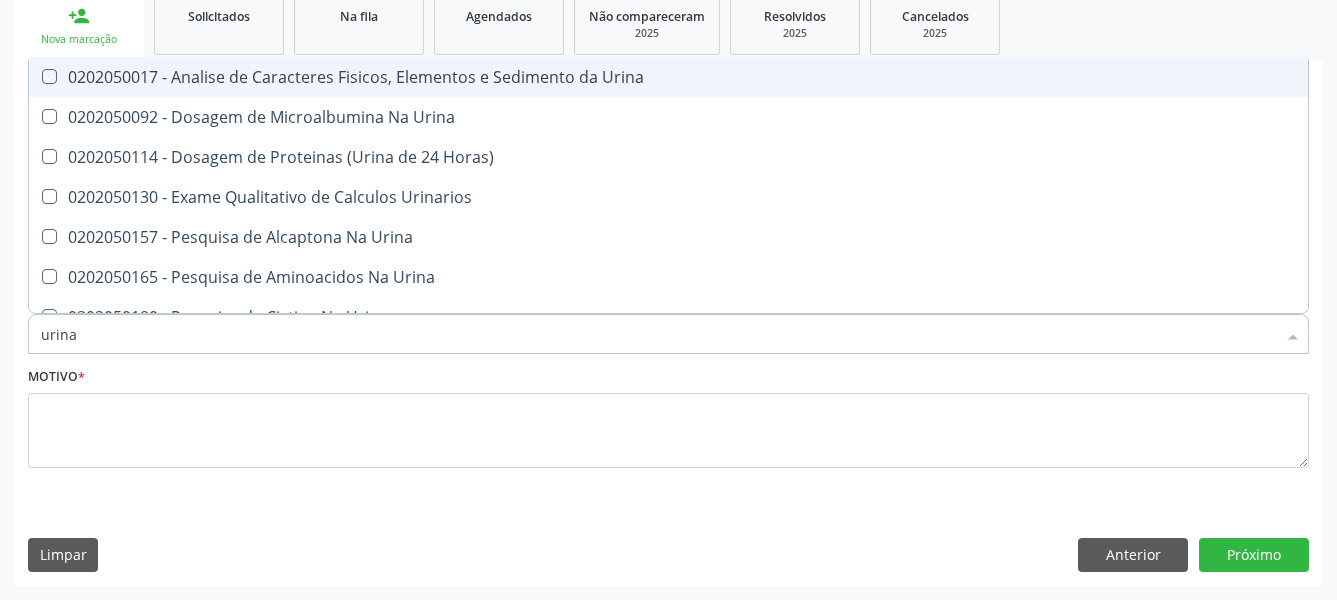 checkbox on "true" 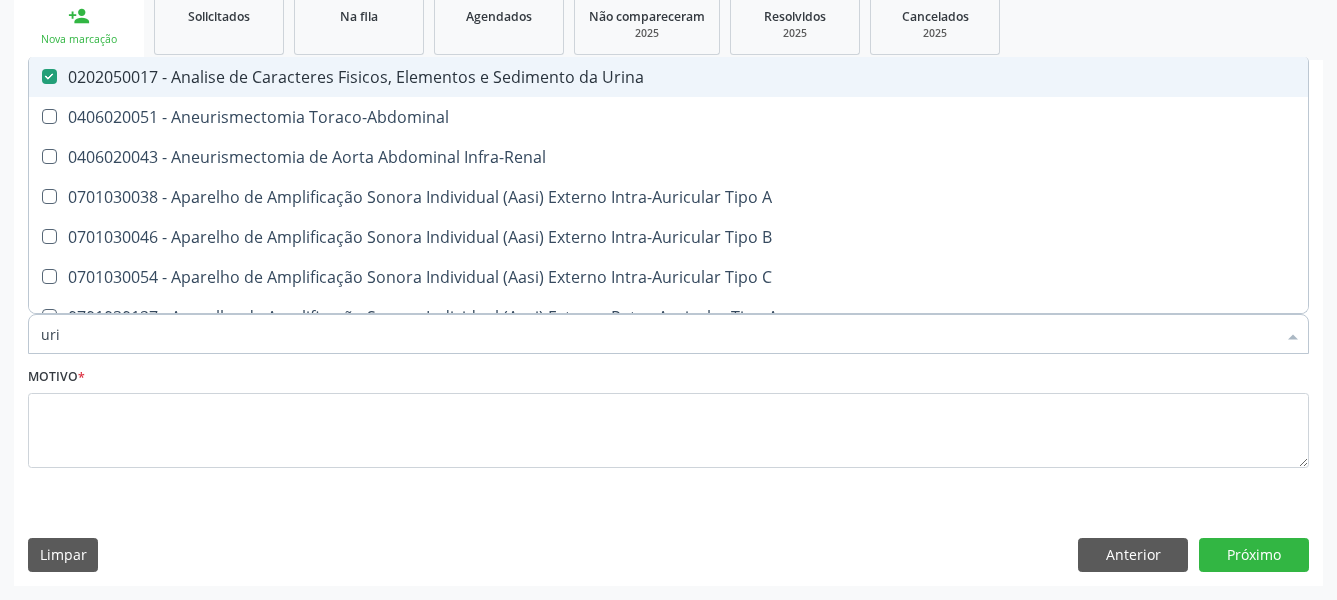 type on "ur" 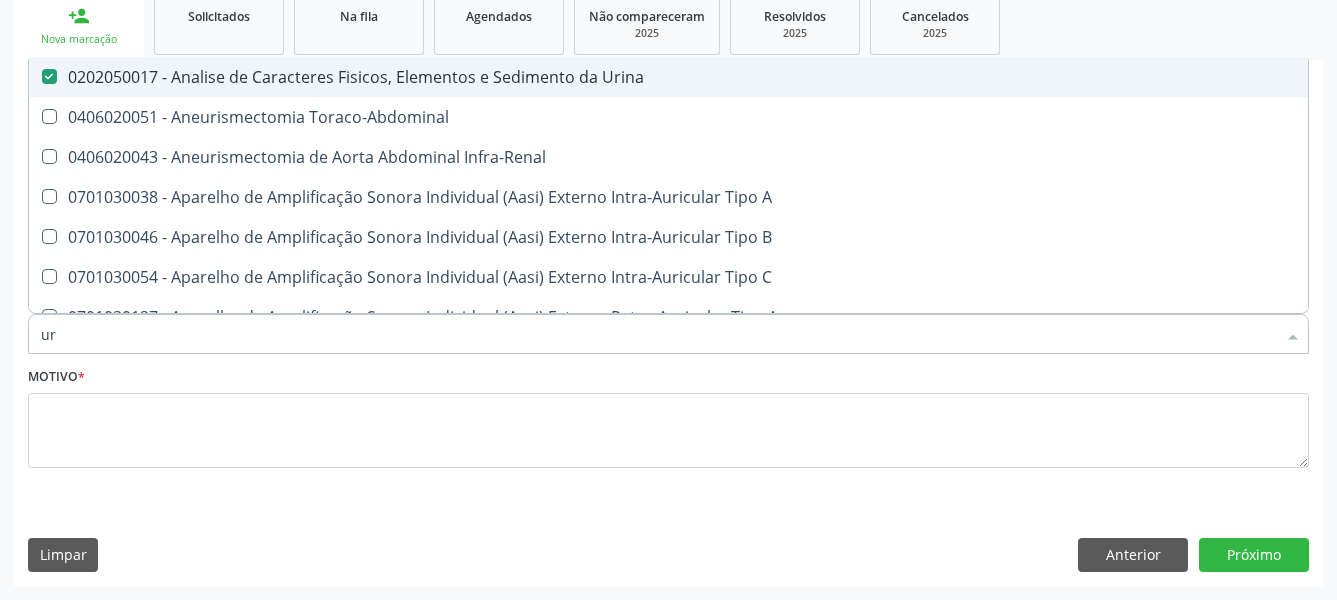 checkbox on "false" 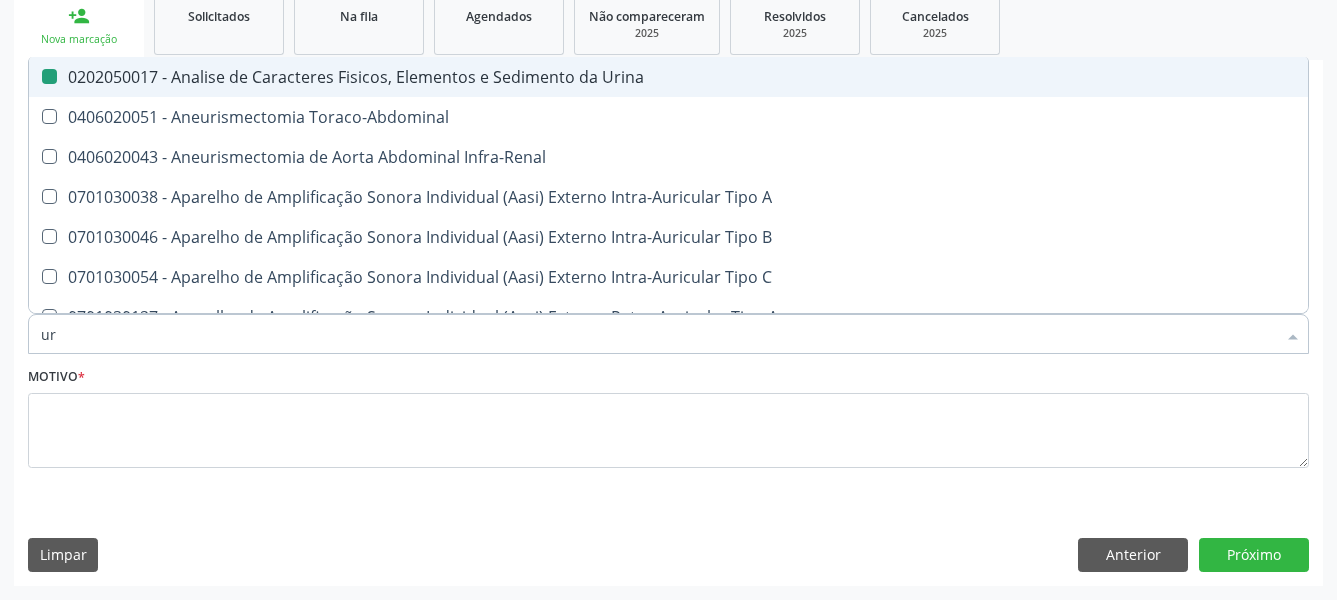 type on "u" 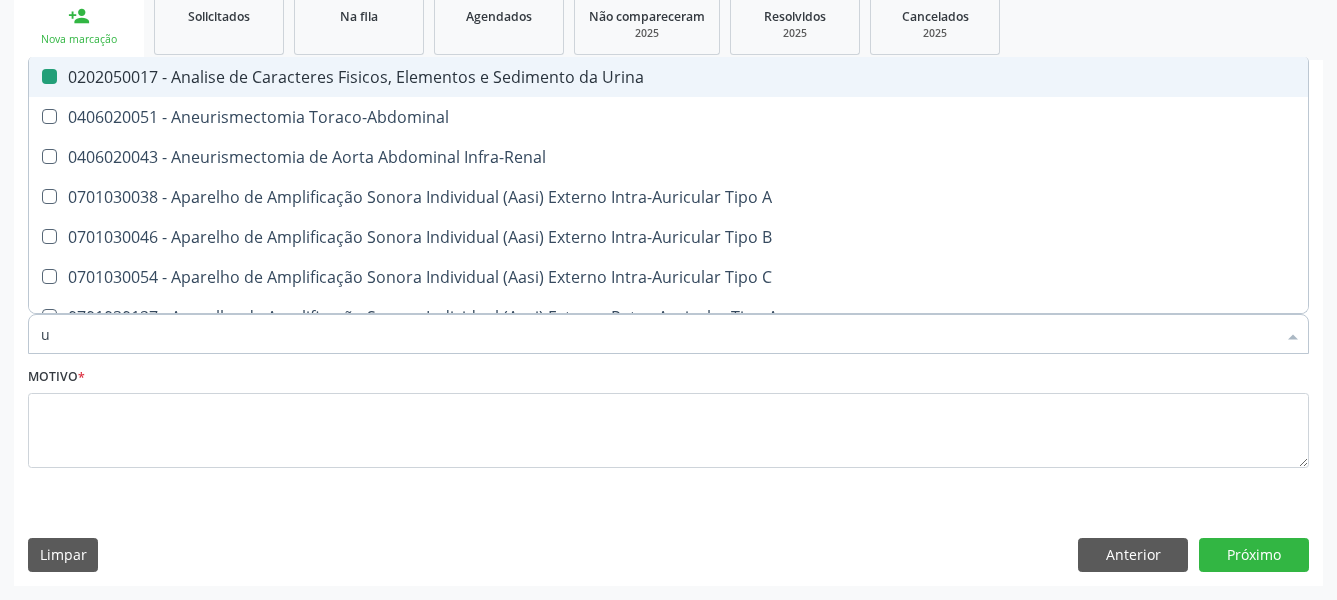 checkbox on "false" 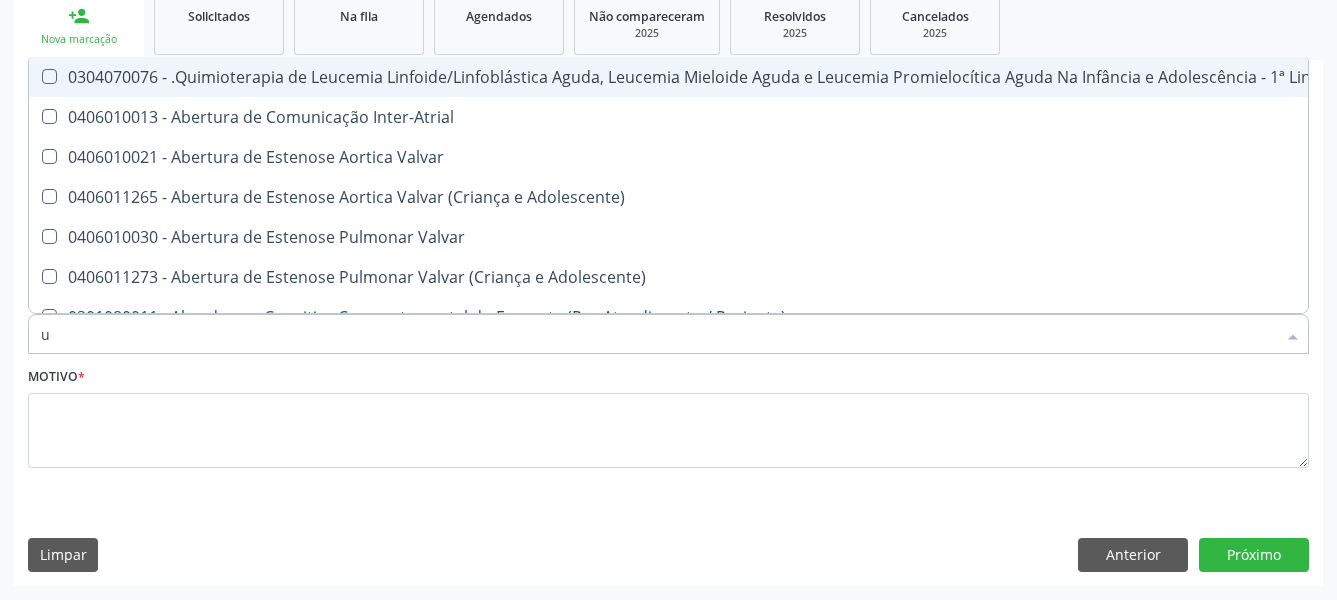 type 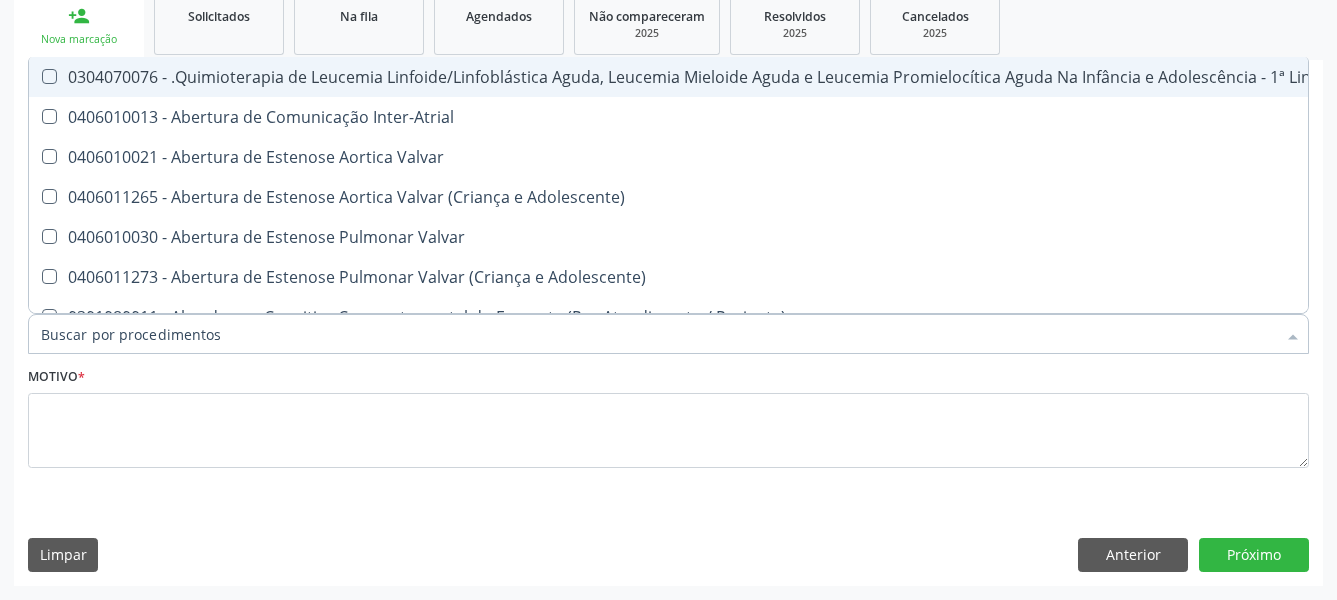 checkbox on "false" 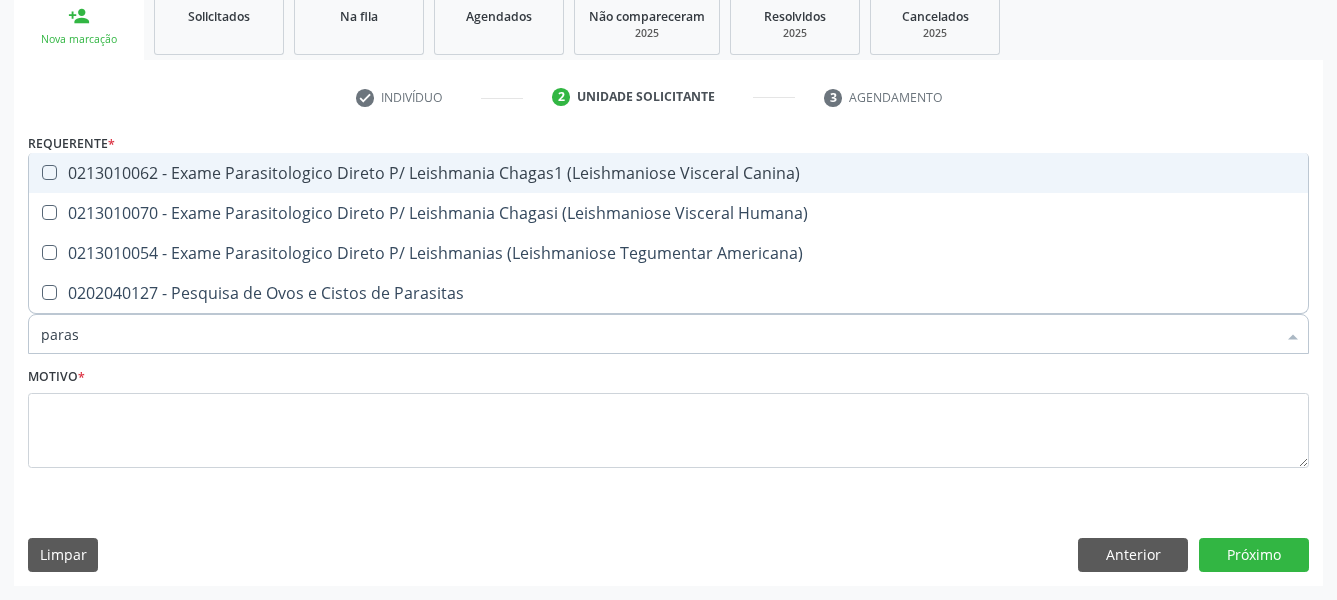 type on "parasi" 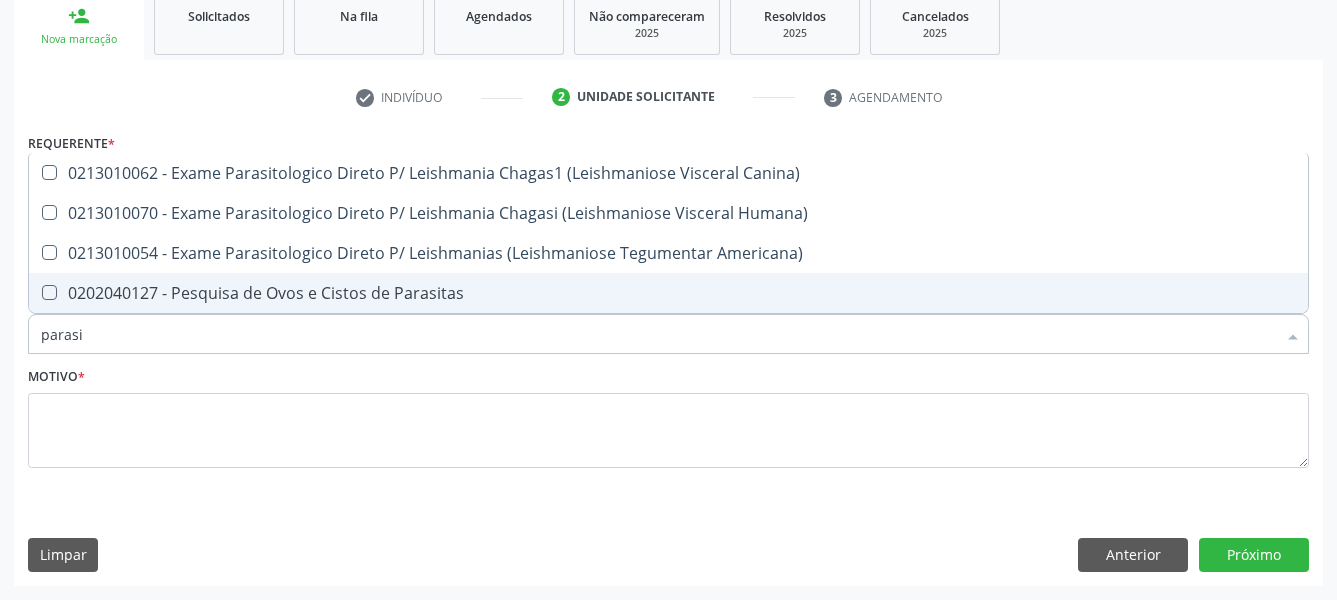 click on "0202040127 - Pesquisa de Ovos e Cistos de Parasitas" at bounding box center [668, 293] 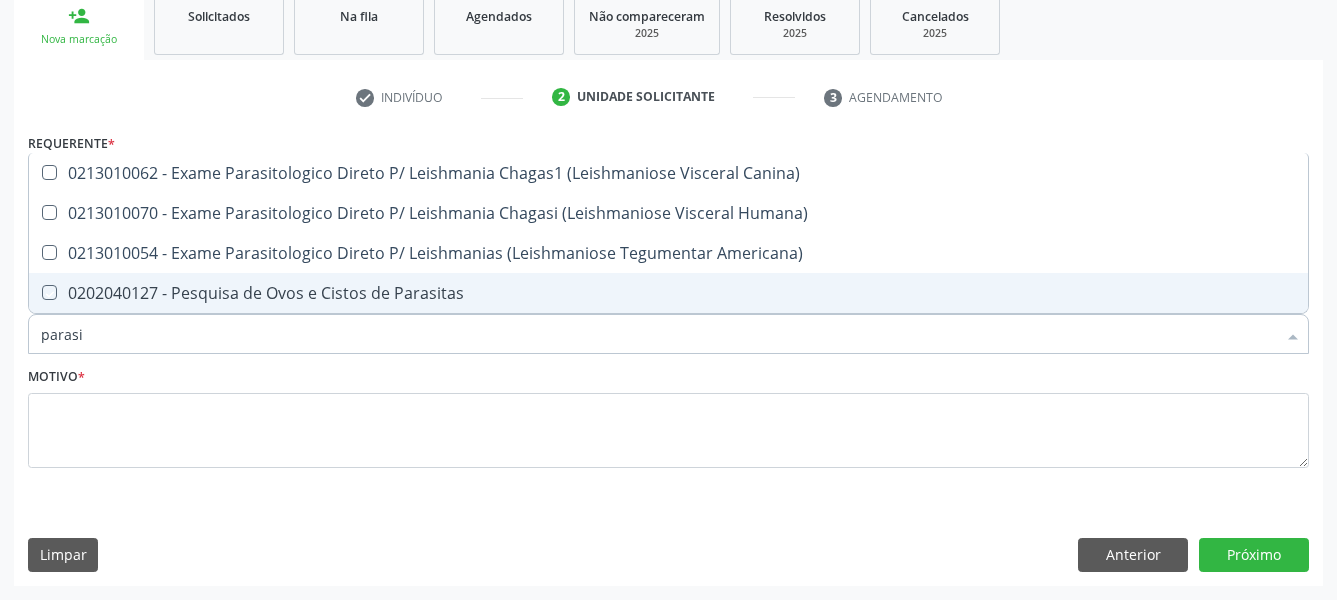 checkbox on "true" 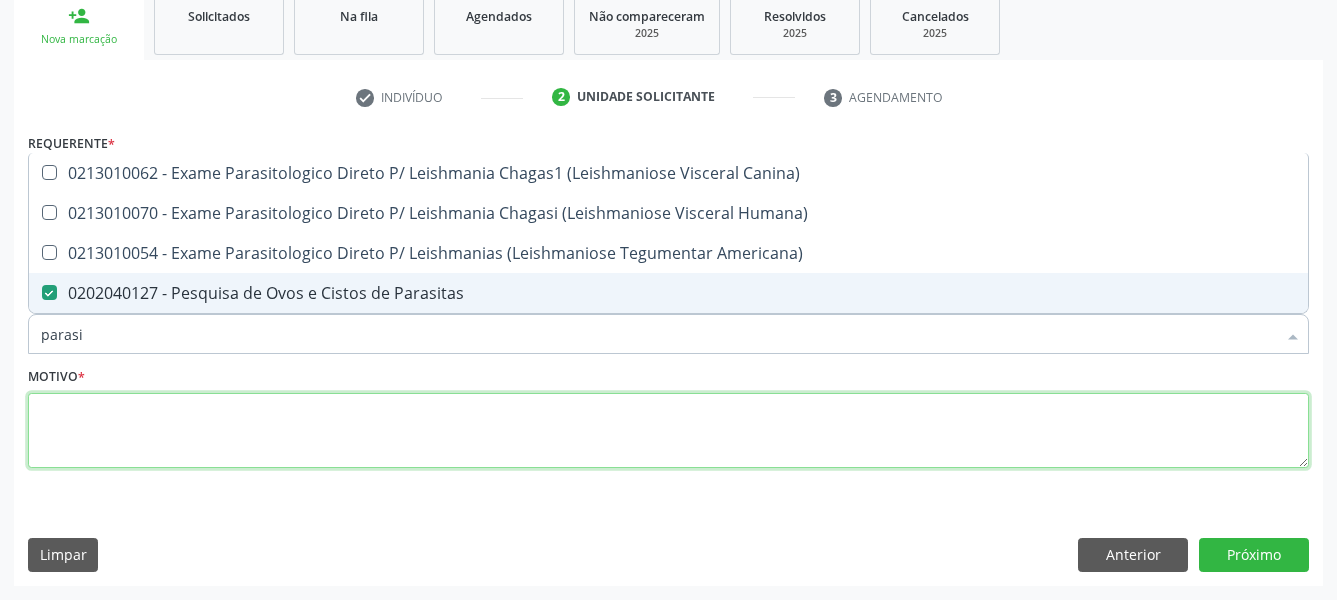 click at bounding box center [668, 431] 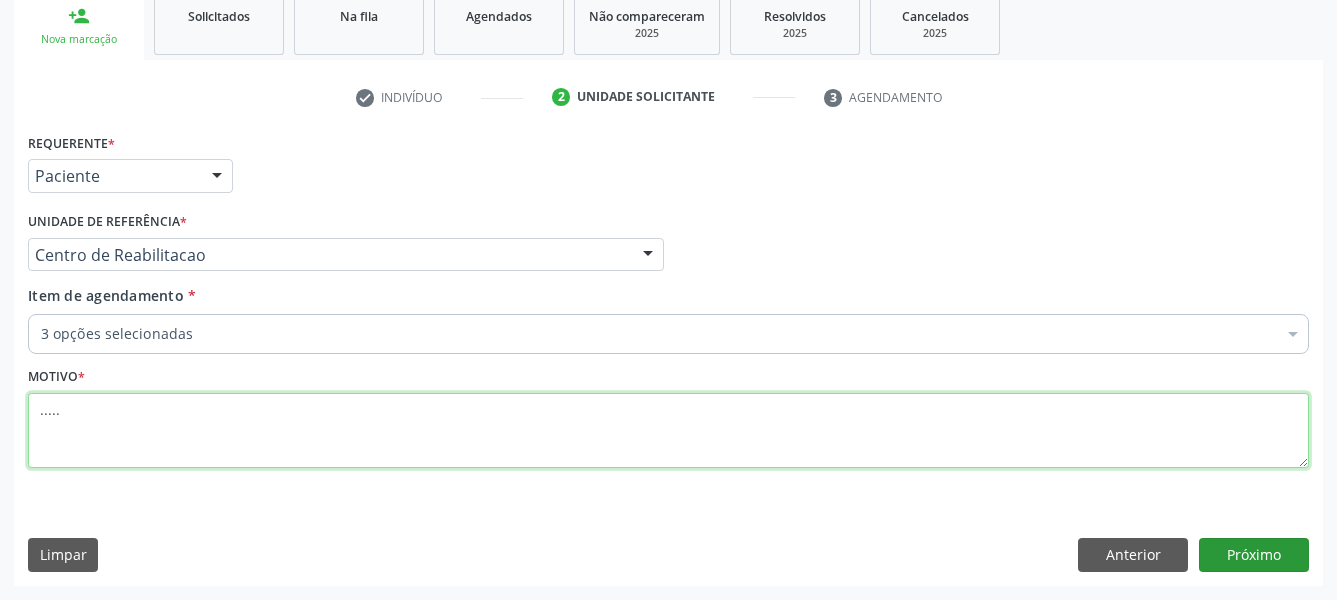 type on "....." 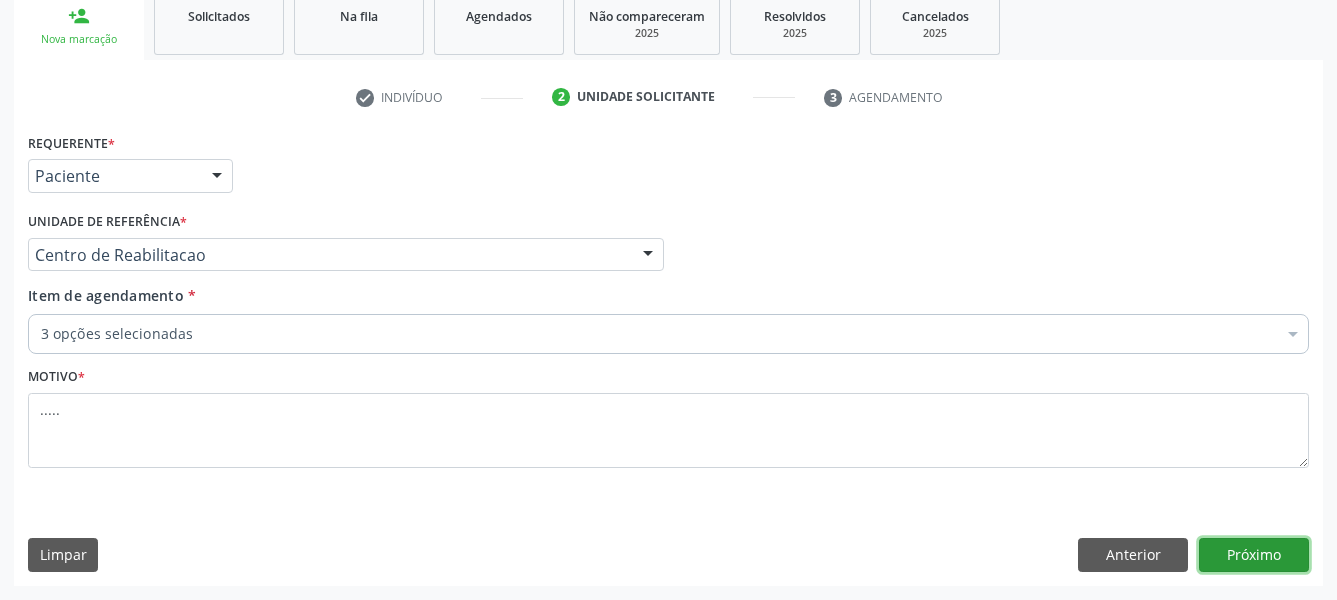 click on "Próximo" at bounding box center (1254, 555) 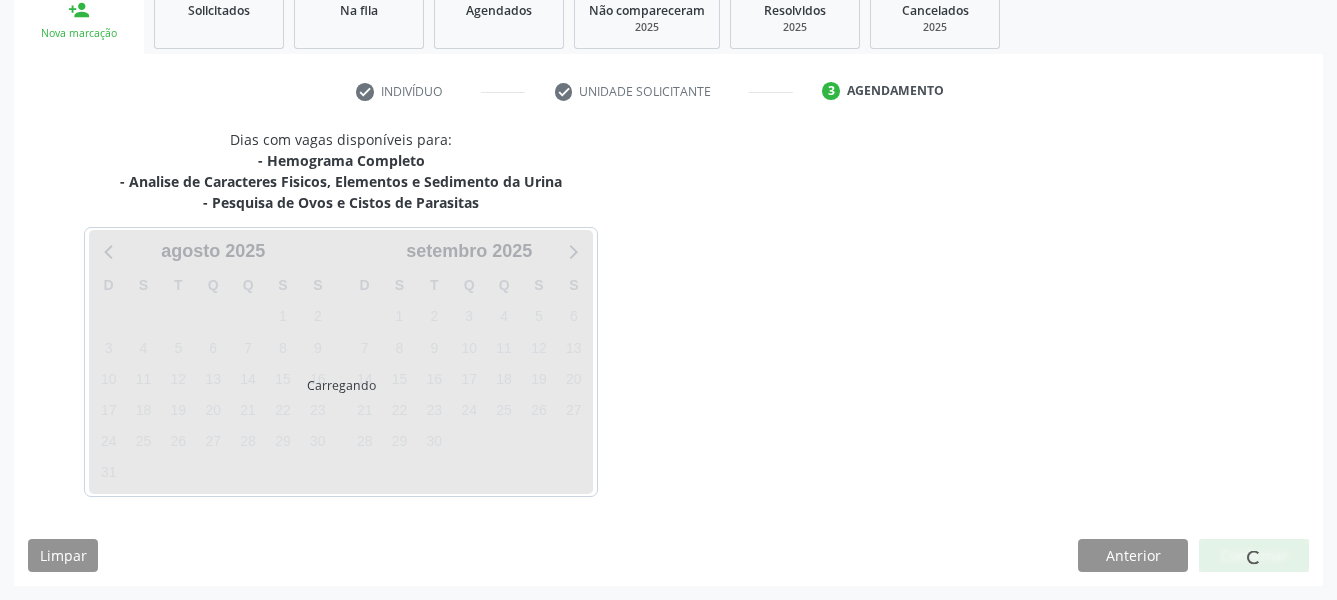 scroll, scrollTop: 312, scrollLeft: 0, axis: vertical 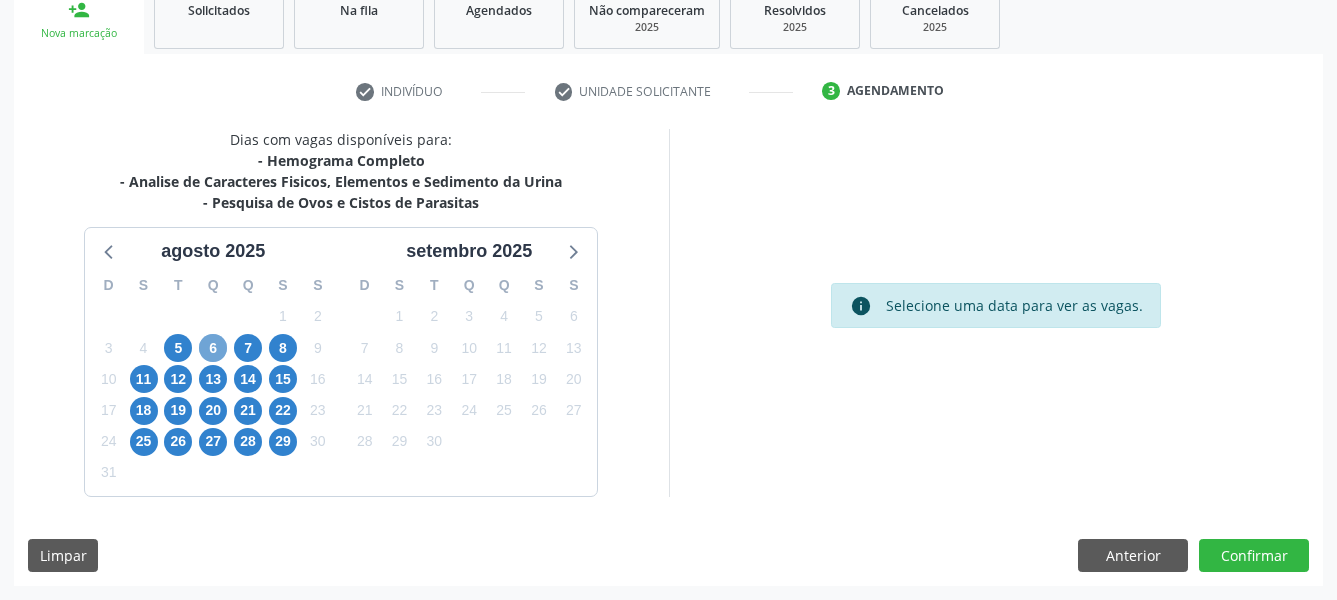 click on "6" at bounding box center (213, 348) 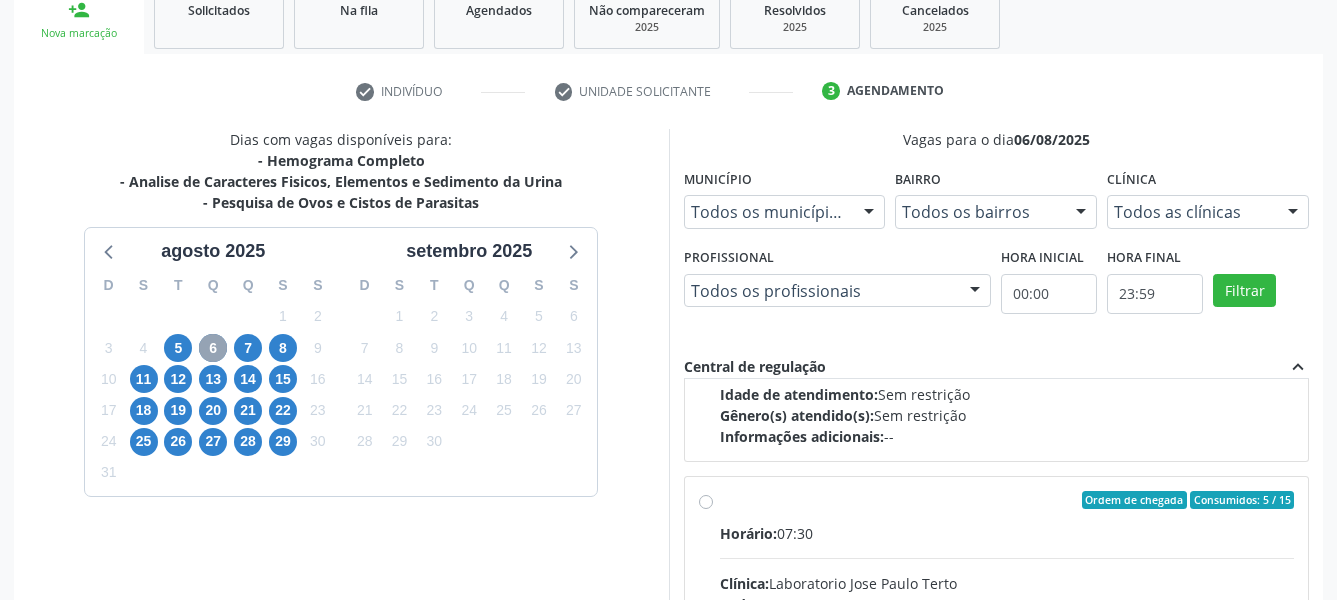 scroll, scrollTop: 666, scrollLeft: 0, axis: vertical 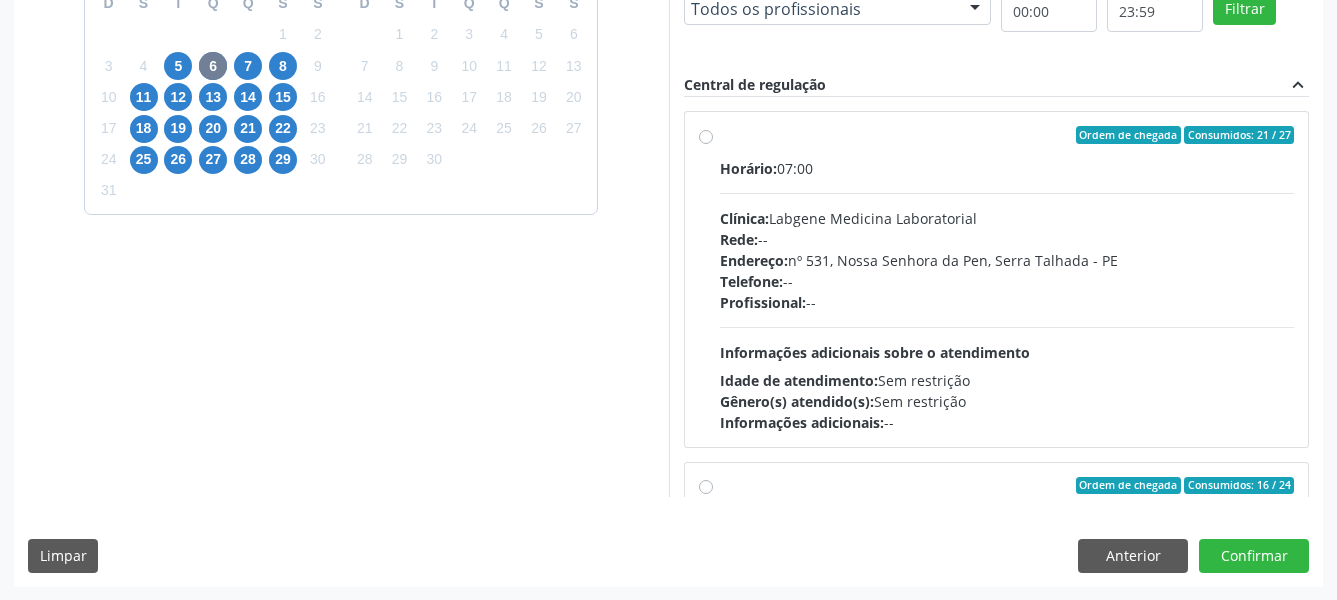 click on "Ordem de chegada
Consumidos: 21 / 27
Horário:   07:00
Clínica:  Labgene Medicina Laboratorial
Rede:
--
Endereço:   nº 531, Nossa Senhora da Pen, Serra Talhada - PE
Telefone:   --
Profissional:
--
Informações adicionais sobre o atendimento
Idade de atendimento:
Sem restrição
Gênero(s) atendido(s):
Sem restrição
Informações adicionais:
--" at bounding box center (1007, 279) 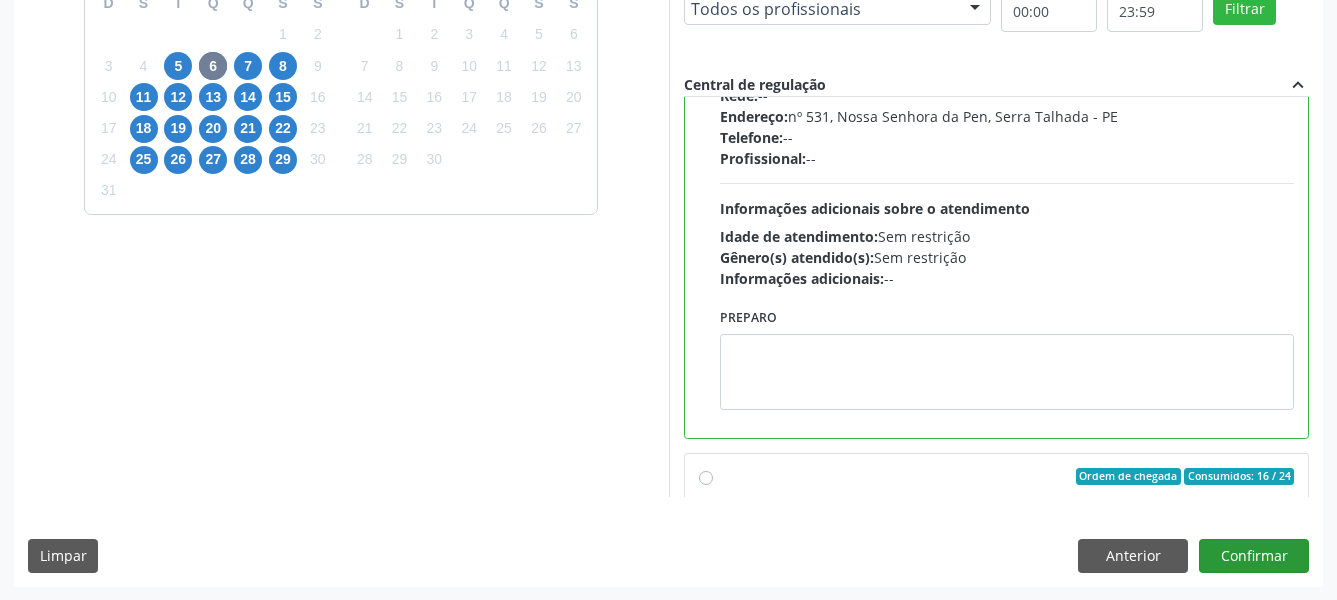 scroll, scrollTop: 228, scrollLeft: 0, axis: vertical 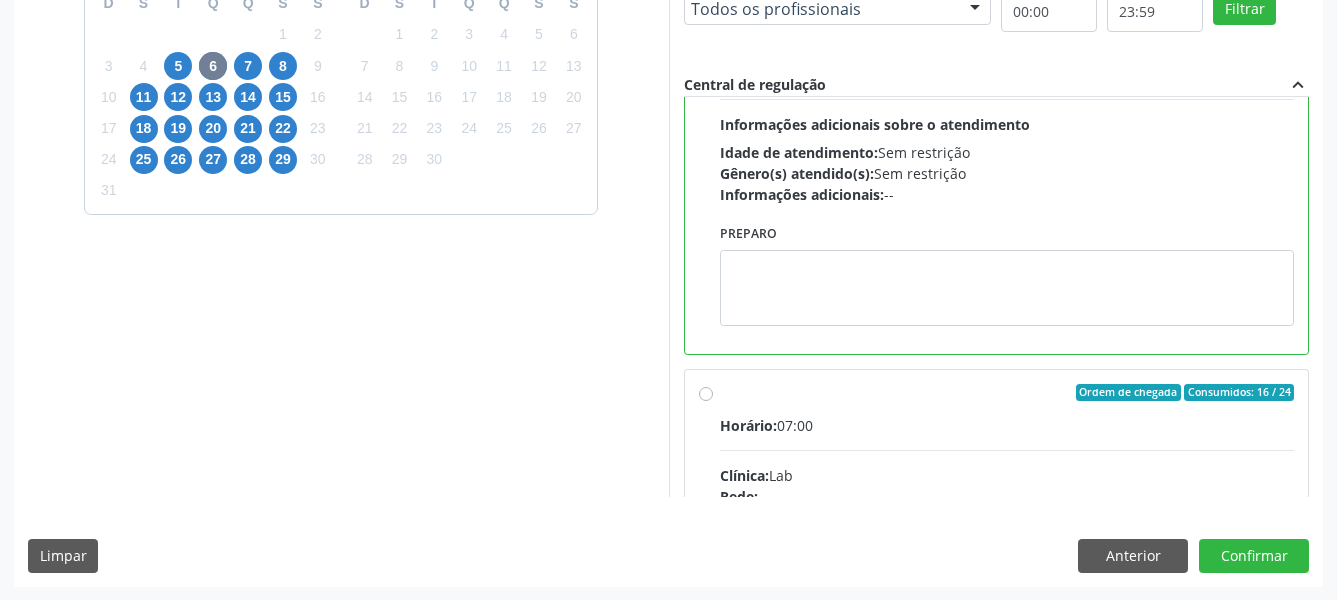 click on "Dias com vagas disponíveis para:
- Hemograma Completo
- Analise de Caracteres Fisicos, Elementos e Sedimento da Urina
- Pesquisa de Ovos e Cistos de Parasitas
agosto 2025 D S T Q Q S S 27 28 29 30 31 1 2 3 4 5 6 7 8 9 10 11 12 13 14 15 16 17 18 19 20 21 22 23 24 25 26 27 28 29 30 31 1 2 3 4 5 6 setembro 2025 D S T Q Q S S 31 1 2 3 4 5 6 7 8 9 10 11 12 13 14 15 16 17 18 19 20 21 22 23 24 25 26 27 28 29 30 1 2 3 4 5 6 7 8 9 10 11
Vagas para o dia
06/08/2025
Município
Todos os municípios         Todos os municípios   Serra Talhada - PE
Nenhum resultado encontrado para: "   "
Não há nenhuma opção para ser exibida.
Bairro
Todos os bairros         Todos os bairros   N S da Penha   N Senhora da Penha   Nossa Senhora da Pen
Nenhum resultado encontrado para: "   "
Não há nenhuma opção para ser exibida.
Clínica" at bounding box center [668, 216] 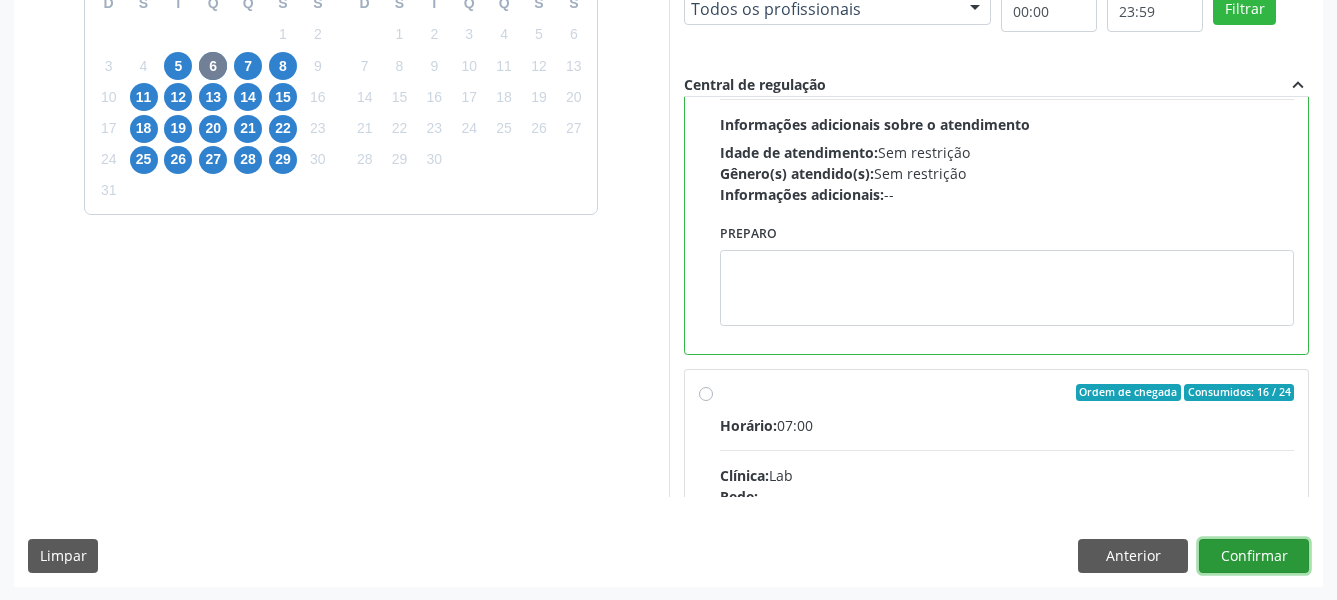drag, startPoint x: 1239, startPoint y: 557, endPoint x: 1093, endPoint y: 538, distance: 147.23111 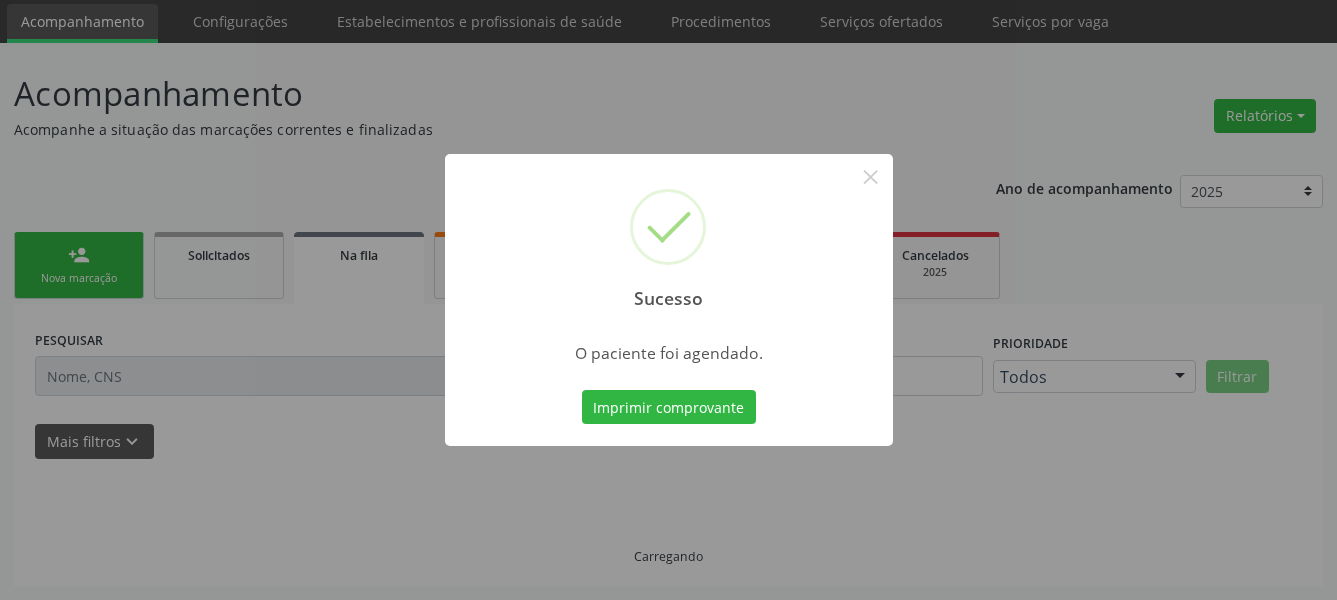 scroll, scrollTop: 66, scrollLeft: 0, axis: vertical 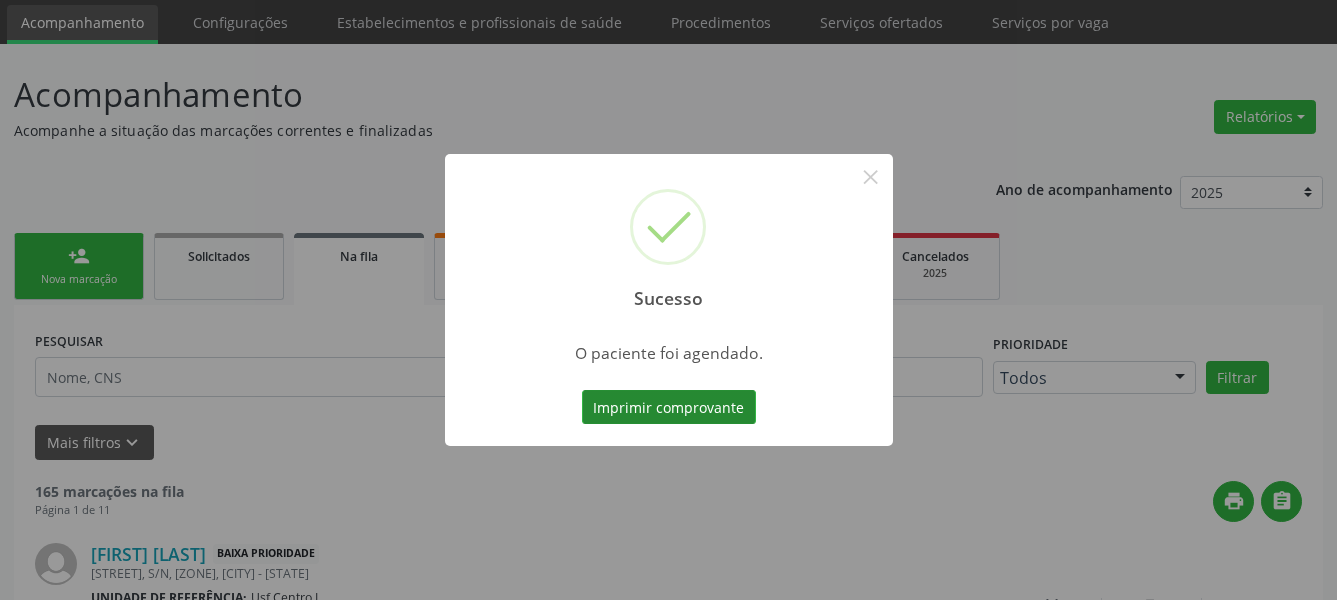 click on "Imprimir comprovante" at bounding box center [669, 407] 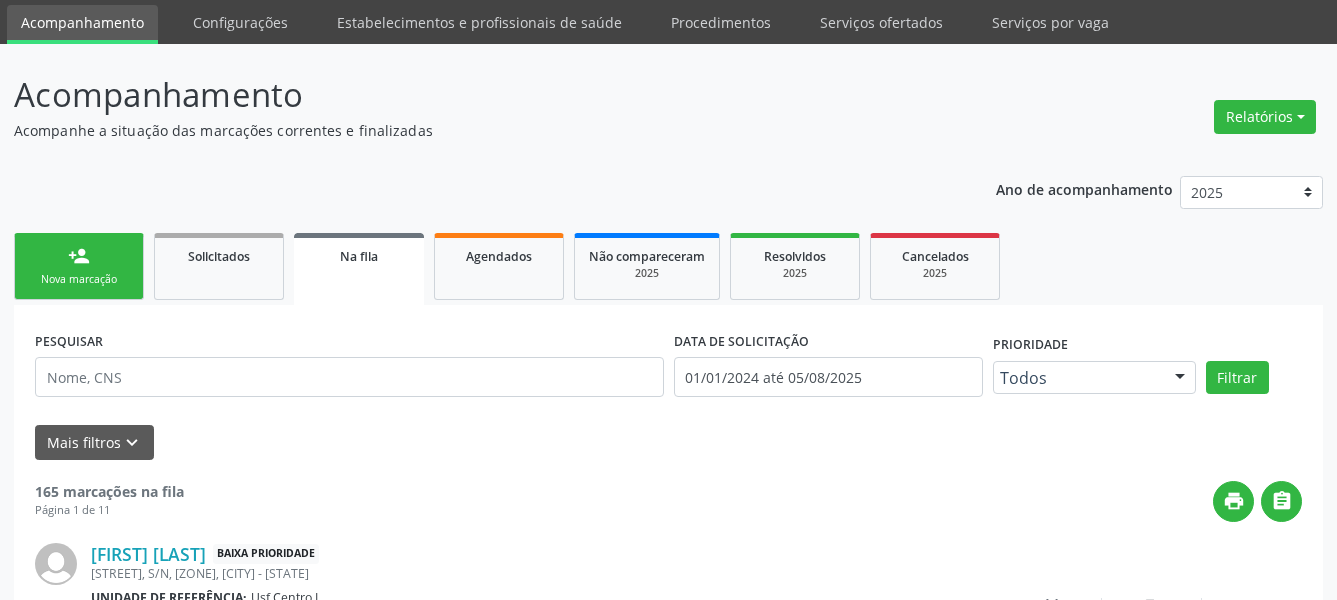scroll, scrollTop: 65, scrollLeft: 0, axis: vertical 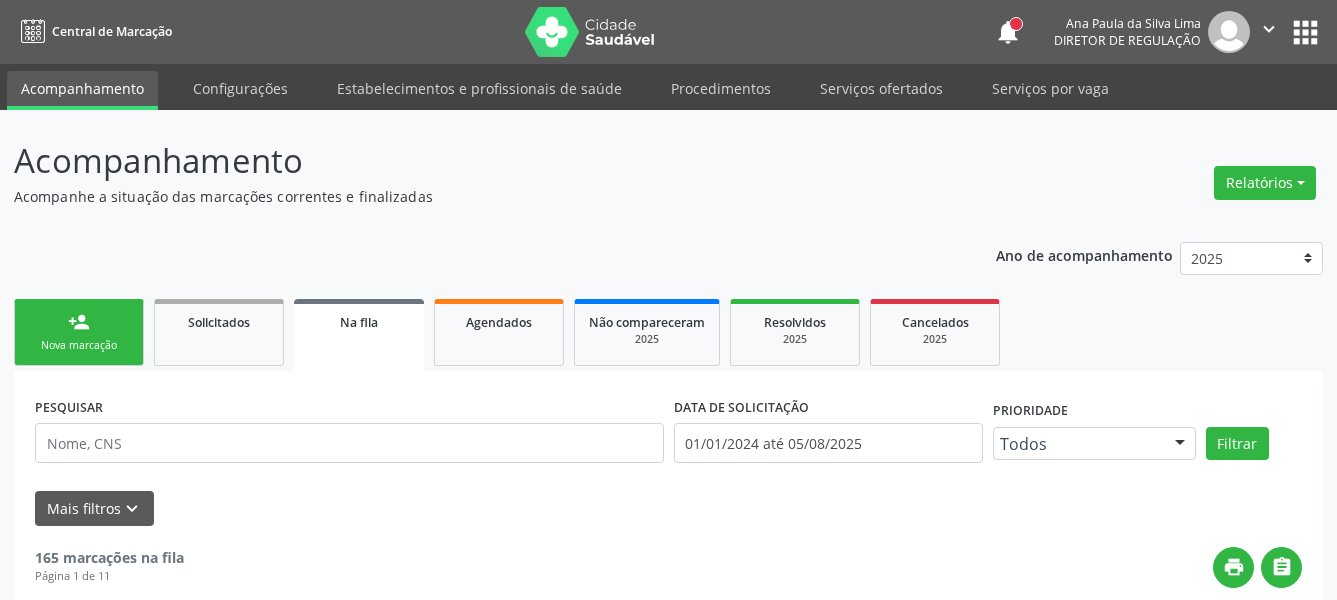 click on "apps" at bounding box center (1305, 32) 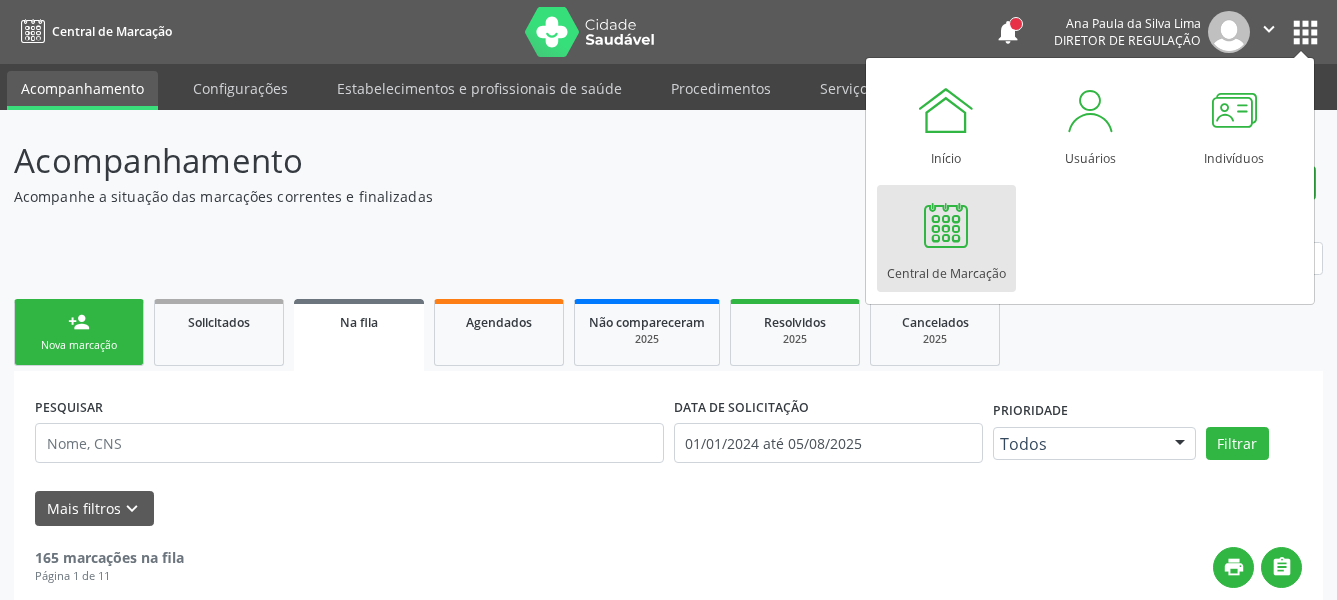 click at bounding box center [946, 225] 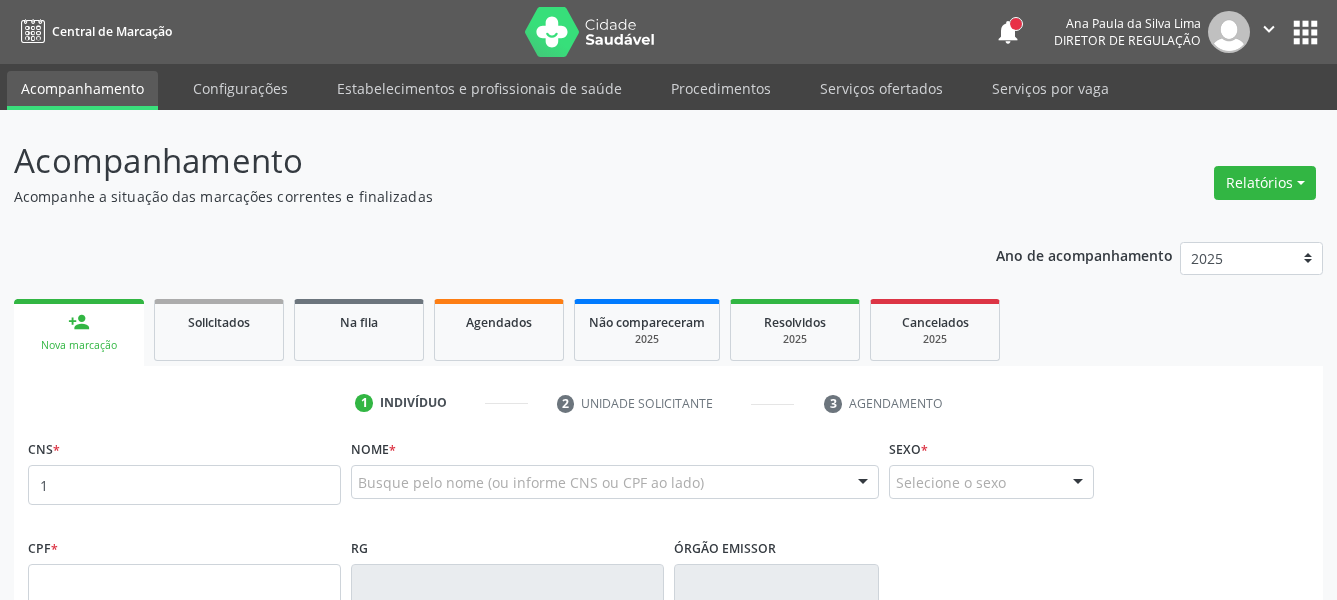 scroll, scrollTop: 0, scrollLeft: 0, axis: both 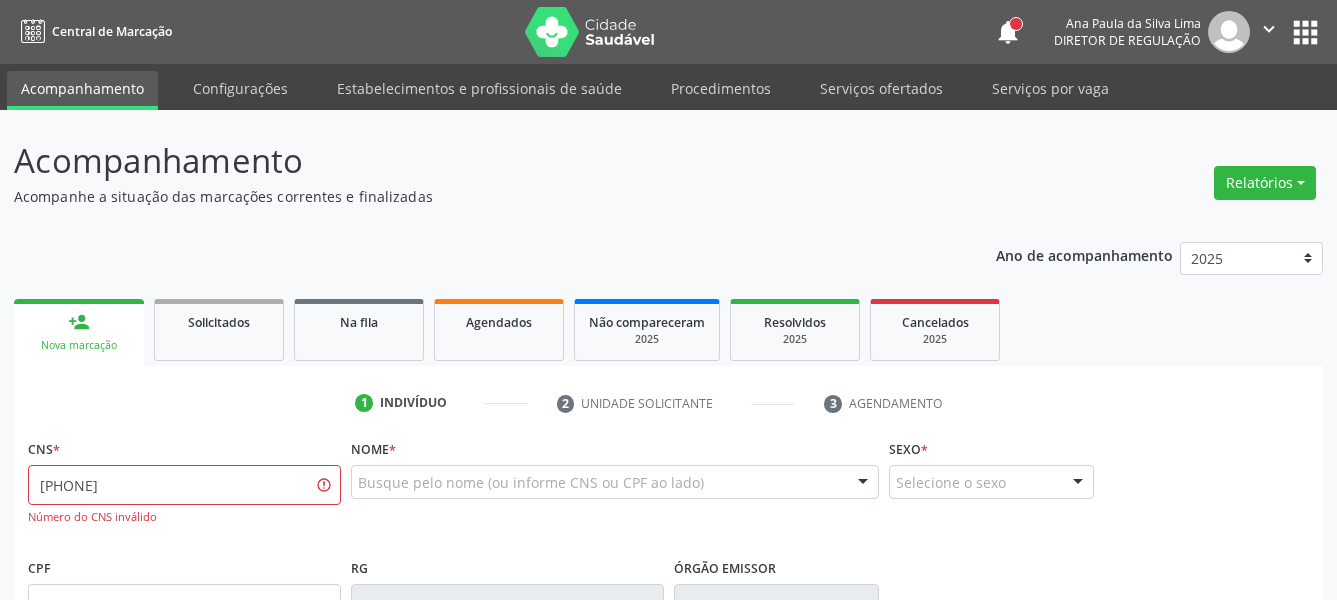 type on "[PHONE]" 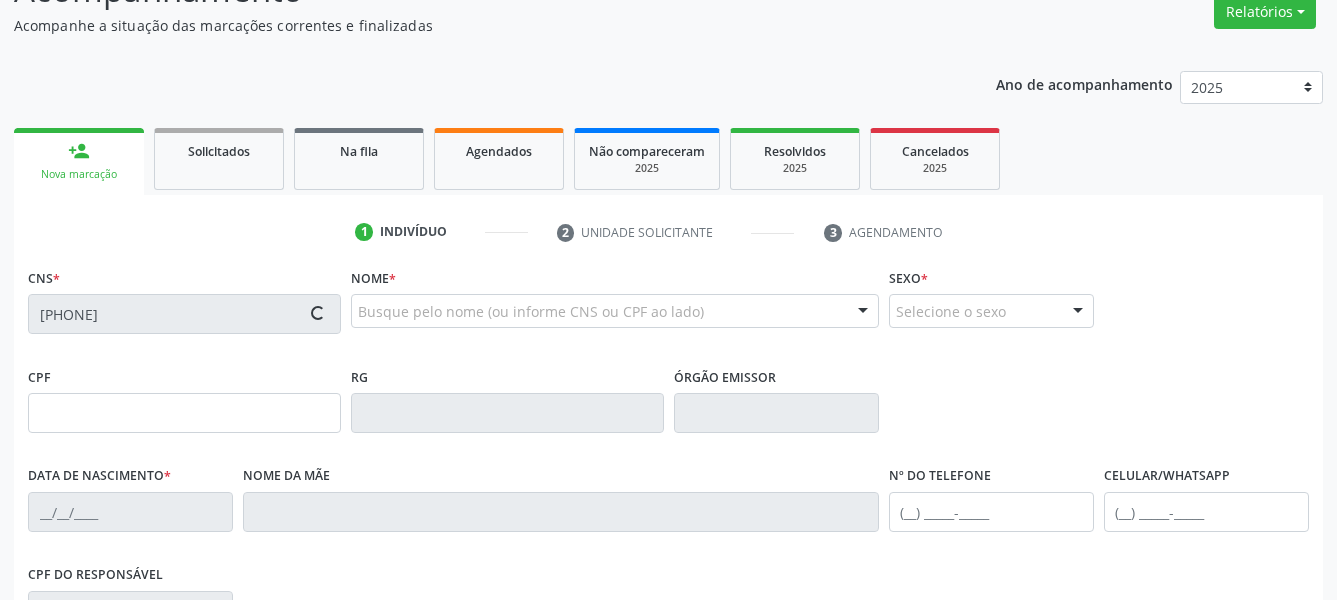 scroll, scrollTop: 204, scrollLeft: 0, axis: vertical 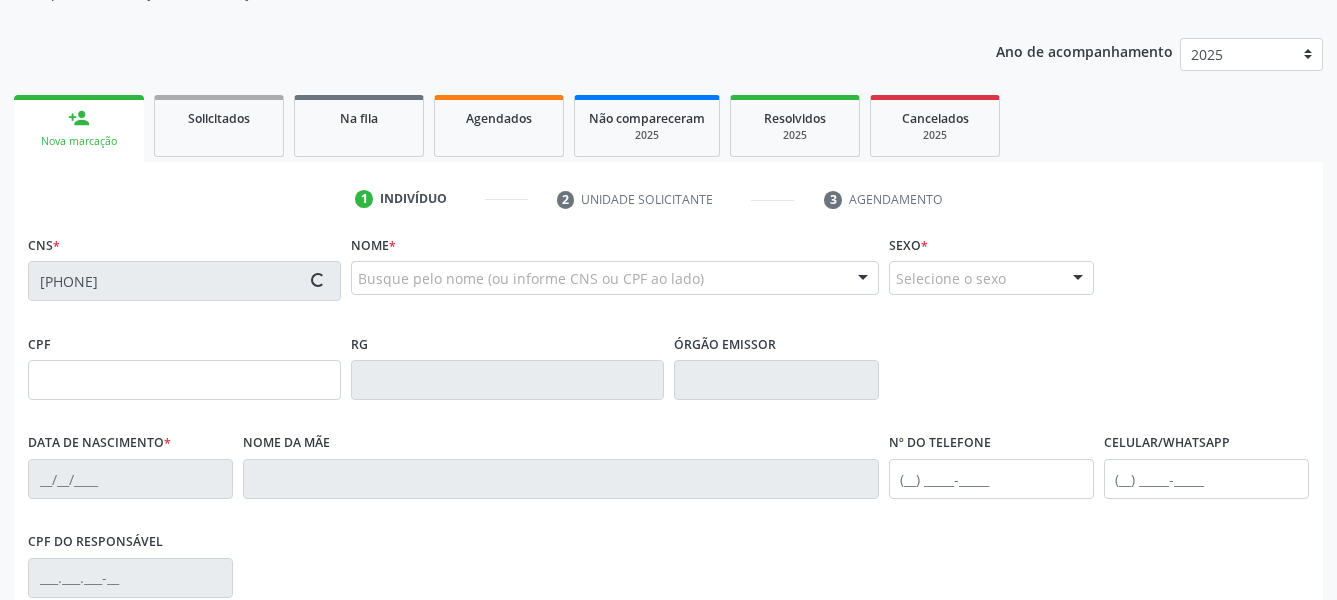 type on "12/09/1998" 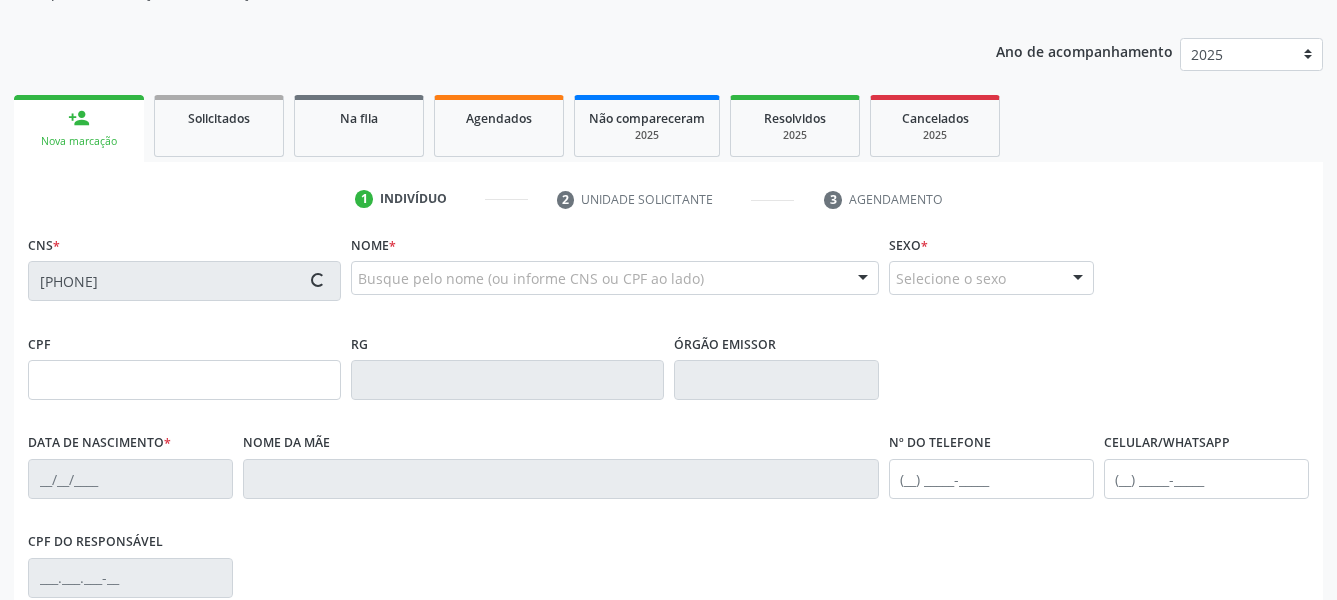 type on "(87) 99999-9999" 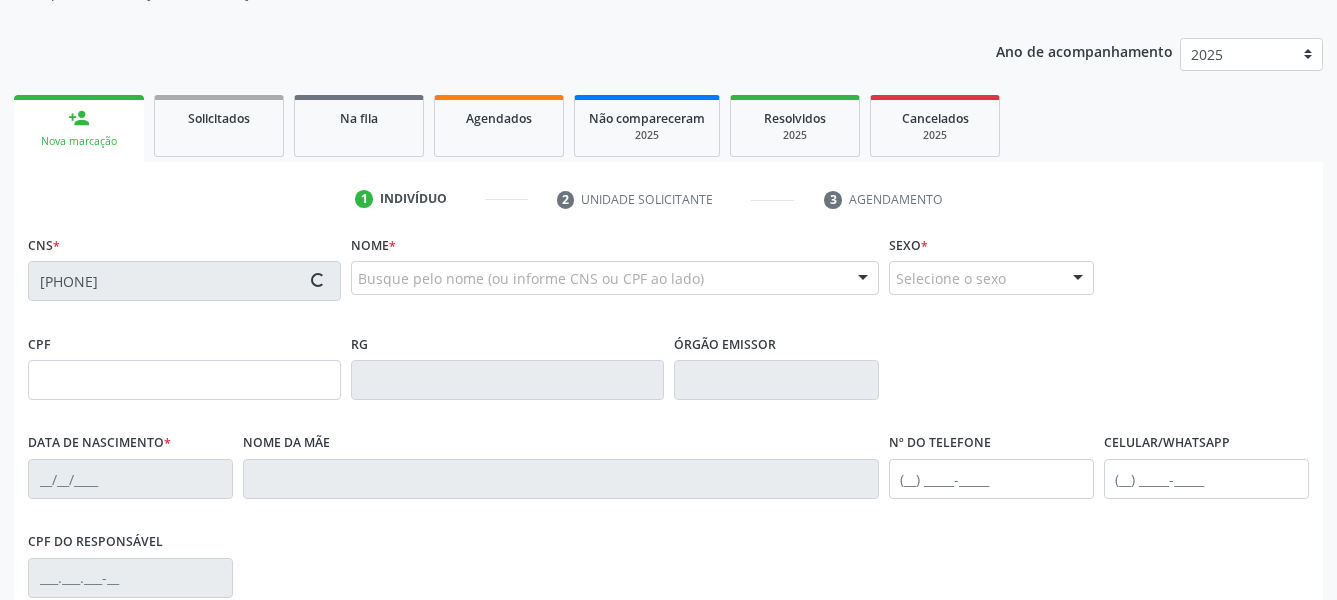 type on "(87) 98158-4713" 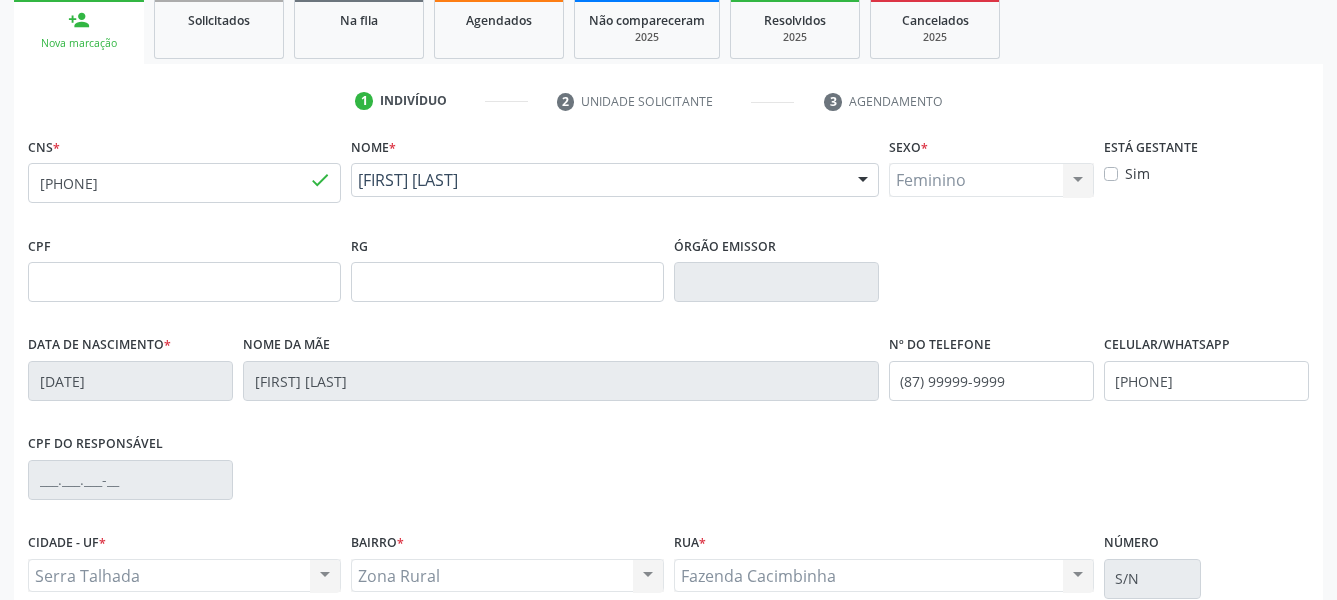 scroll, scrollTop: 408, scrollLeft: 0, axis: vertical 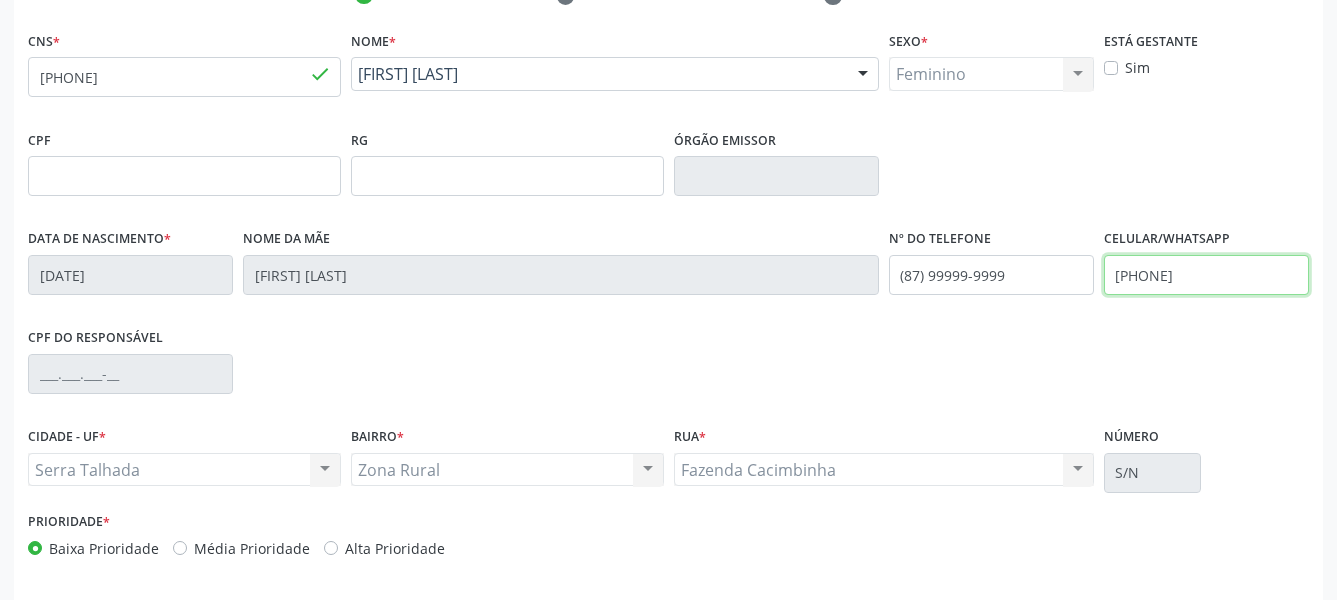 drag, startPoint x: 1234, startPoint y: 281, endPoint x: 871, endPoint y: 362, distance: 371.9274 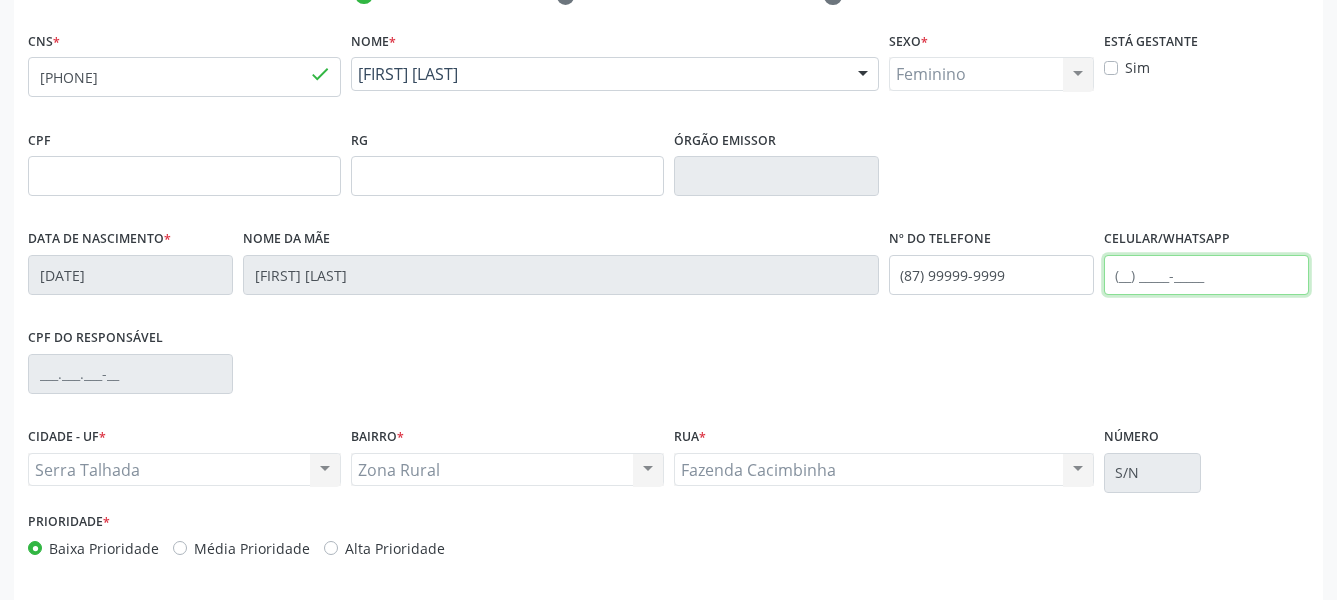 type 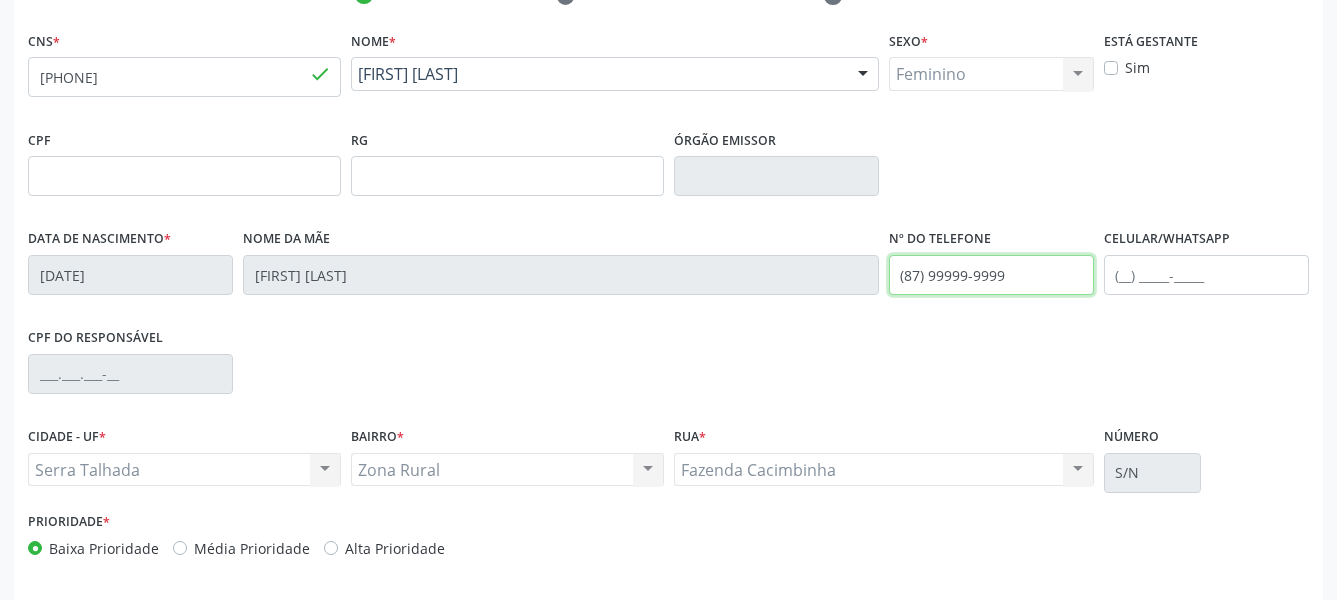 drag, startPoint x: 1030, startPoint y: 261, endPoint x: 854, endPoint y: 301, distance: 180.48822 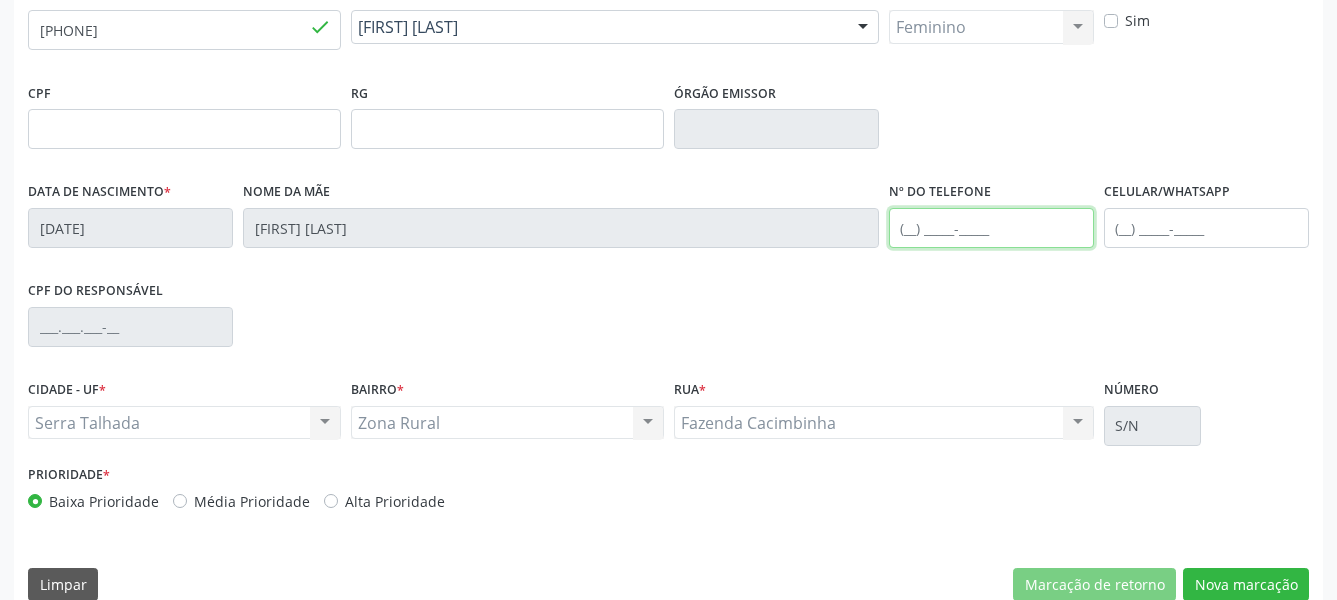 scroll, scrollTop: 484, scrollLeft: 0, axis: vertical 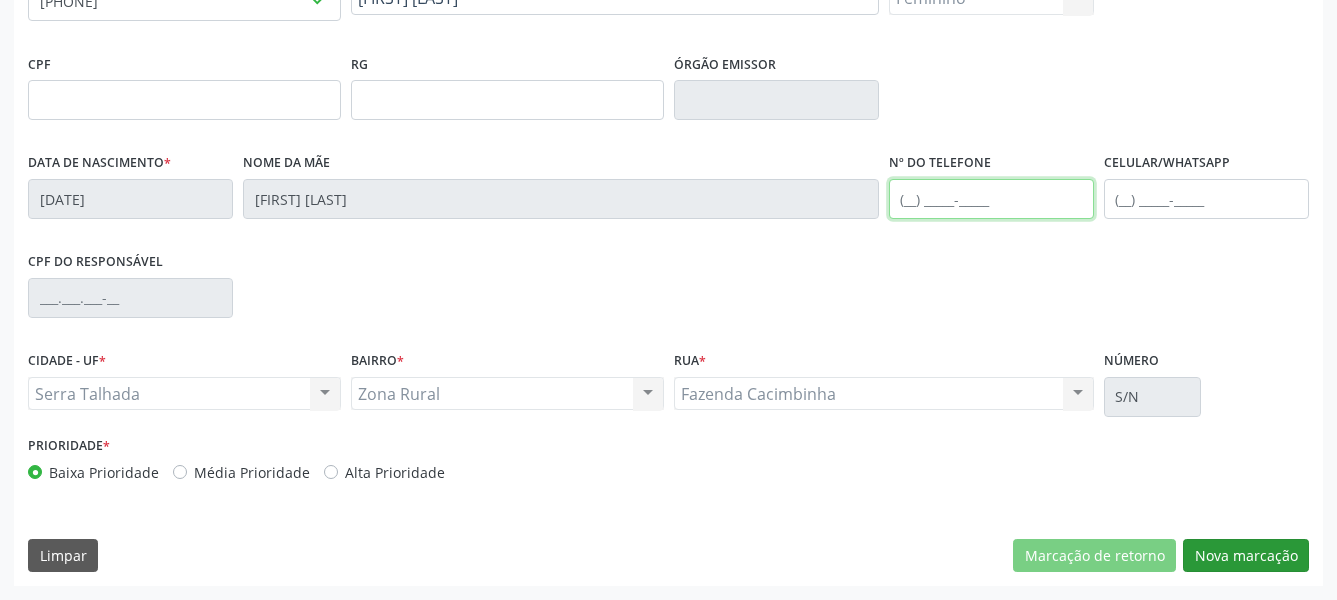 type 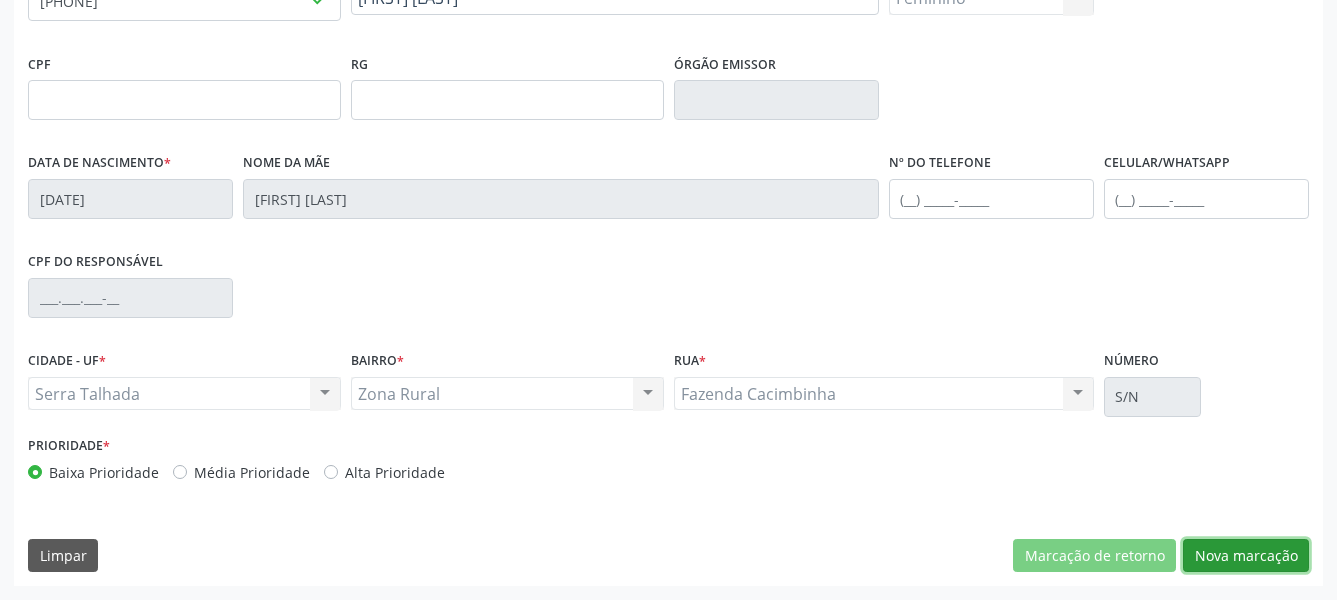 click on "Nova marcação" at bounding box center (1246, 556) 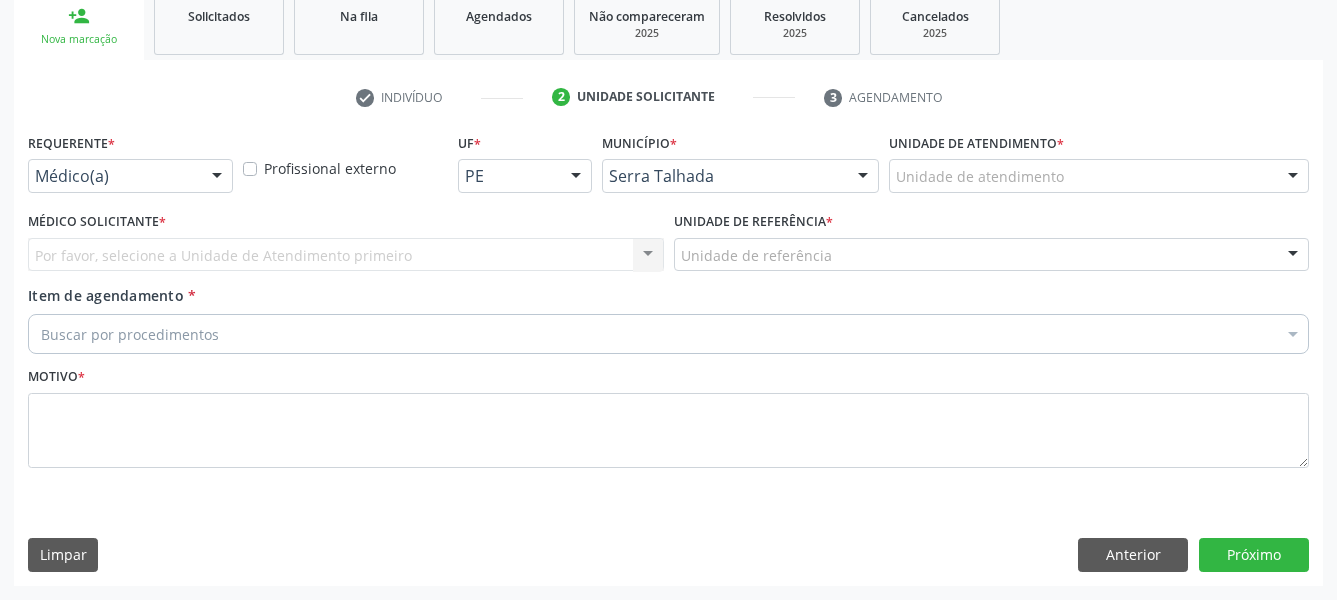 scroll, scrollTop: 322, scrollLeft: 0, axis: vertical 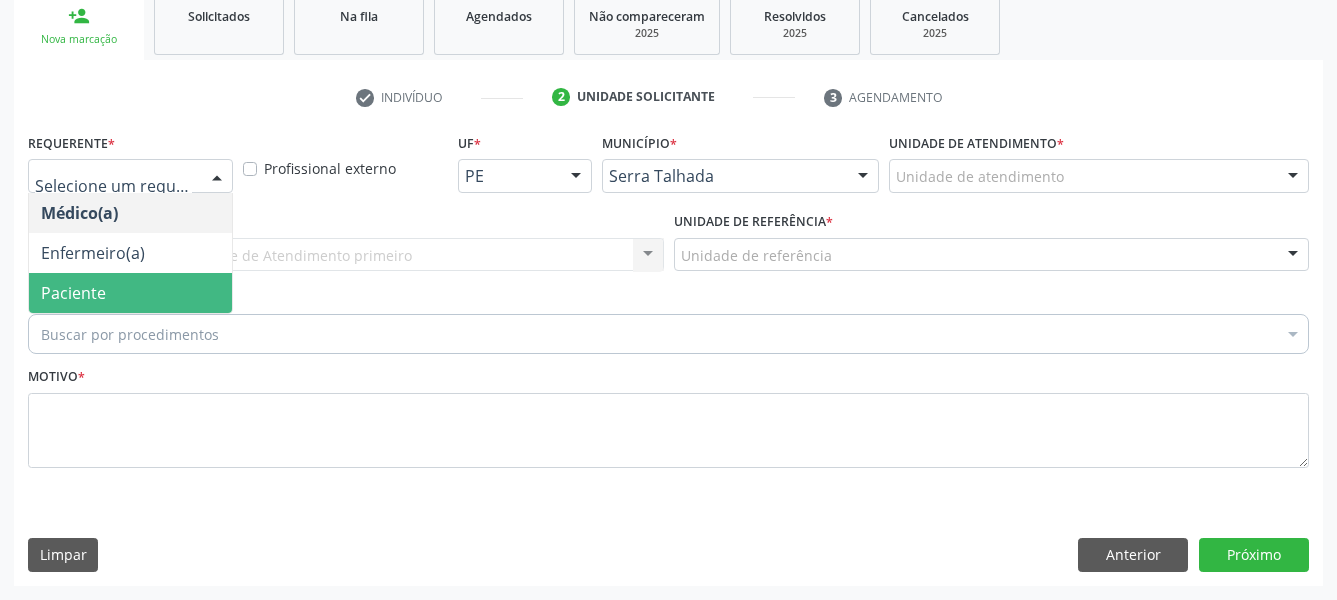click on "Paciente" at bounding box center [130, 293] 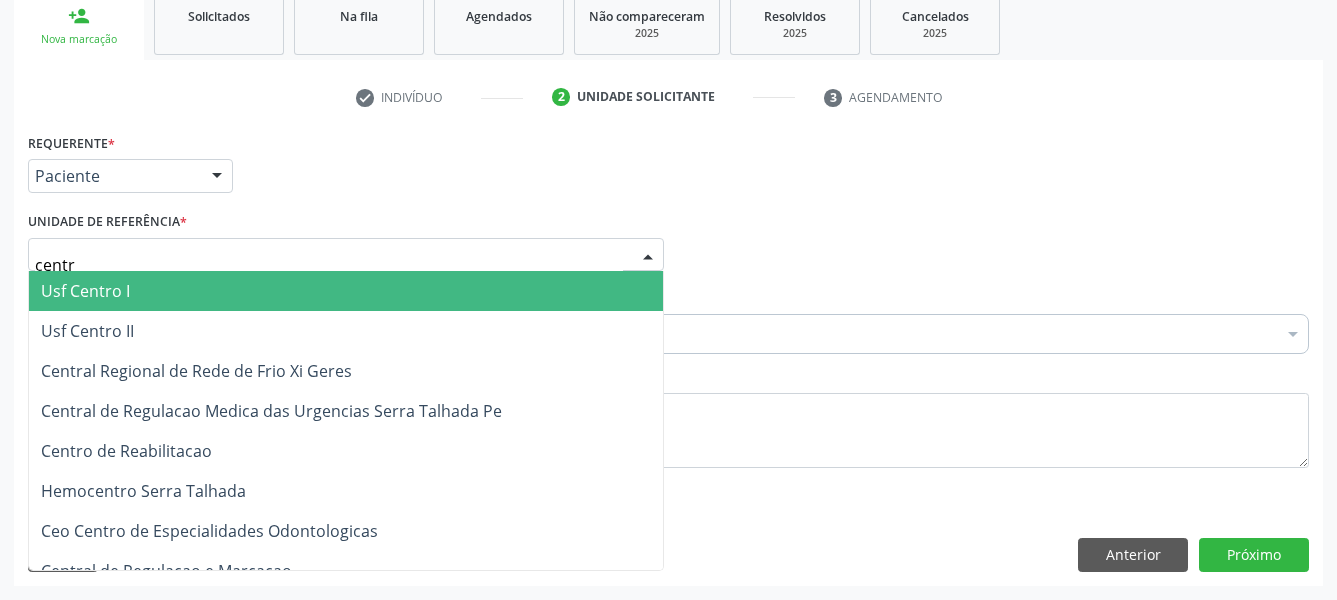 type on "centro" 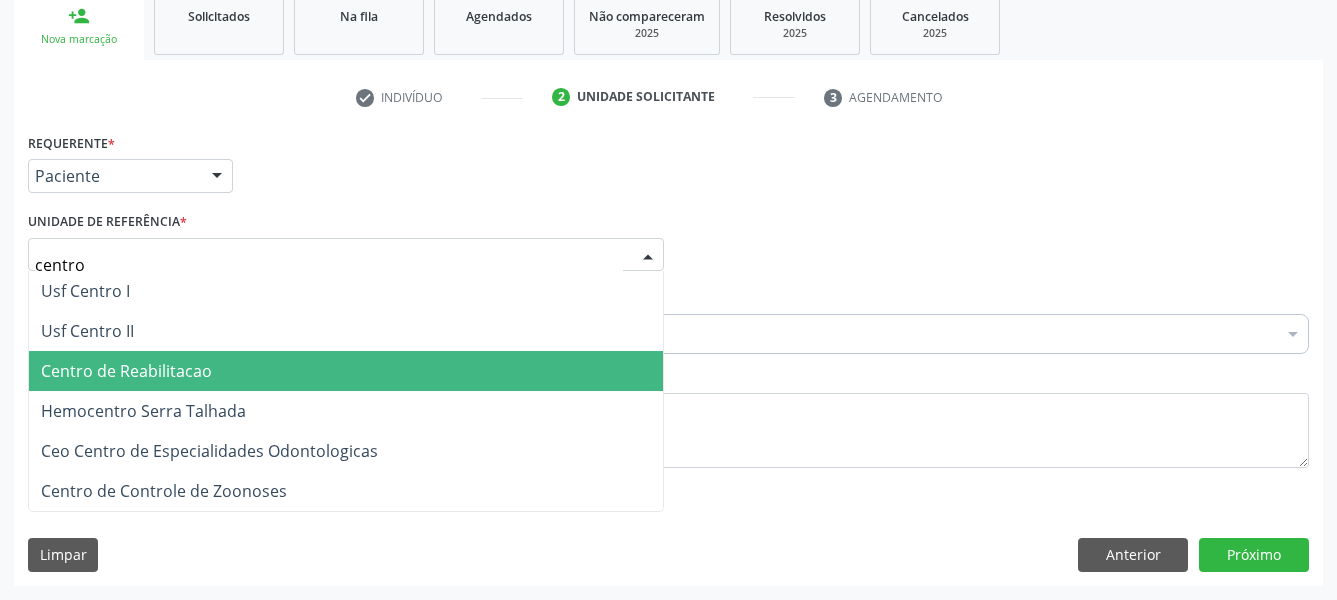 click on "Centro de Reabilitacao" at bounding box center (126, 371) 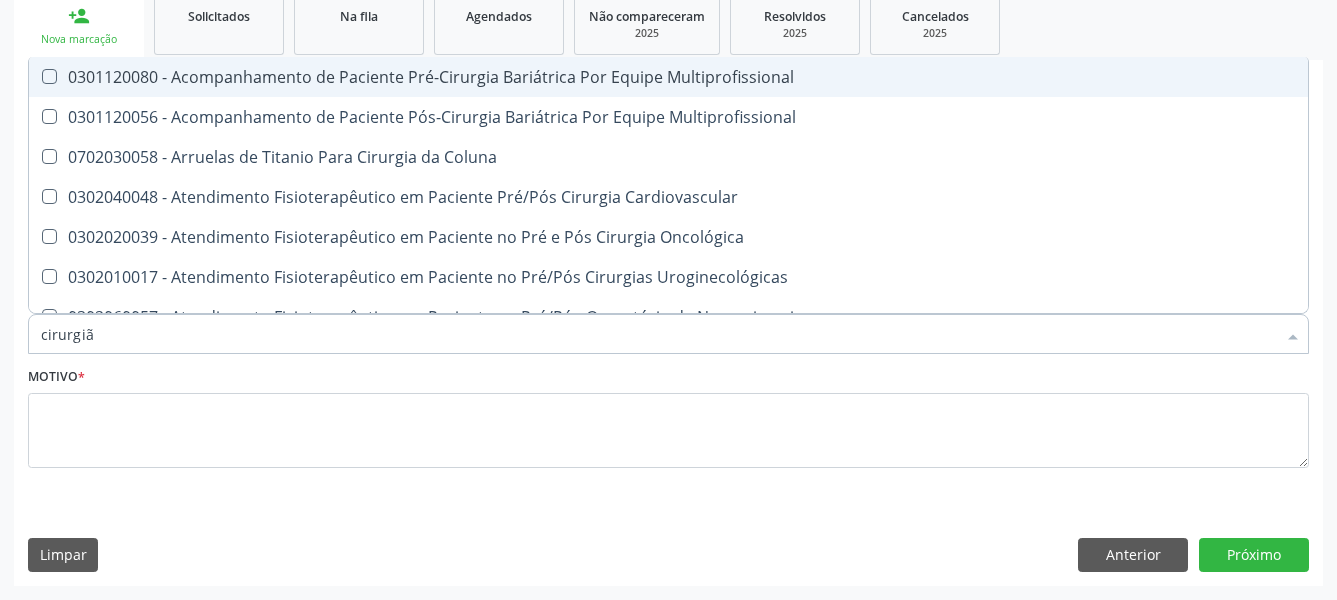 type on "cirurgião" 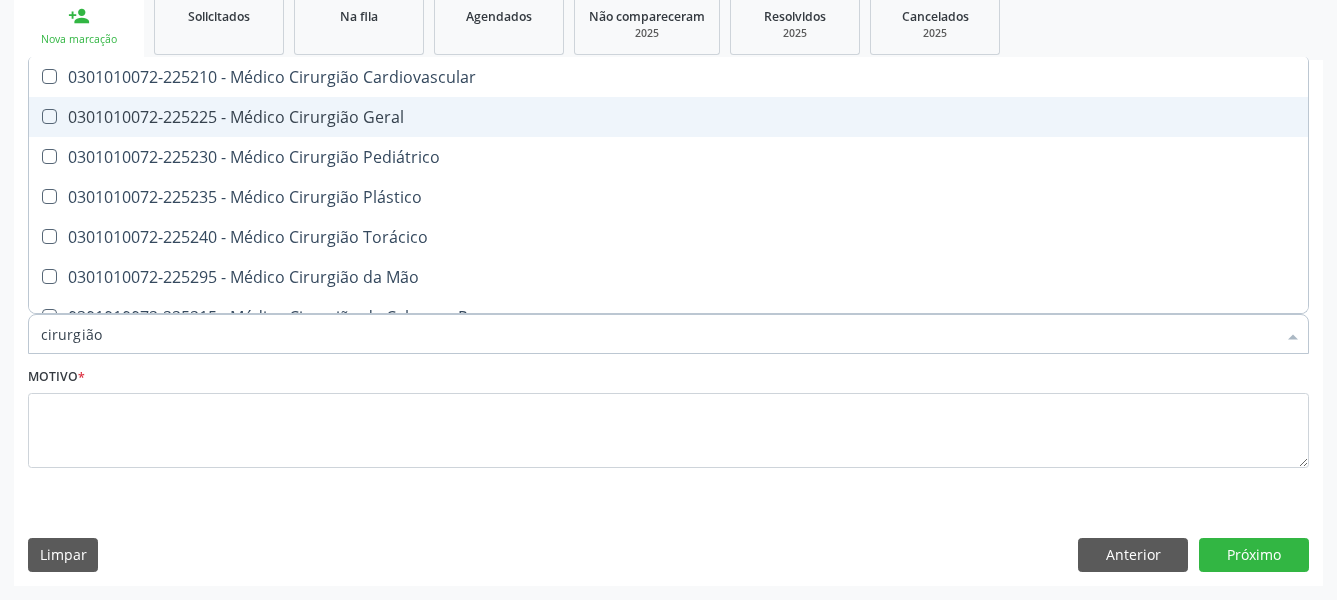 click on "0301010072-225225 - Médico Cirurgião Geral" at bounding box center [668, 117] 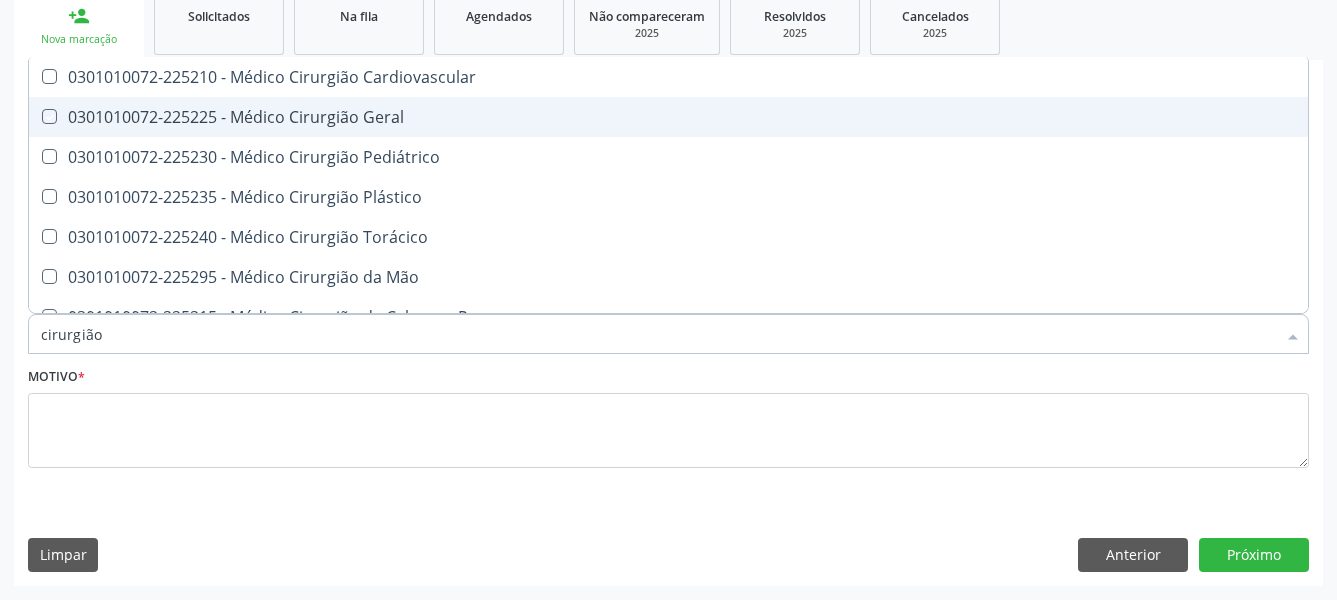 checkbox on "true" 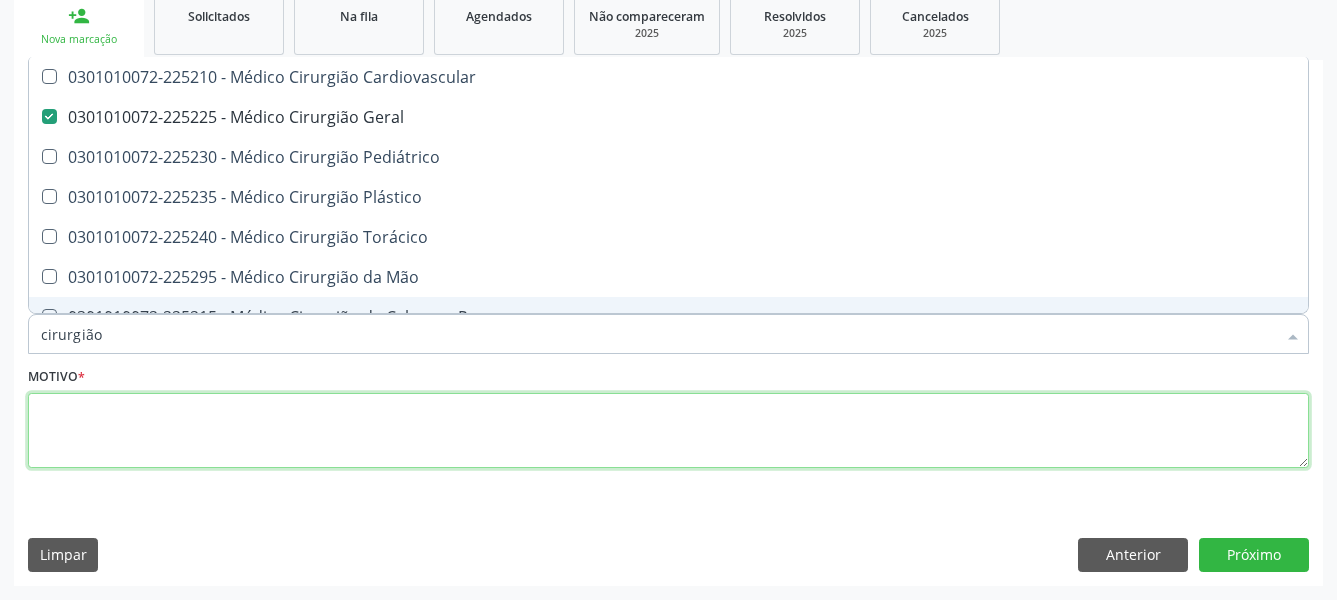 click at bounding box center (668, 431) 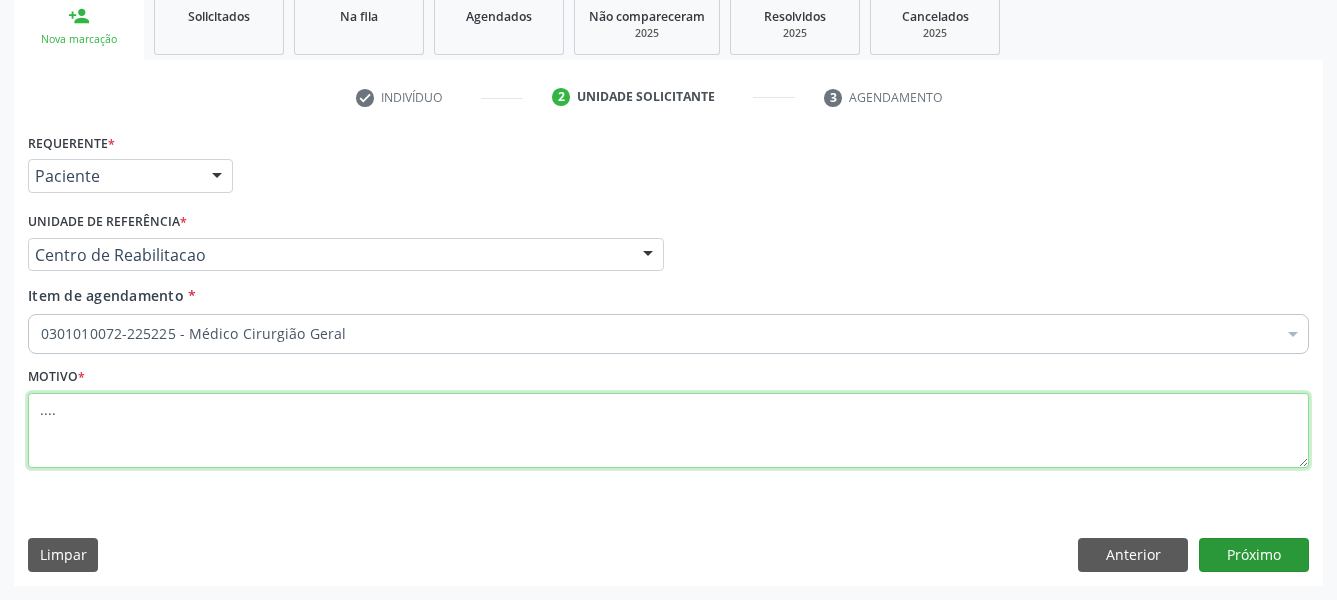 type on "...." 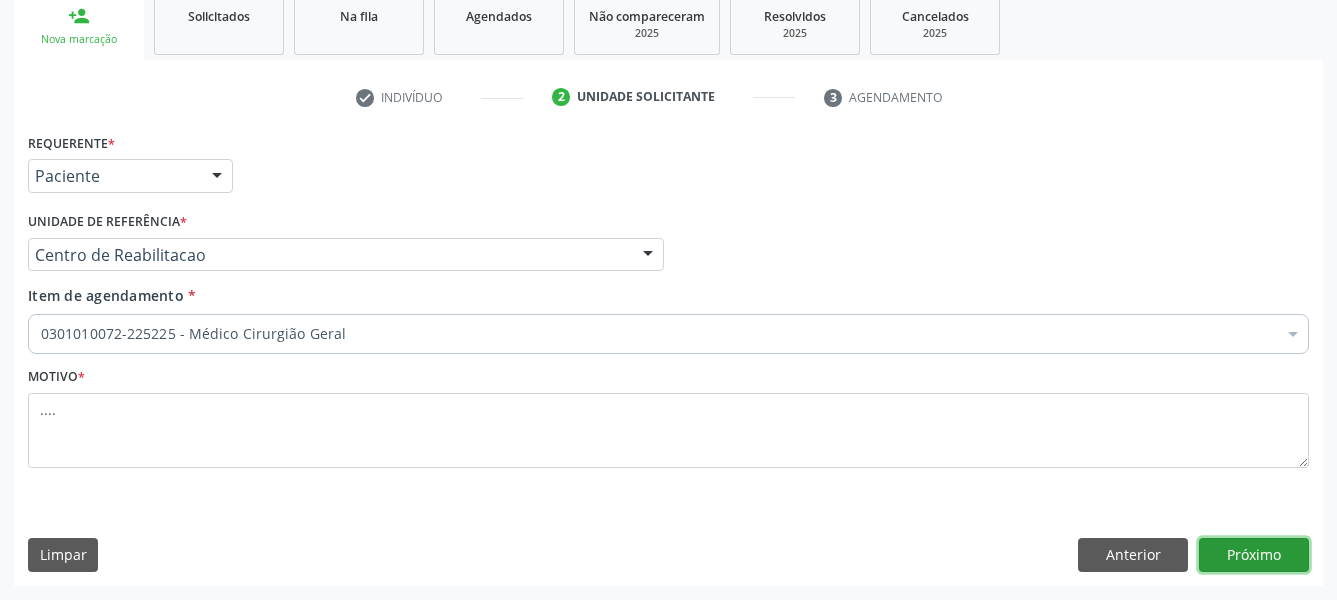 click on "Próximo" at bounding box center [1254, 555] 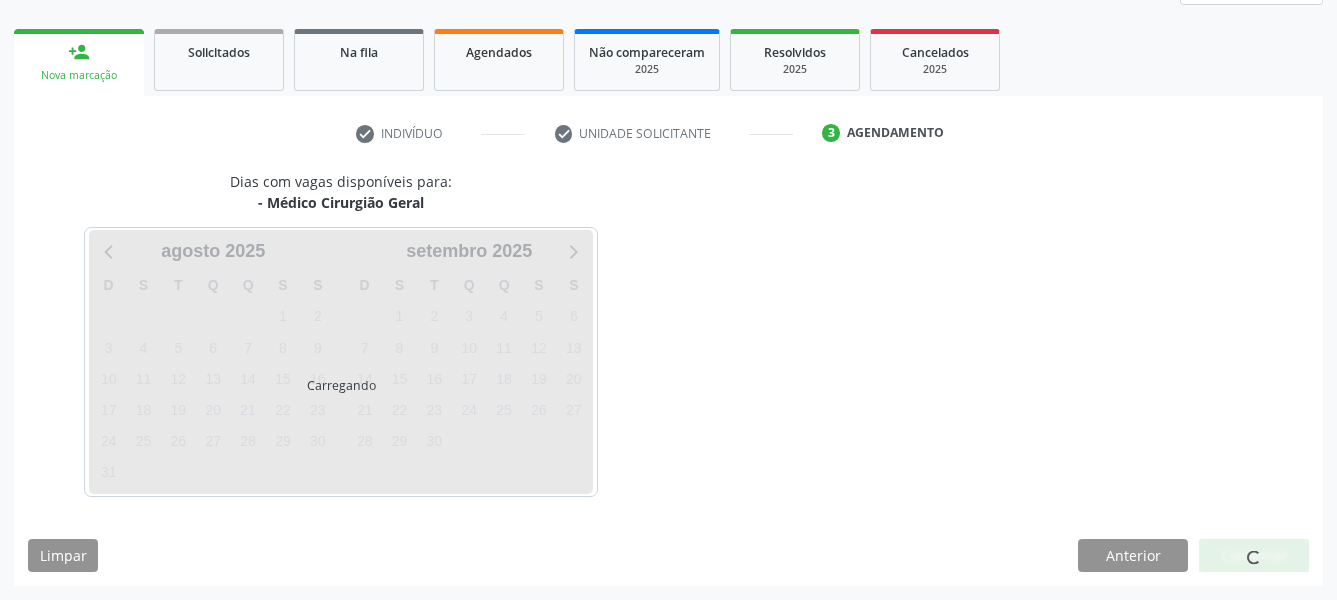 scroll, scrollTop: 270, scrollLeft: 0, axis: vertical 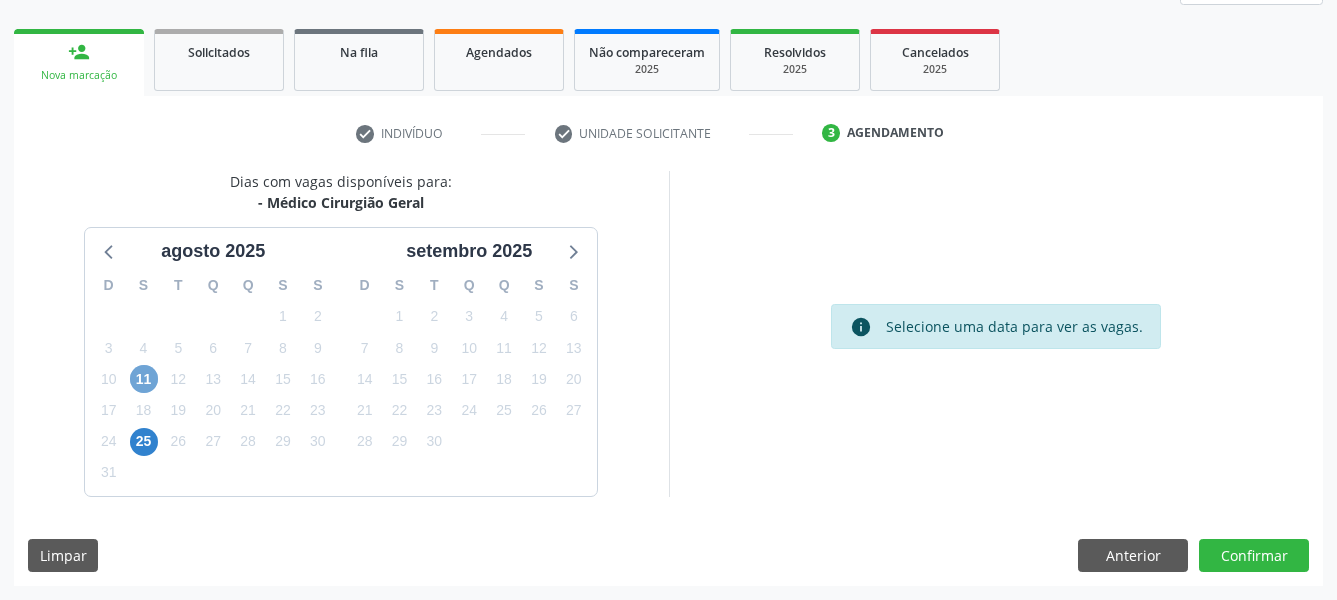 click on "11" at bounding box center [144, 379] 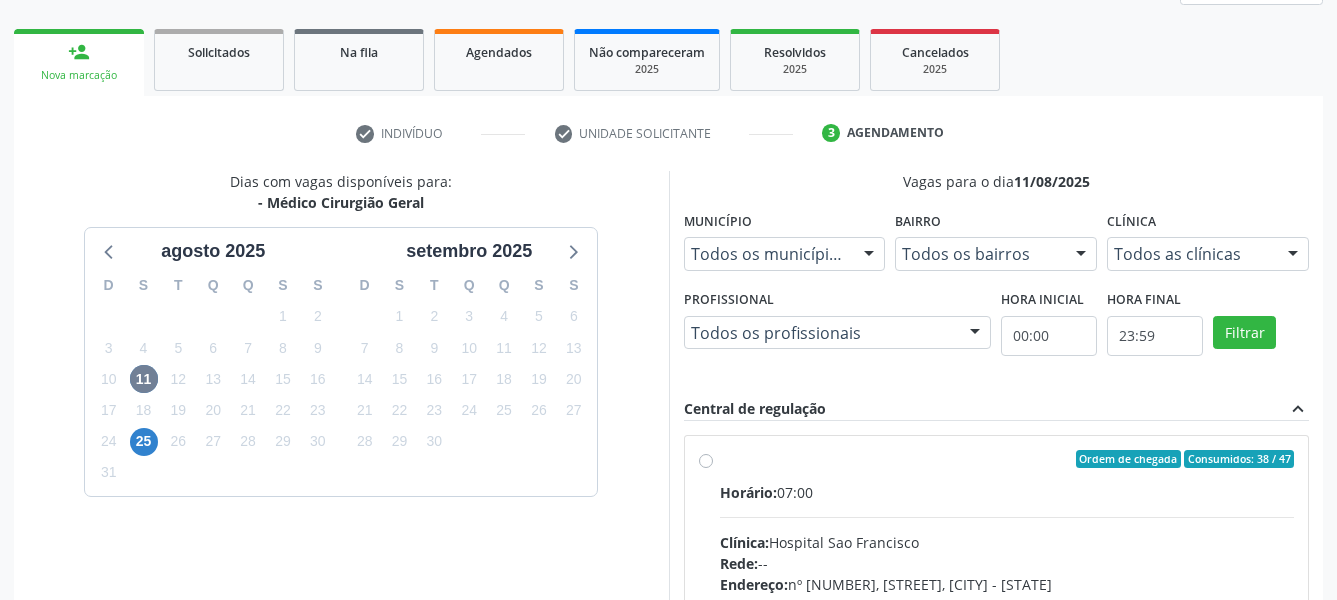click on "Ordem de chegada
Consumidos: 38 / 47
Horário:   07:00
Clínica:  Hospital Sao Francisco
Rede:
--
Endereço:   nº 384, Varzea, Serra Talhada - PE
Telefone:   (81) 38312142
Profissional:
--
Informações adicionais sobre o atendimento
Idade de atendimento:
Sem restrição
Gênero(s) atendido(s):
Sem restrição
Informações adicionais:
--" at bounding box center (1007, 603) 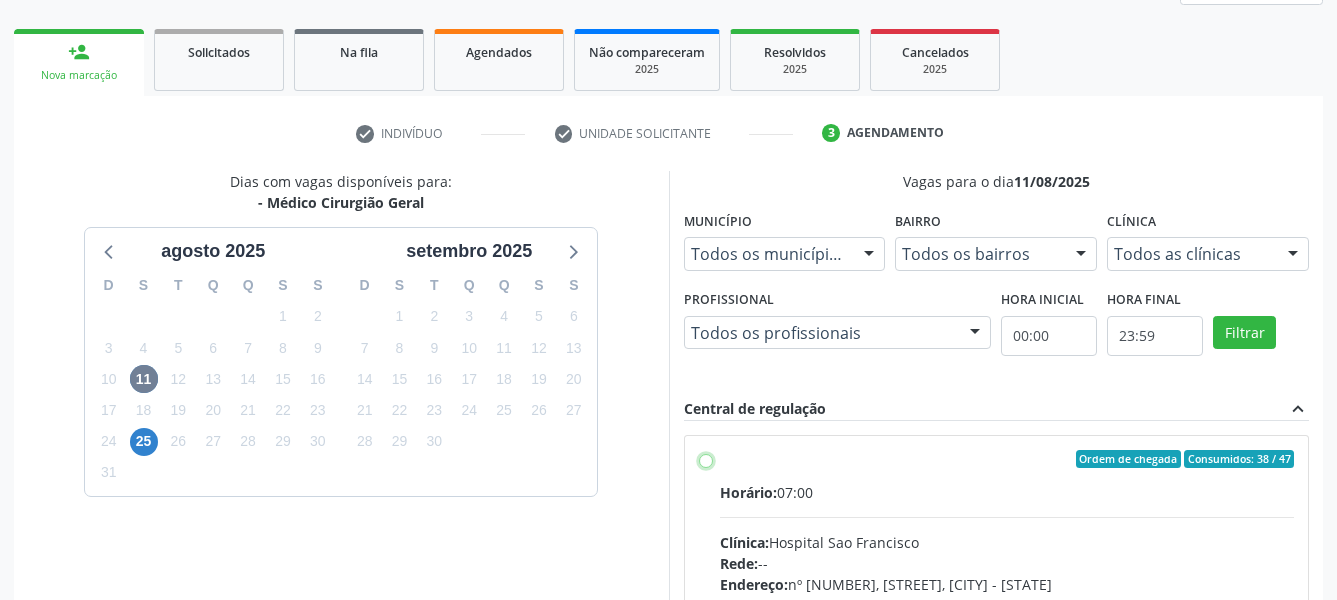 radio on "true" 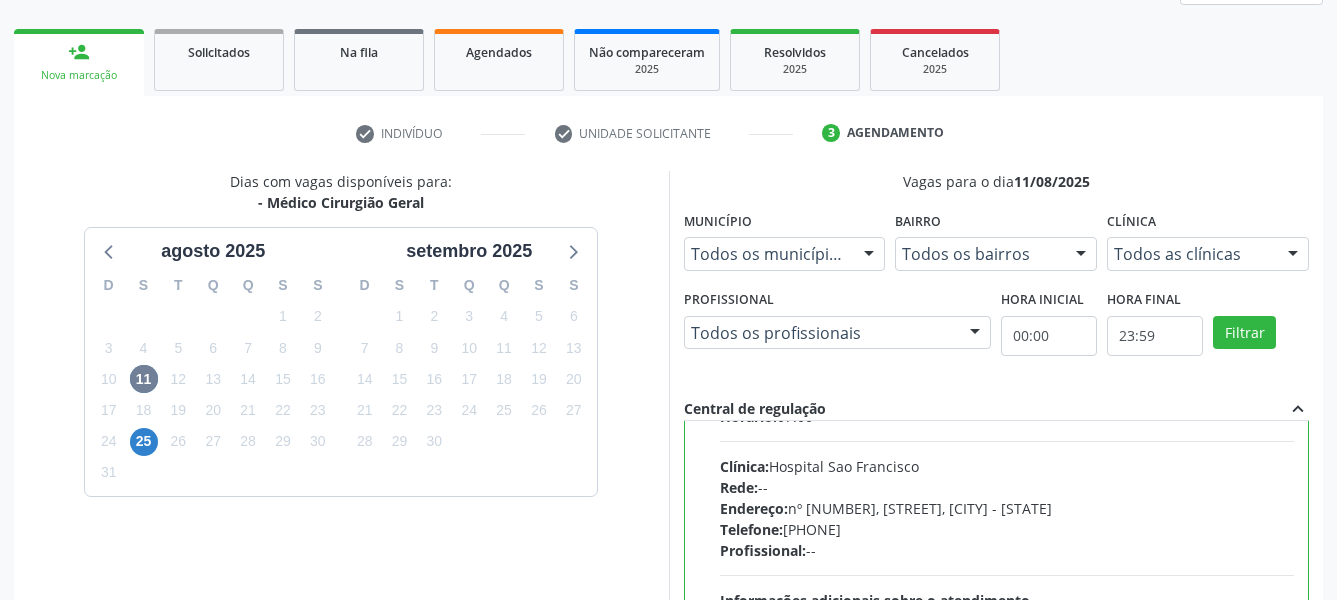 scroll, scrollTop: 99, scrollLeft: 0, axis: vertical 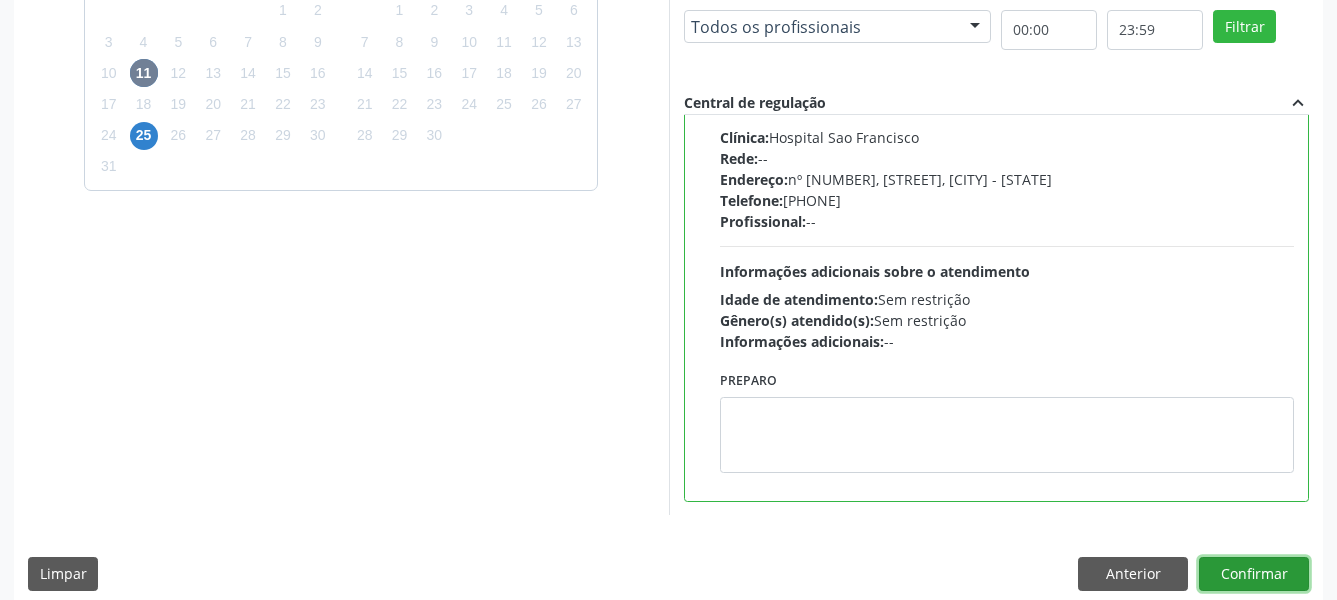 click on "Confirmar" at bounding box center [1254, 574] 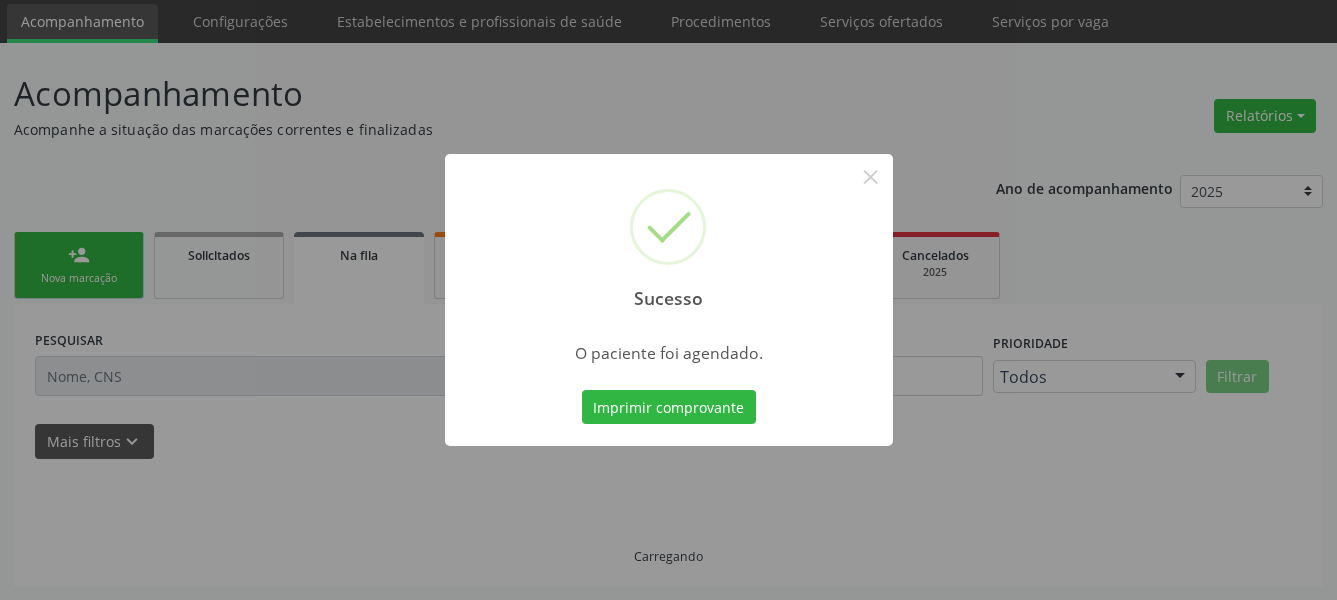 scroll, scrollTop: 66, scrollLeft: 0, axis: vertical 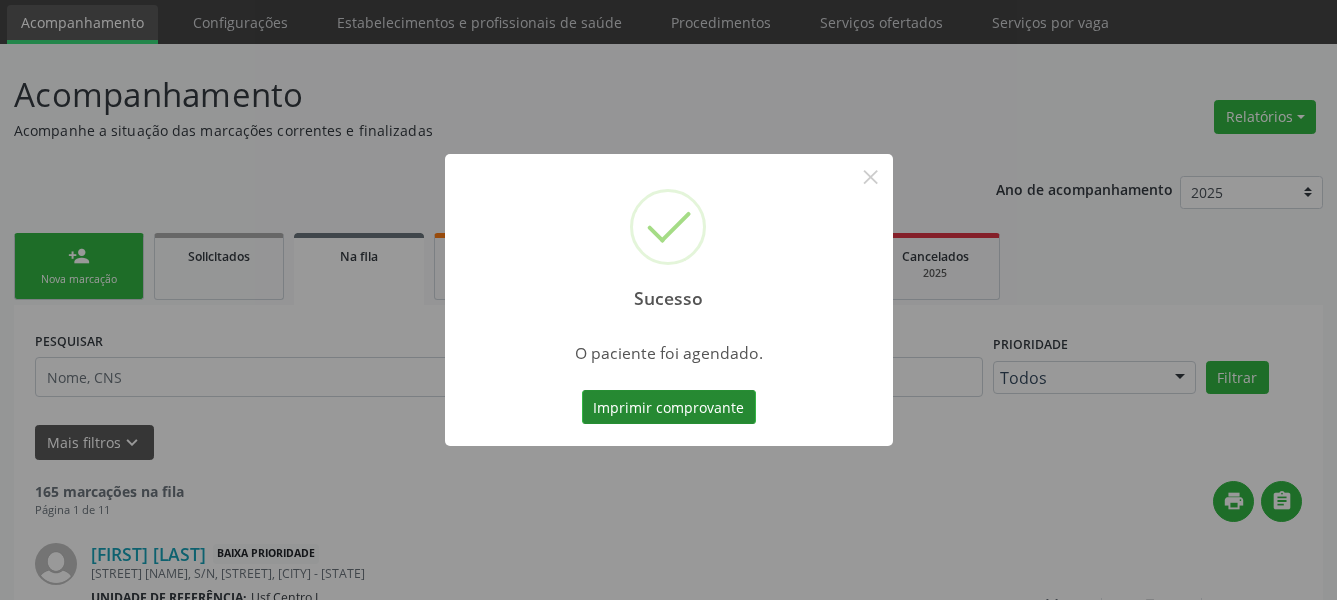 click on "Imprimir comprovante" at bounding box center [669, 407] 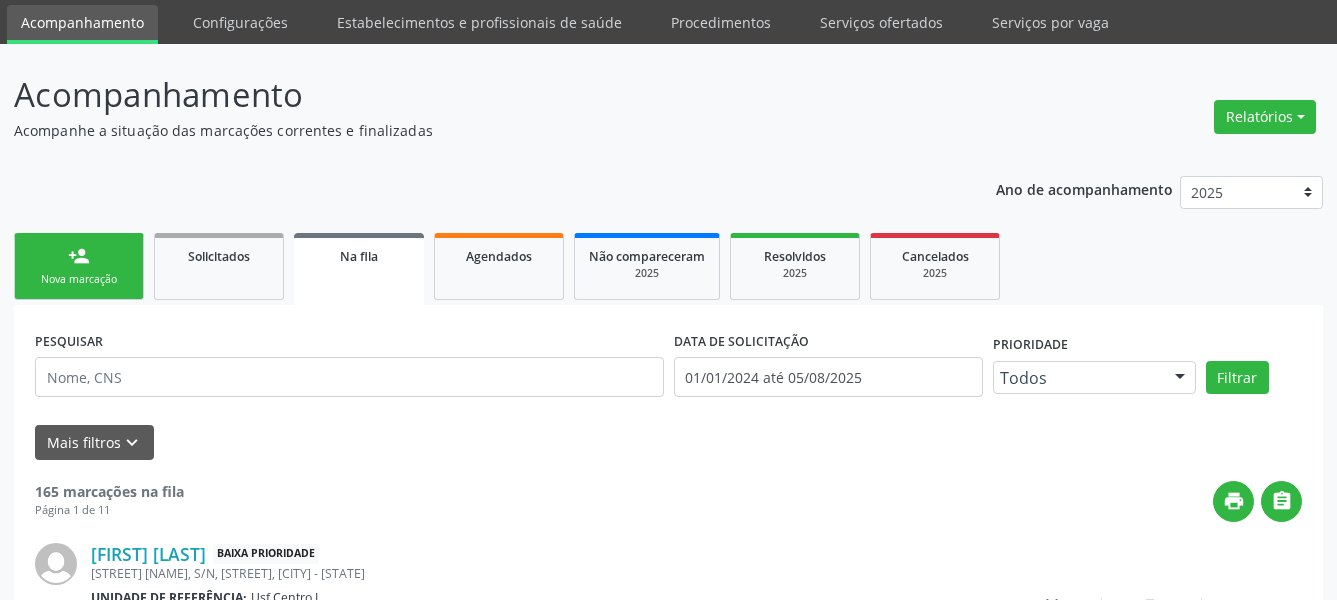 scroll, scrollTop: 65, scrollLeft: 0, axis: vertical 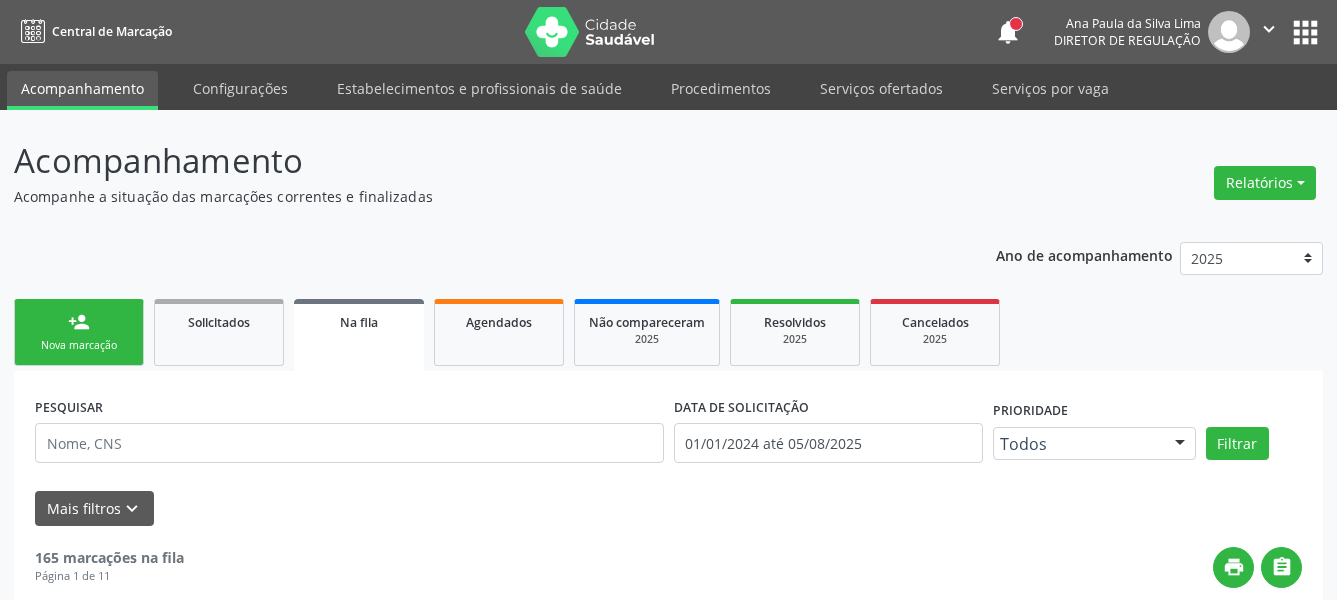 click on "apps" at bounding box center (1305, 32) 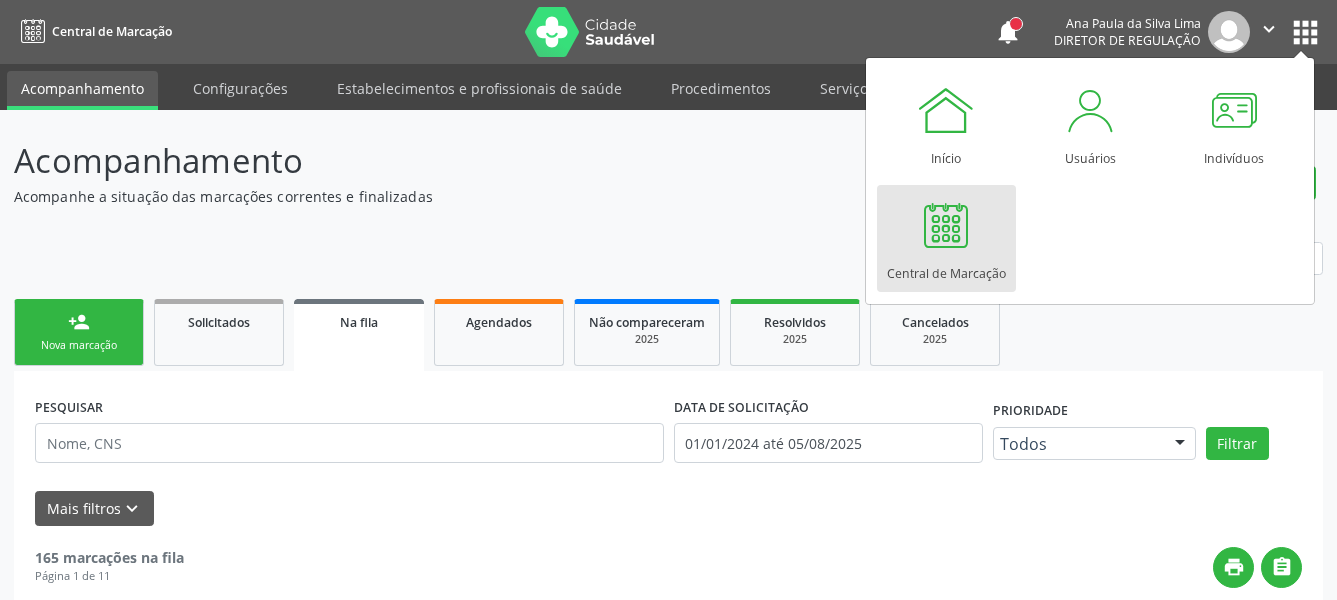 click on "Central de Marcação" at bounding box center (946, 268) 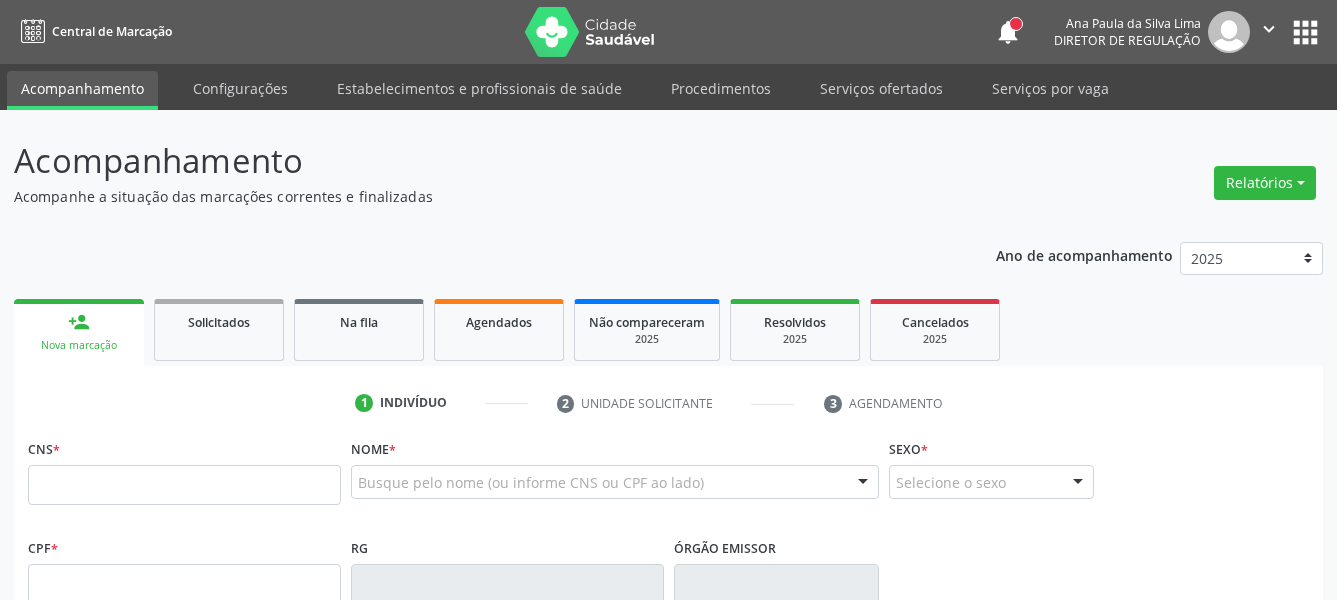 scroll, scrollTop: 0, scrollLeft: 0, axis: both 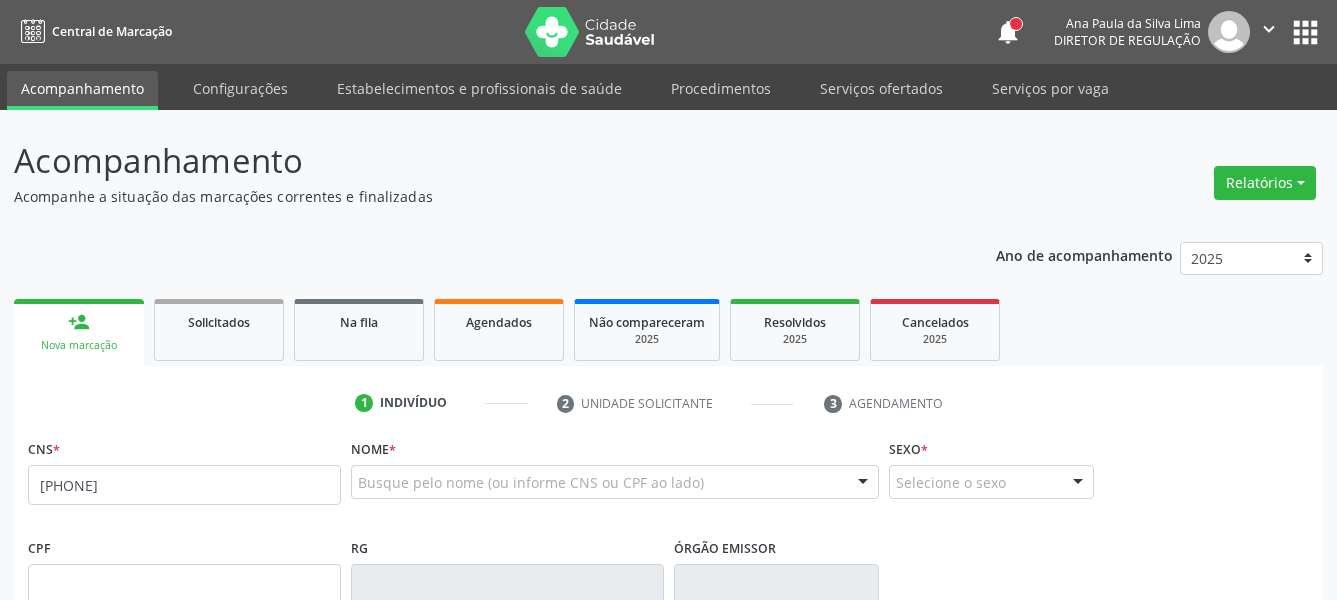 type on "[PHONE]" 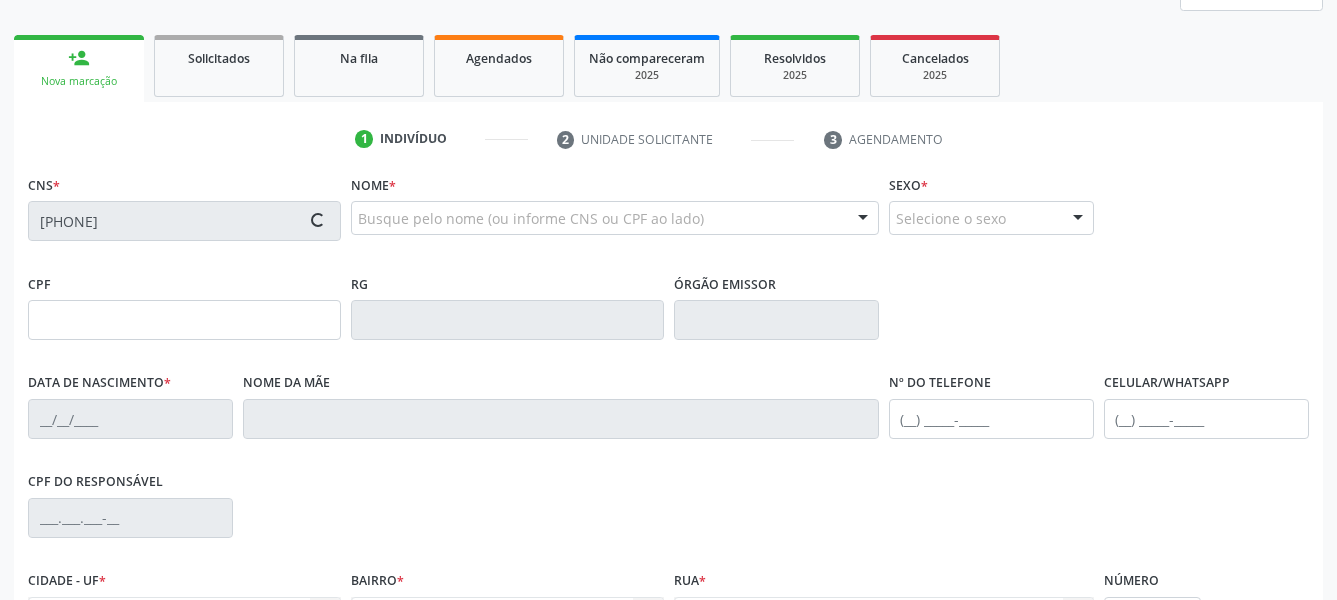 scroll, scrollTop: 306, scrollLeft: 0, axis: vertical 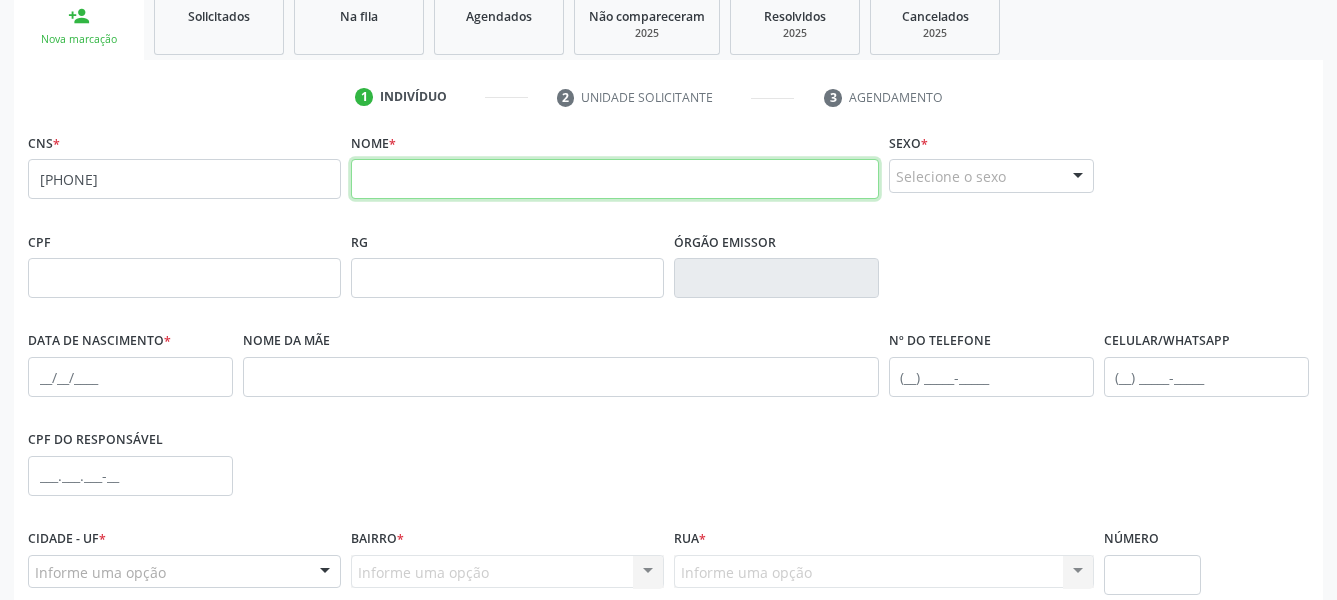 click at bounding box center (615, 179) 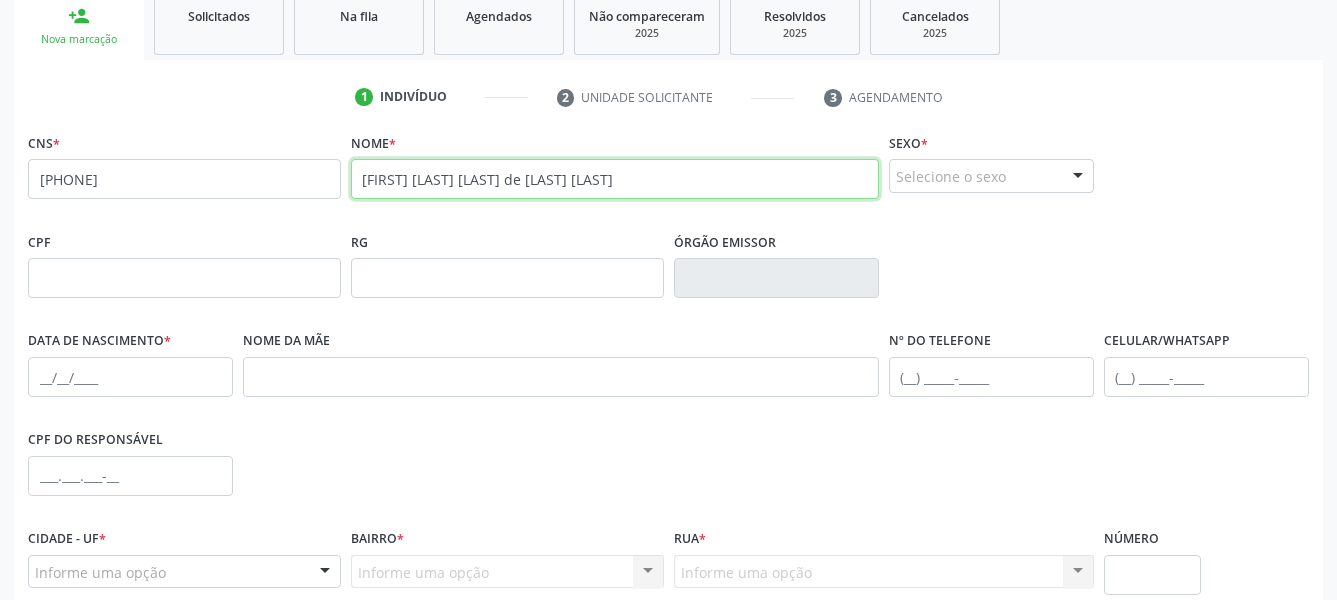 type on "[FIRST] [LAST] [LAST] de [LAST] [LAST]" 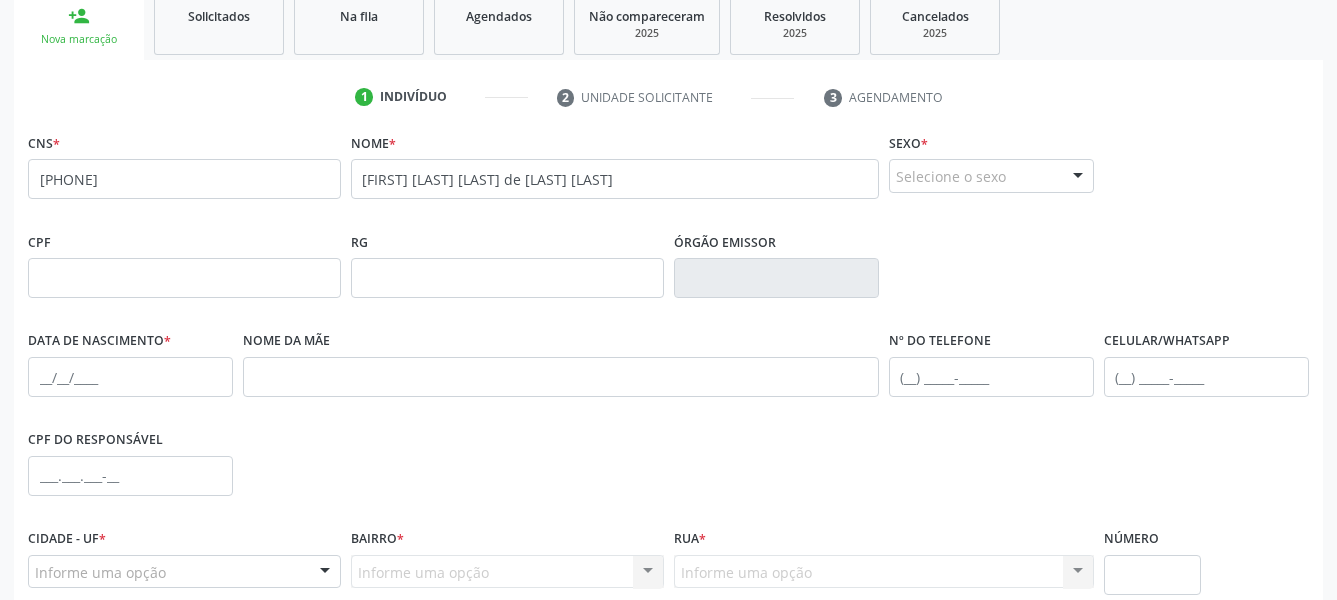 click on "Selecione o sexo" at bounding box center [991, 176] 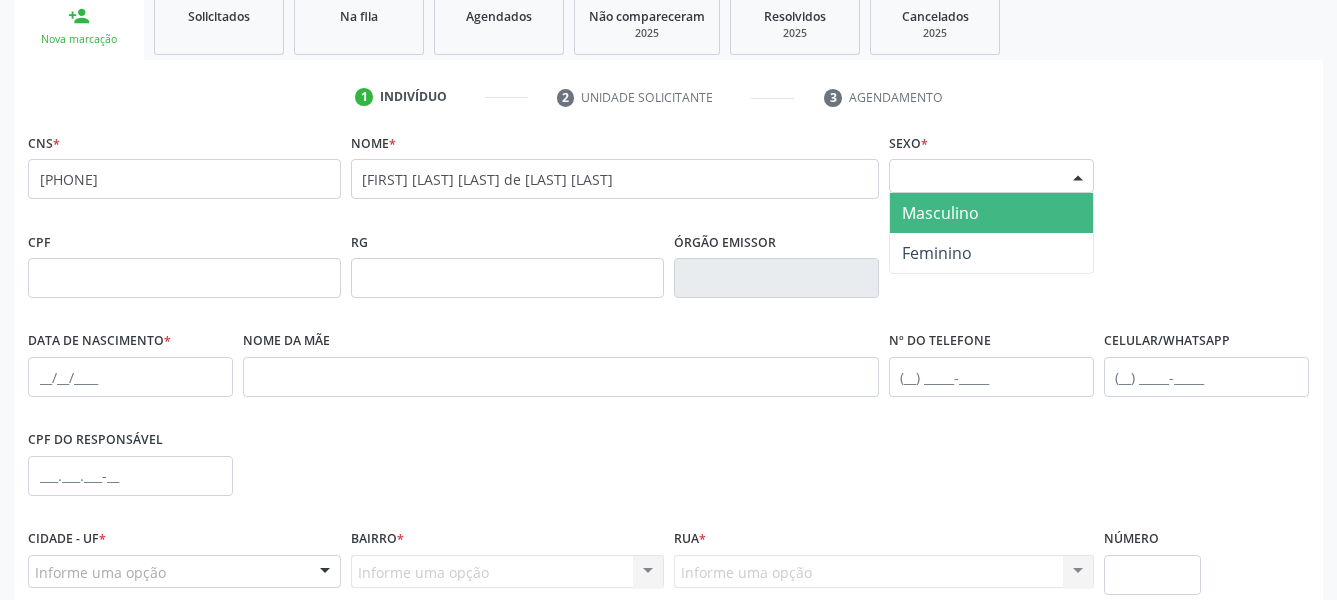 click on "Masculino" at bounding box center (940, 213) 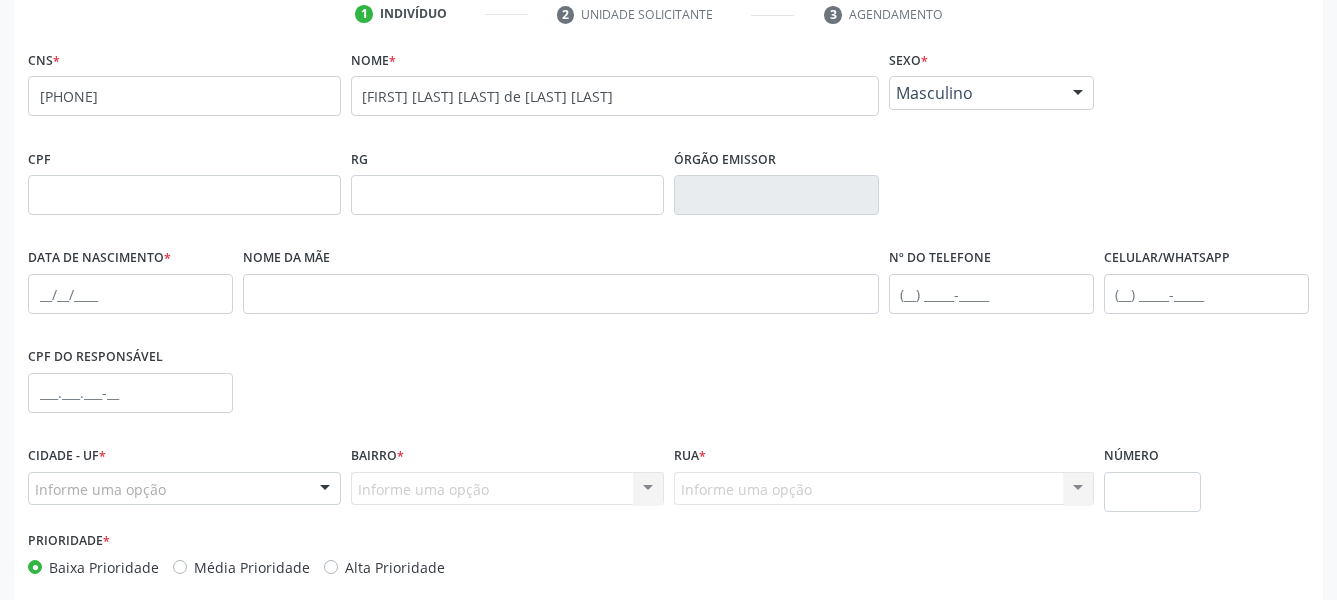 scroll, scrollTop: 484, scrollLeft: 0, axis: vertical 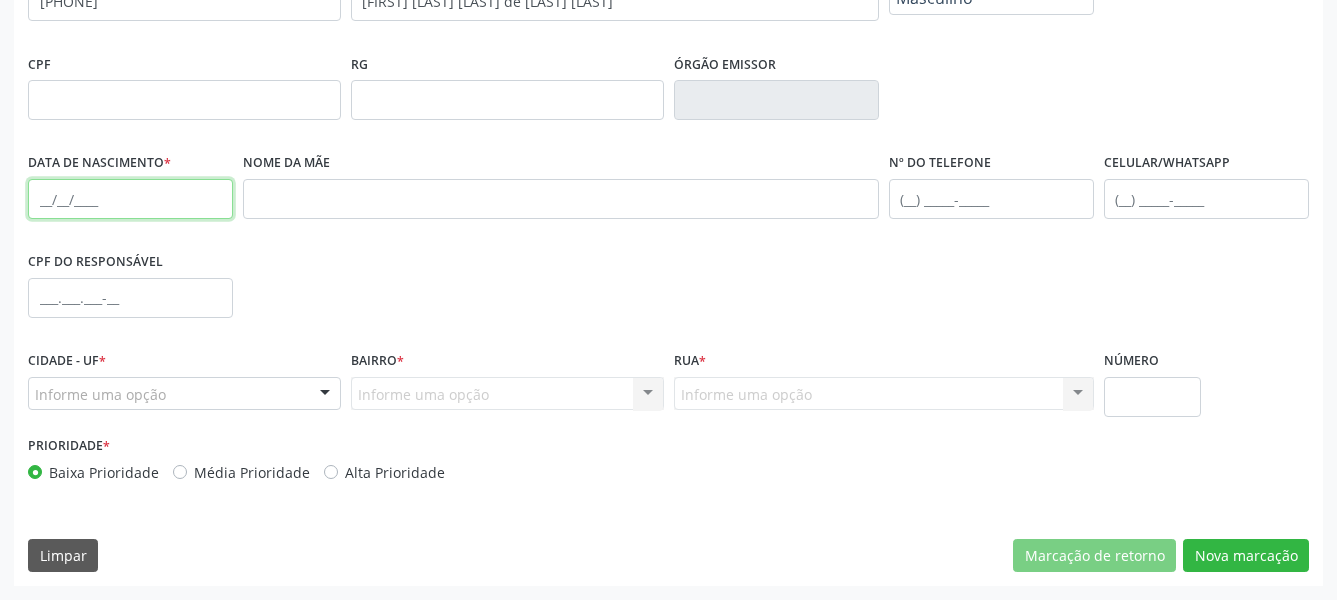 click at bounding box center (130, 199) 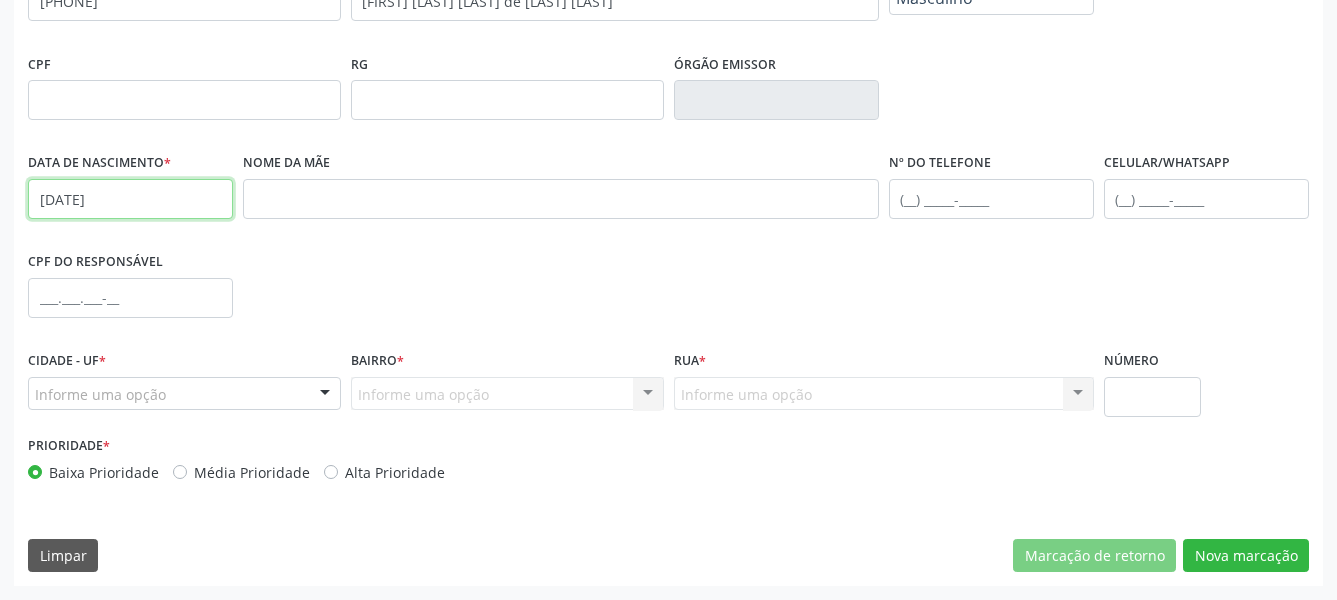 type on "[DATE]" 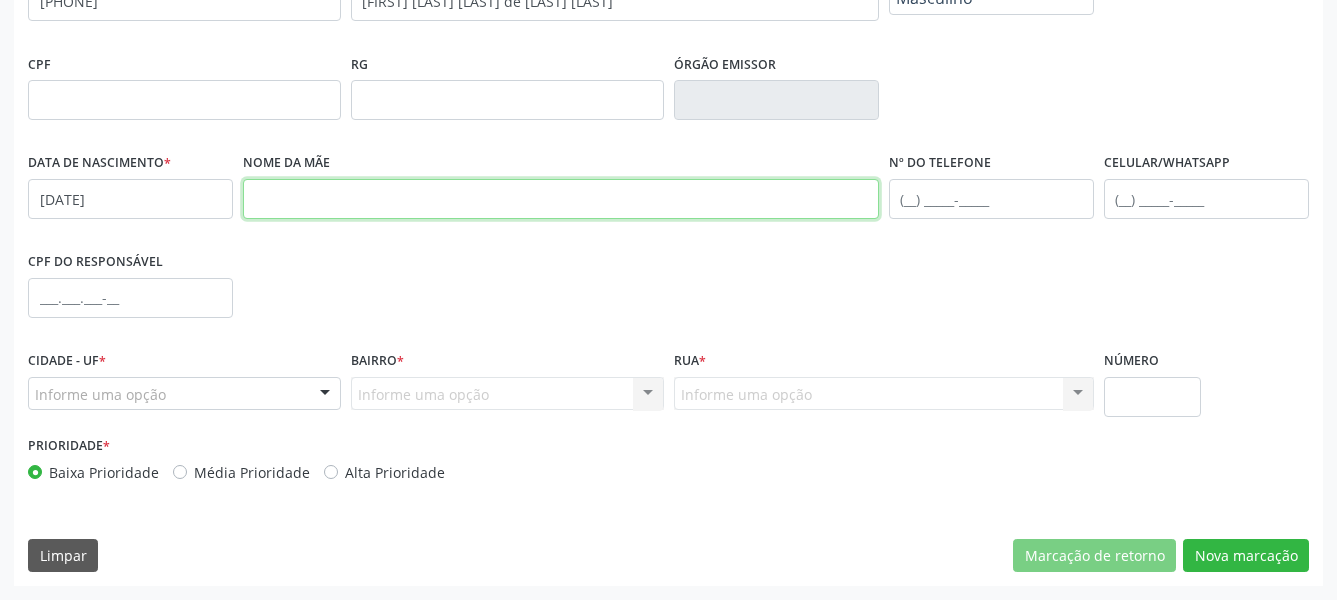 click at bounding box center (561, 199) 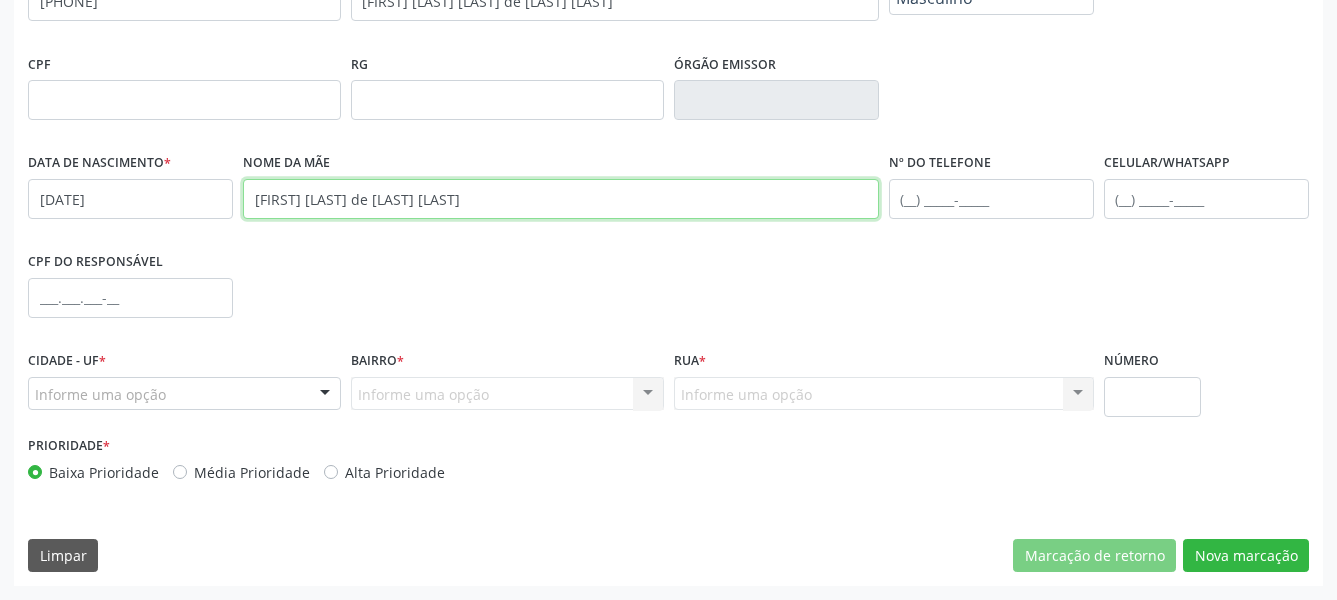 type on "[FIRST] [LAST] de [LAST] [LAST]" 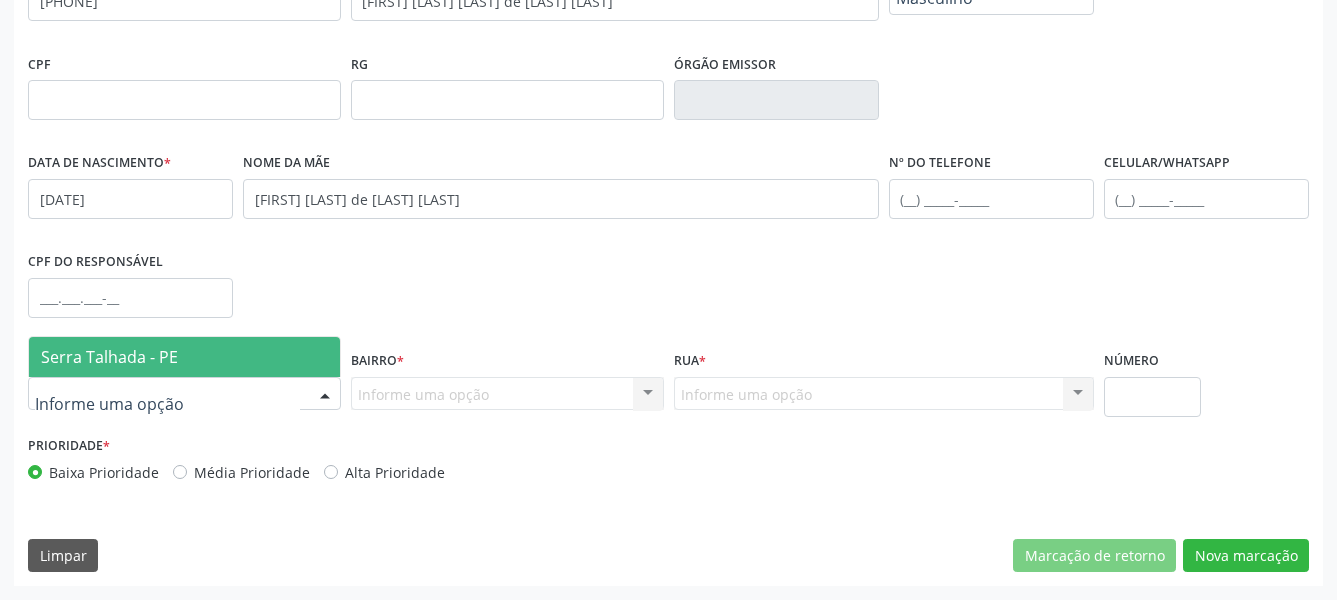 click on "Serra Talhada - PE" at bounding box center [184, 357] 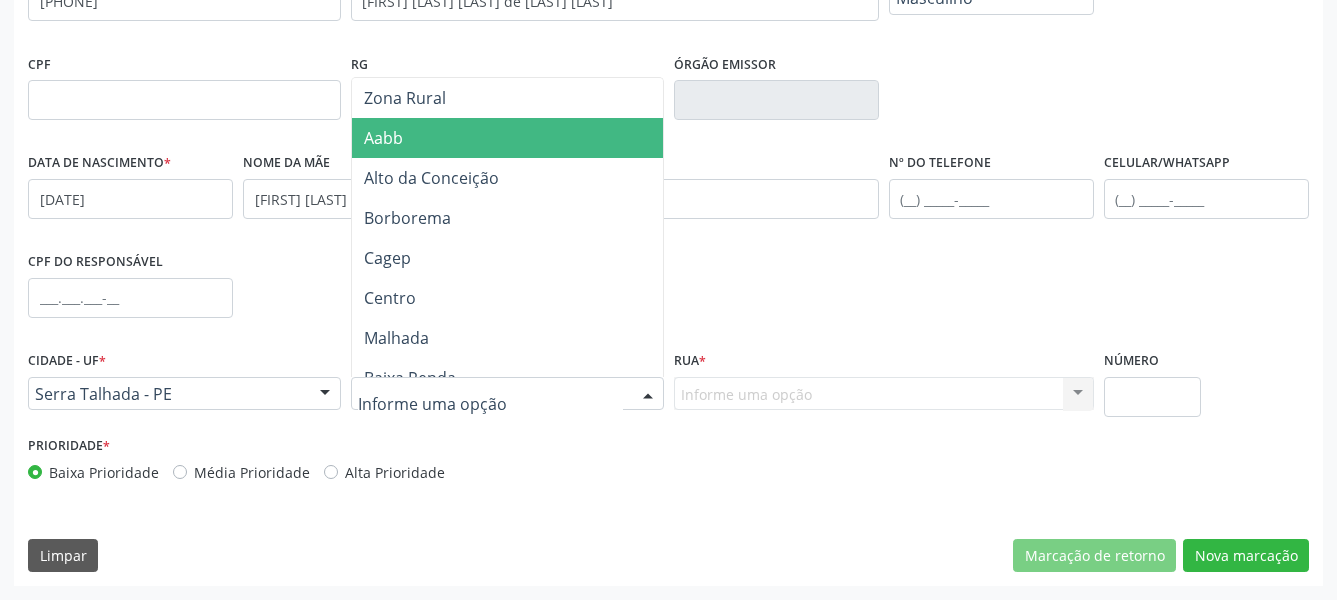 click on "Aabb" at bounding box center [507, 138] 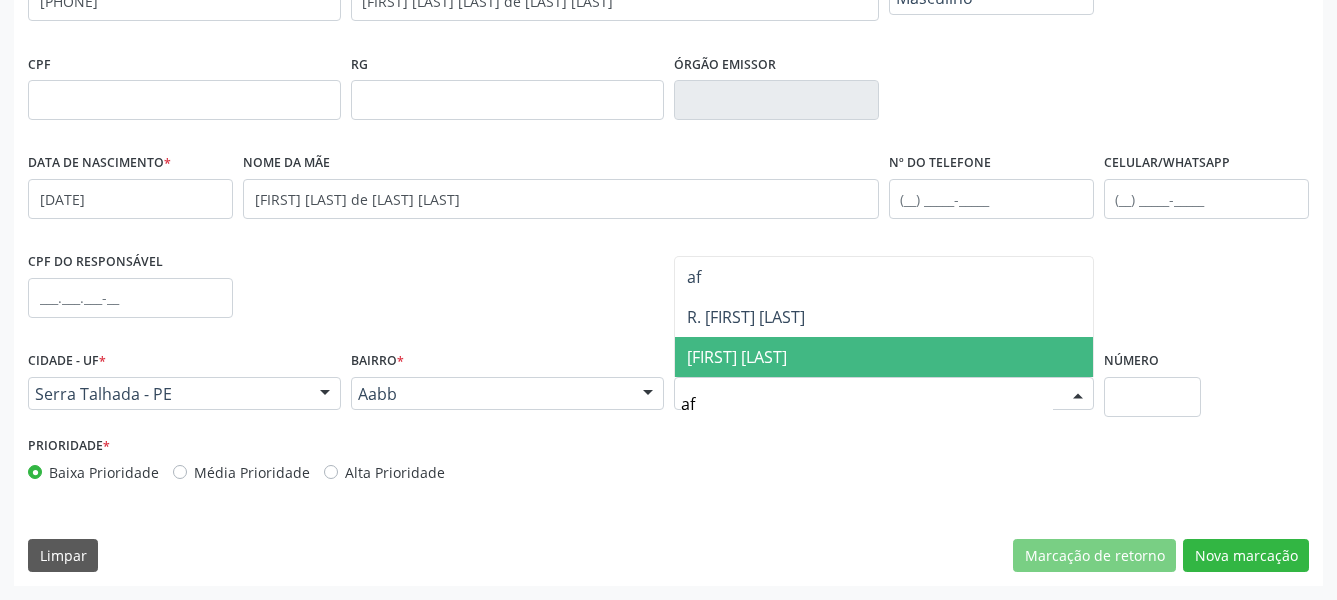 type on "afo" 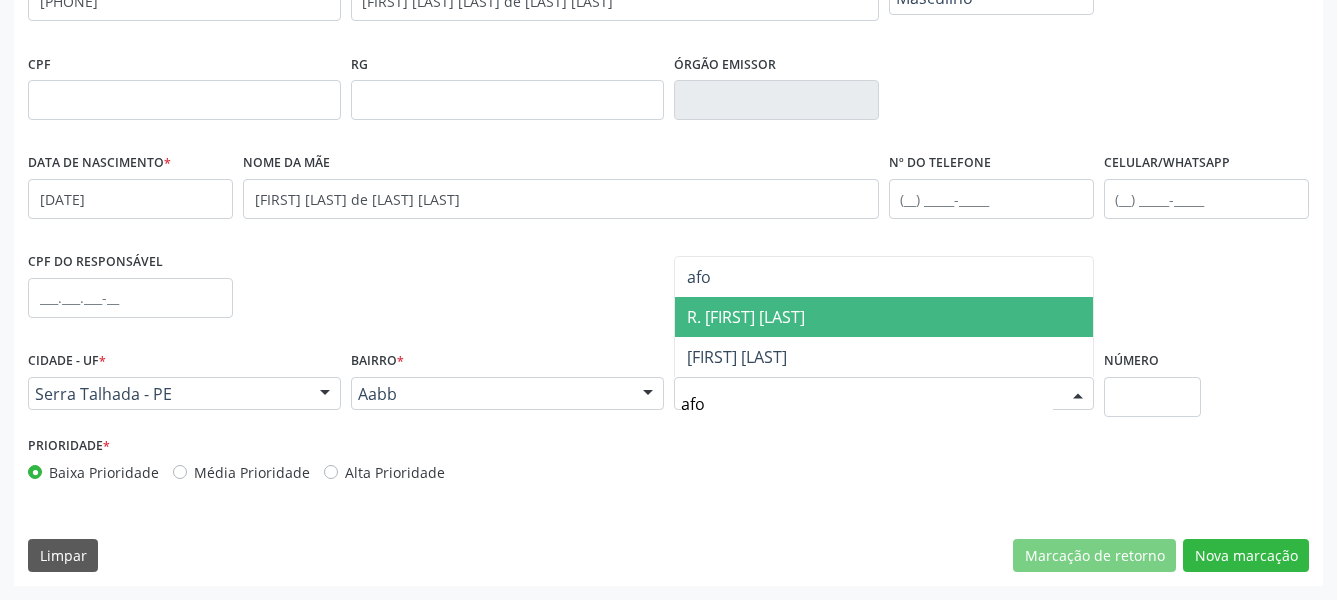 click on "R. [FIRST] [LAST]" at bounding box center (884, 317) 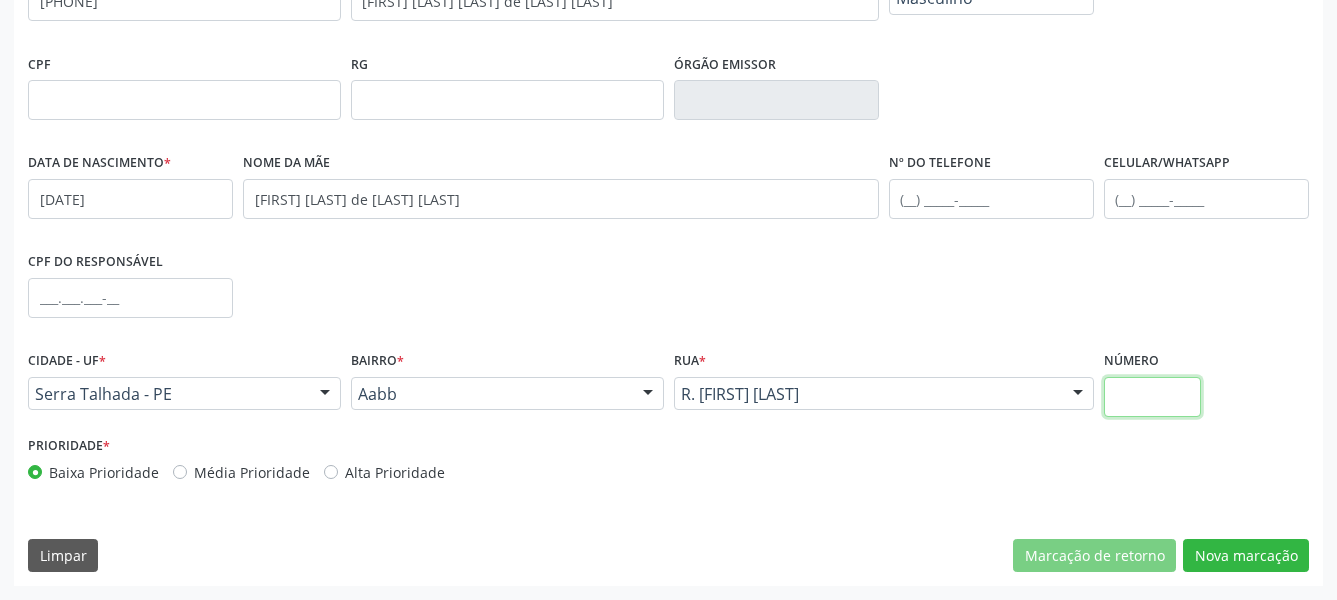 click at bounding box center [1153, 397] 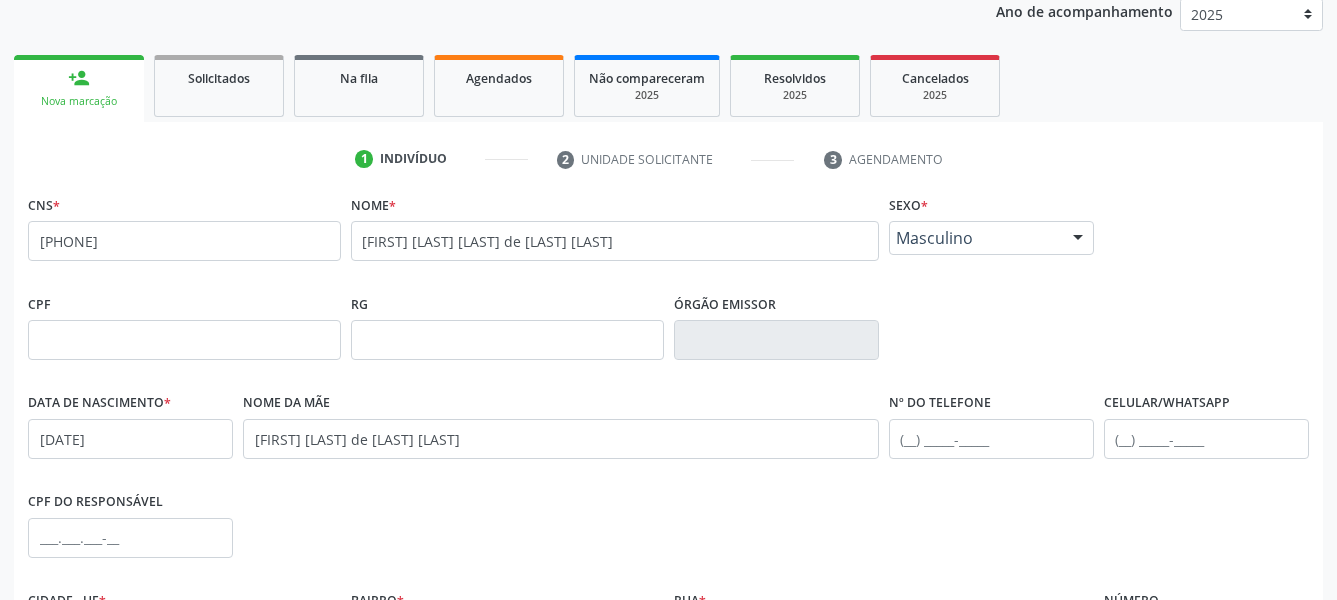 scroll, scrollTop: 280, scrollLeft: 0, axis: vertical 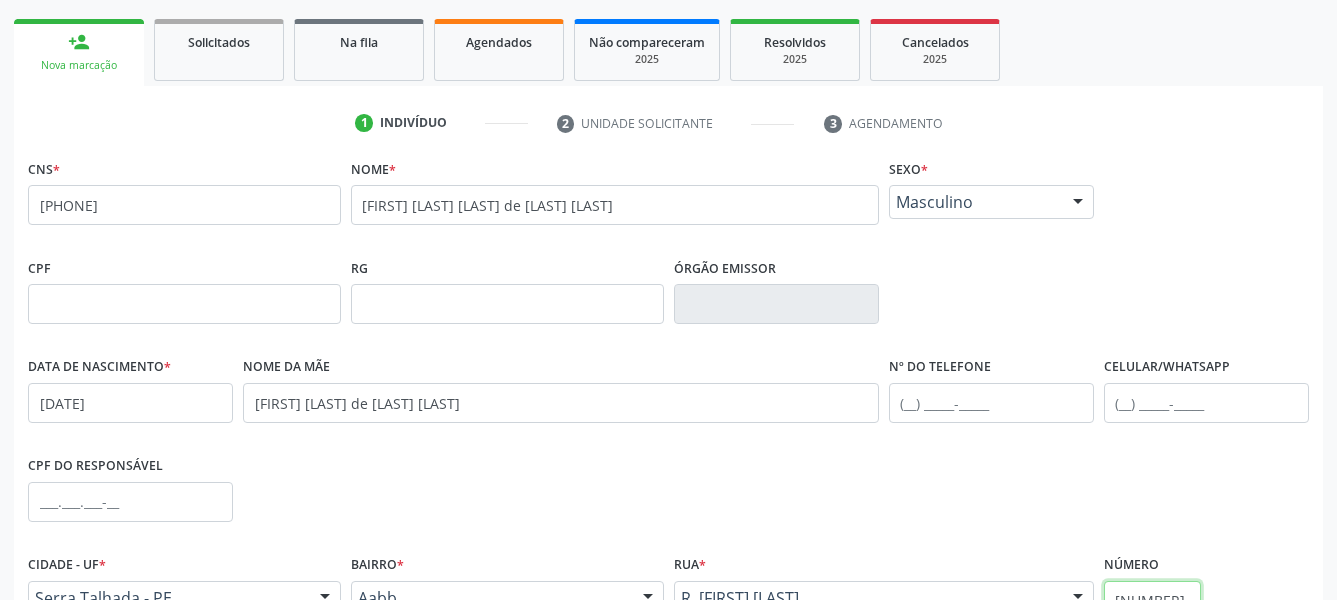 type on "[NUMBER]" 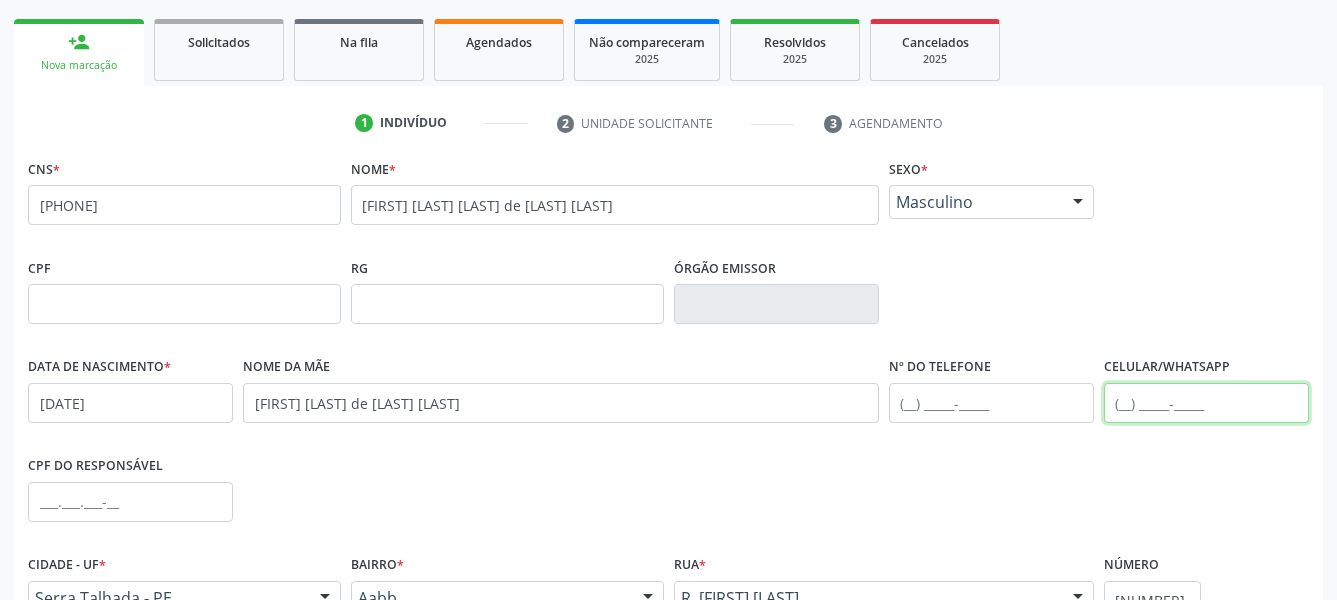 click at bounding box center (1206, 403) 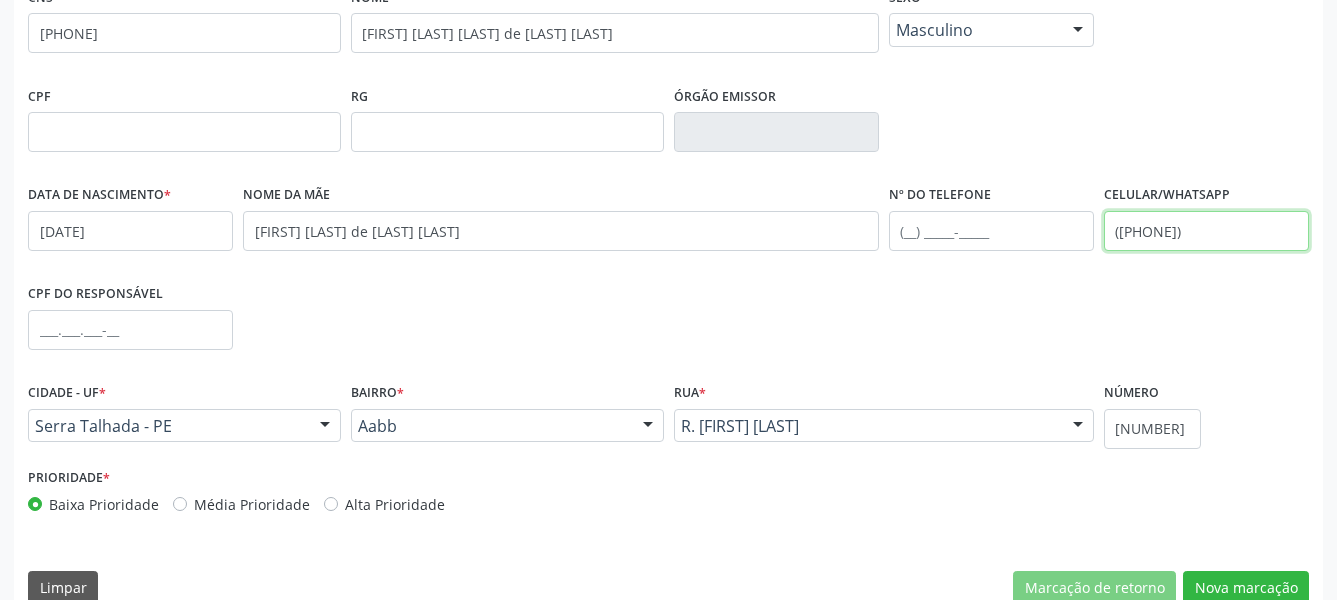 scroll, scrollTop: 484, scrollLeft: 0, axis: vertical 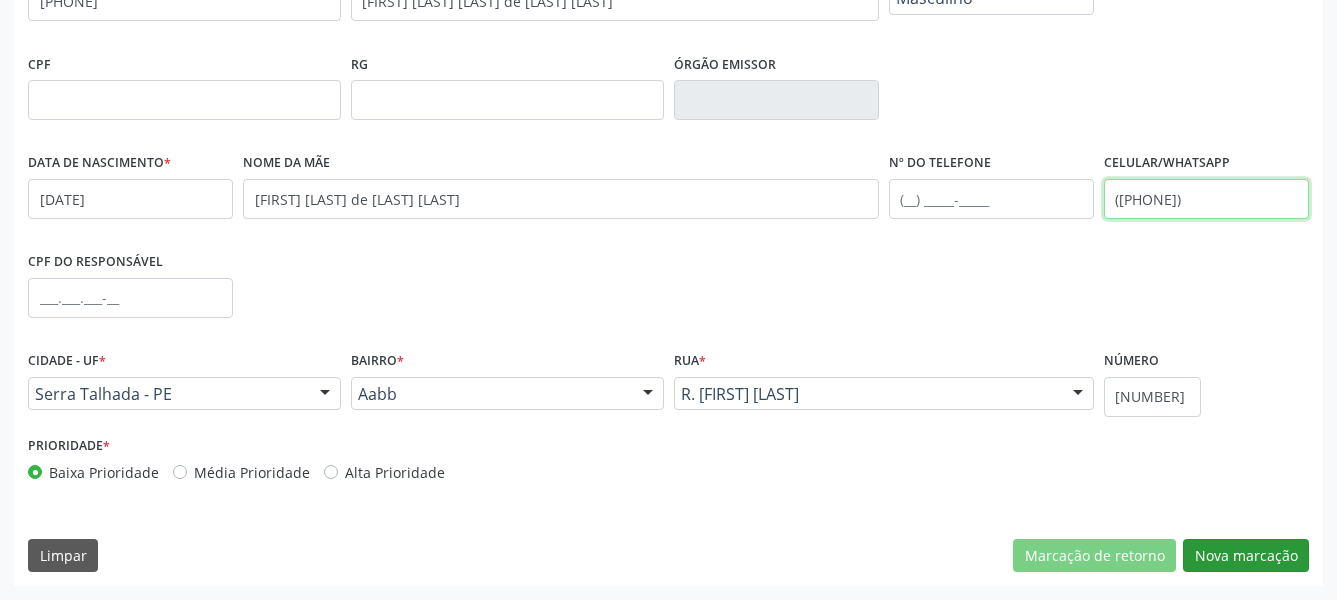 type on "([PHONE])" 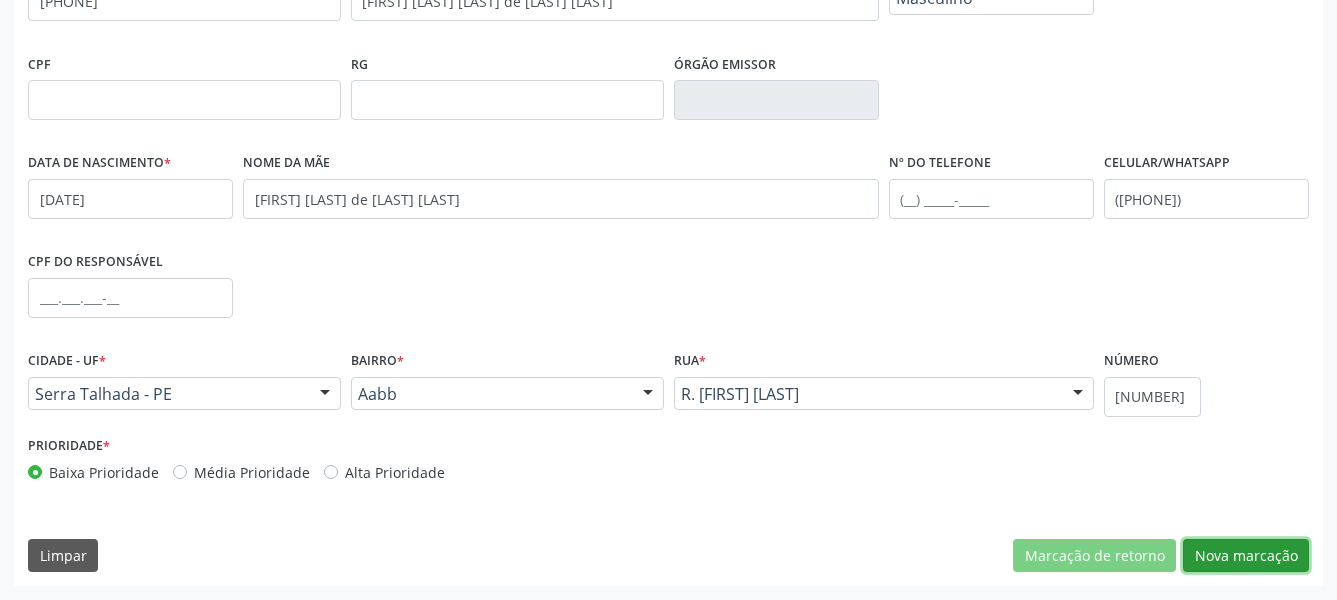 drag, startPoint x: 1252, startPoint y: 551, endPoint x: 1202, endPoint y: 558, distance: 50.48762 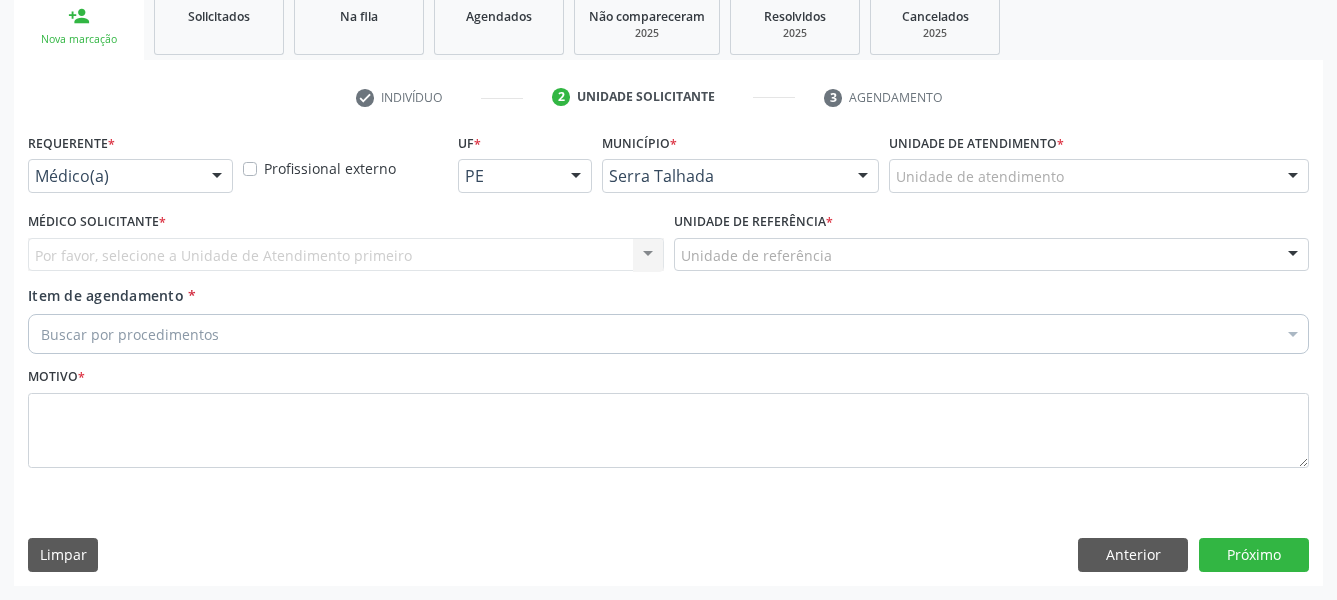 scroll, scrollTop: 322, scrollLeft: 0, axis: vertical 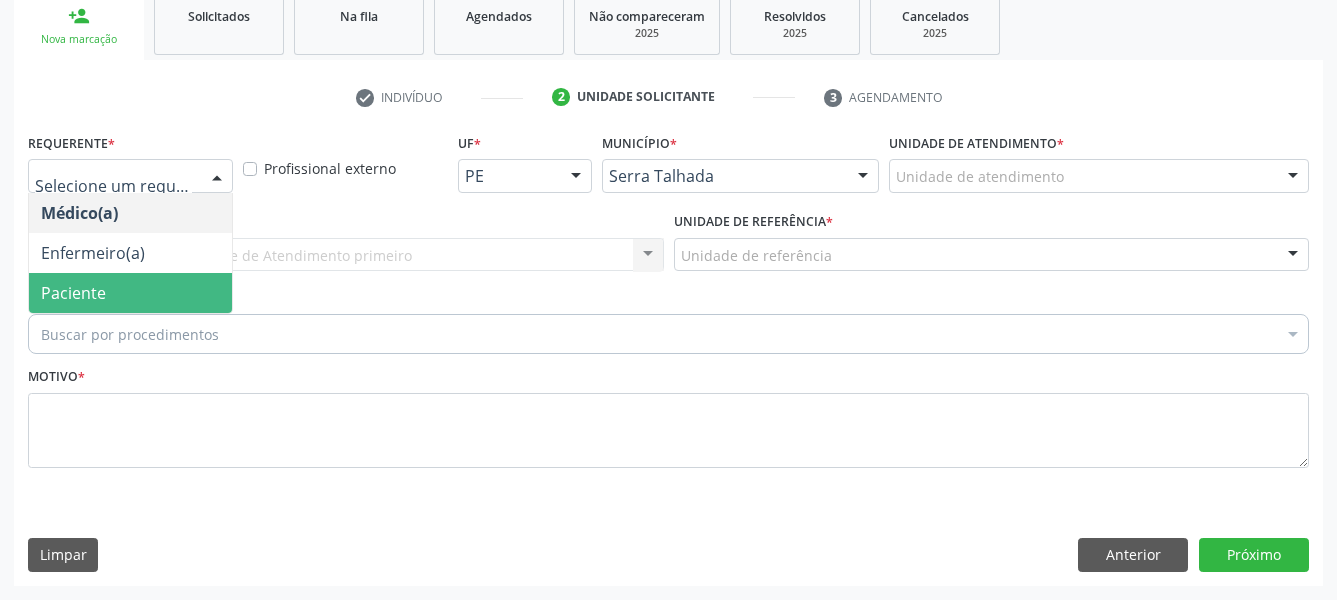click on "Paciente" at bounding box center [130, 293] 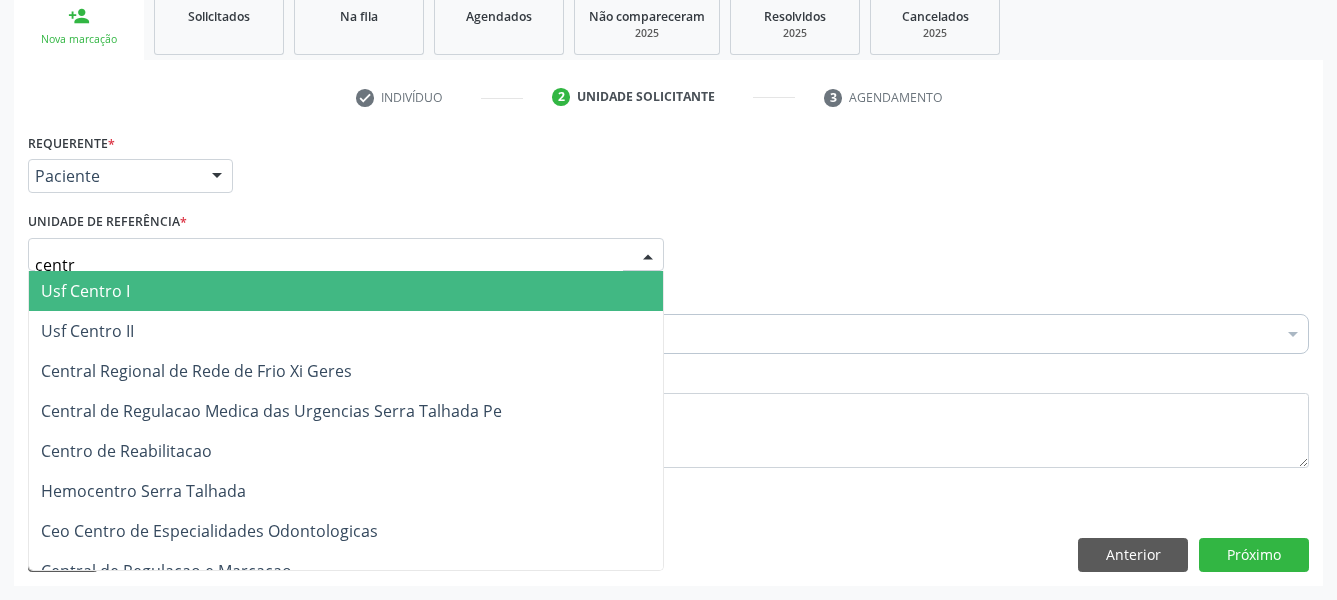 type on "centro" 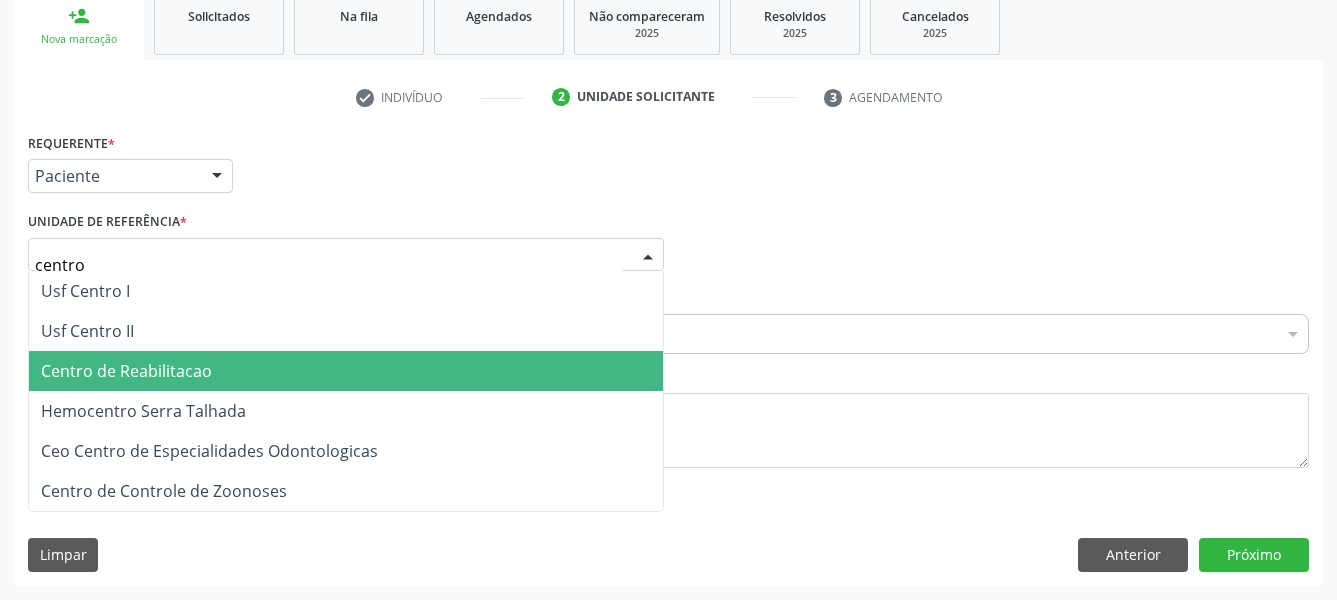 click on "Centro de Reabilitacao" at bounding box center [126, 371] 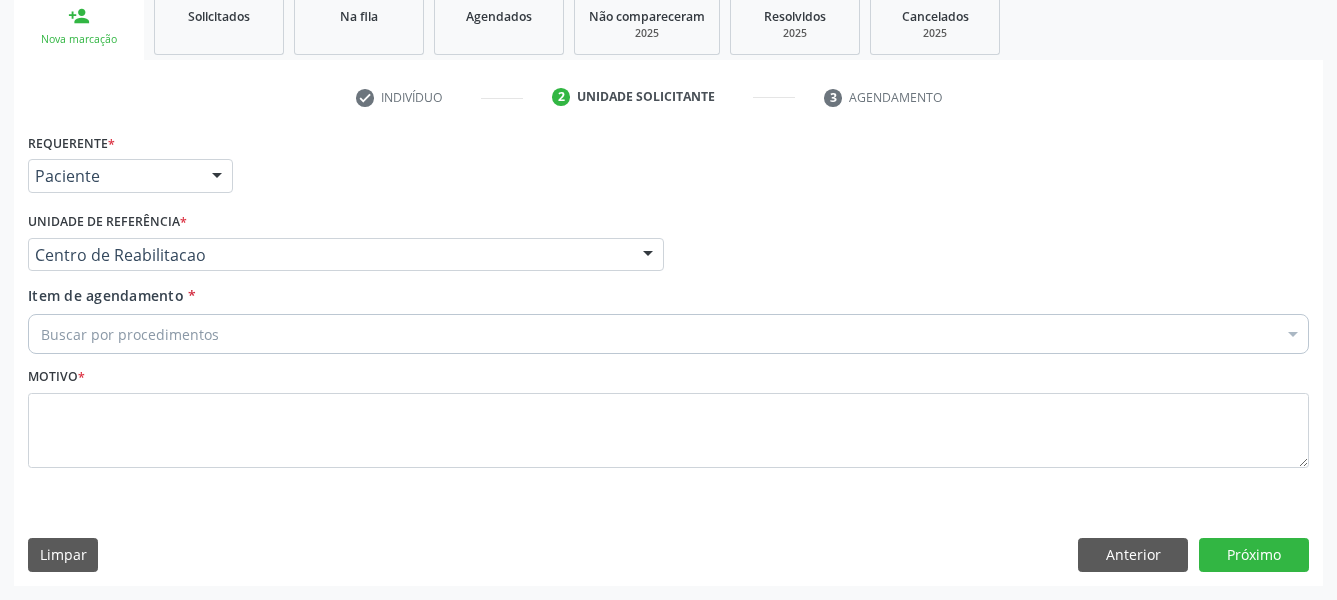 drag, startPoint x: 147, startPoint y: 335, endPoint x: 166, endPoint y: 311, distance: 30.610456 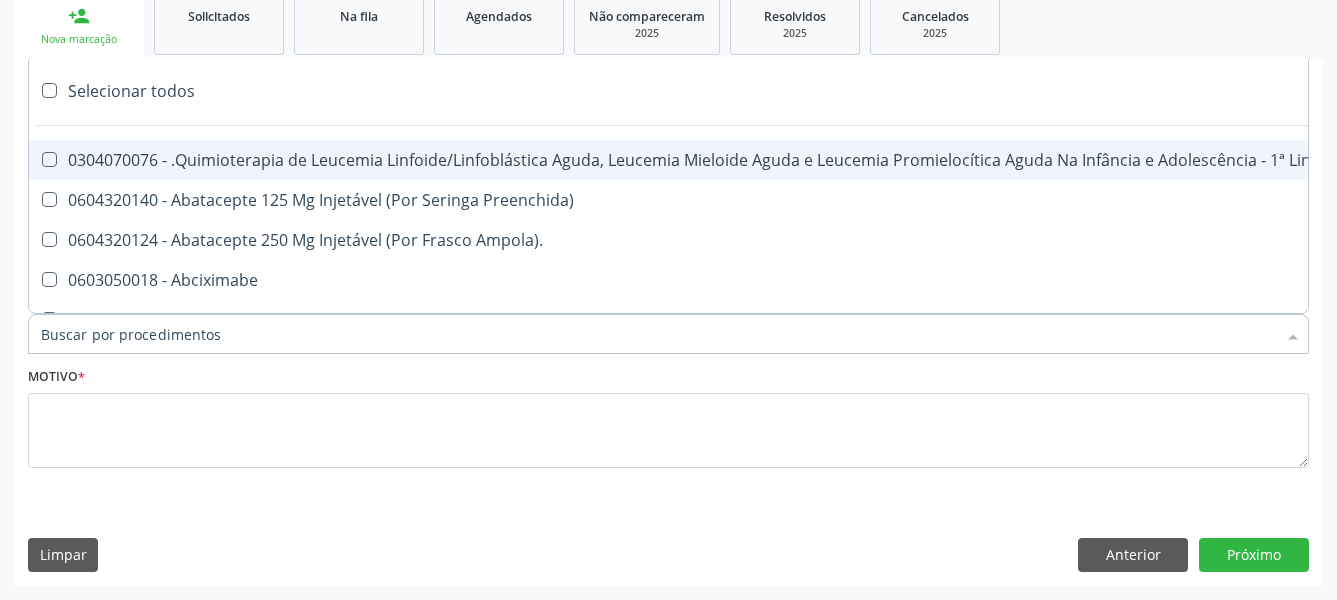 click on "Item de agendamento
*" at bounding box center [658, 334] 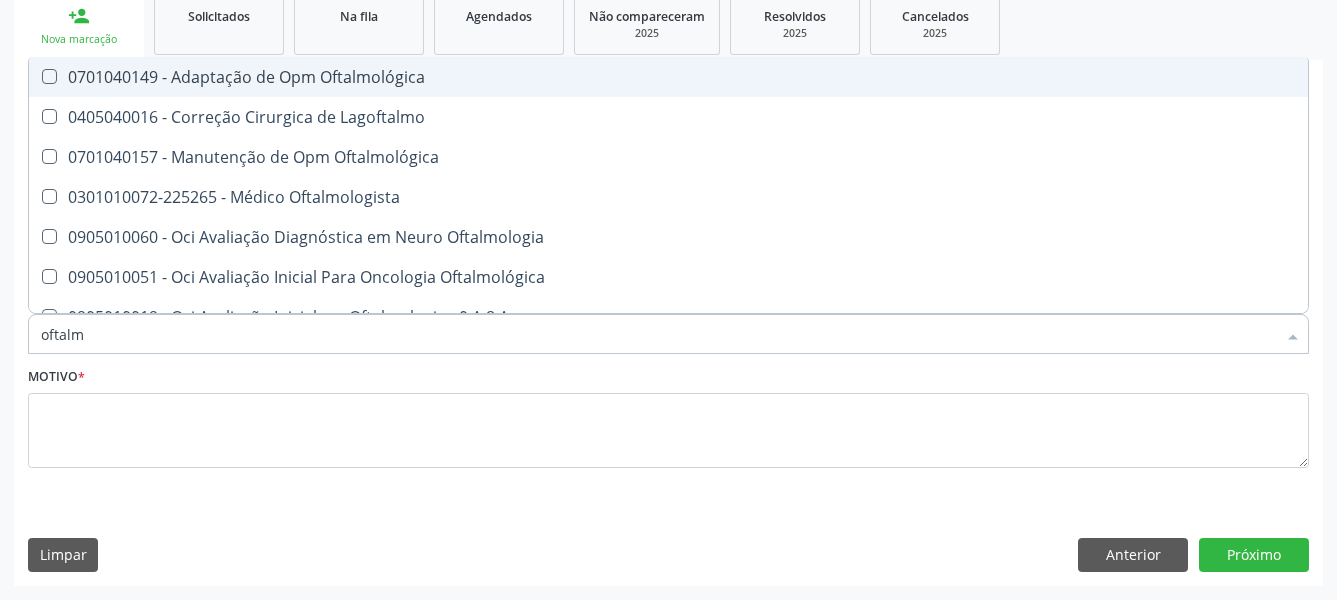 type on "oftalmo" 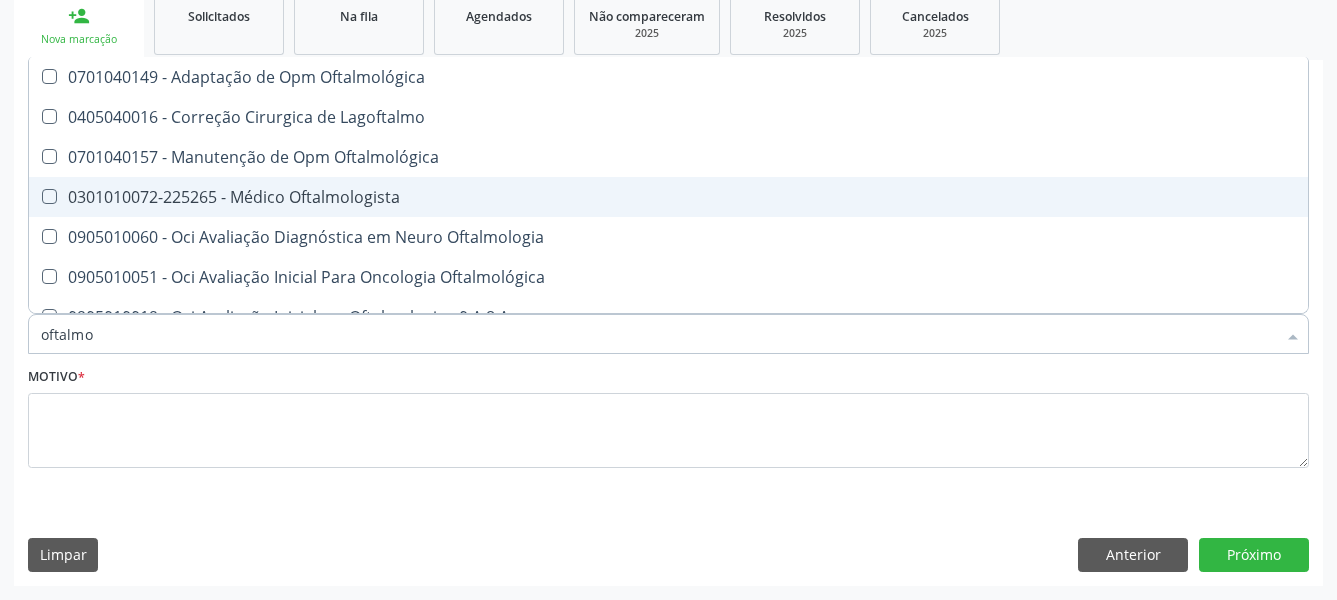 click on "0301010072-225265 - Médico Oftalmologista" at bounding box center [668, 197] 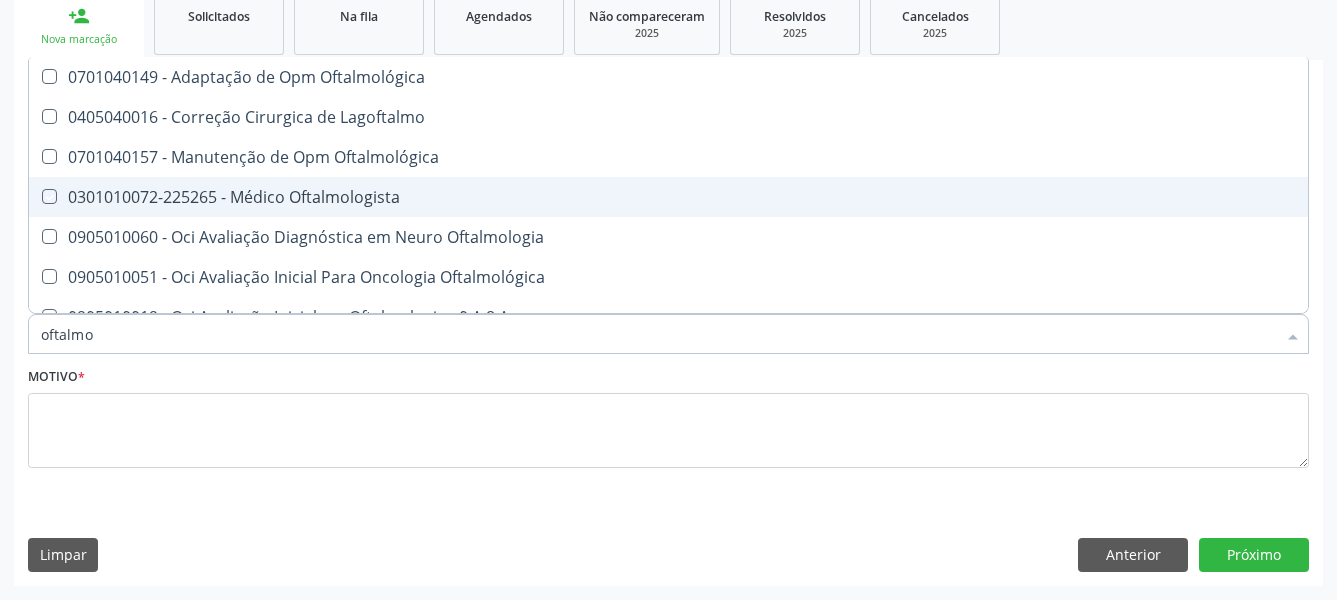 checkbox on "true" 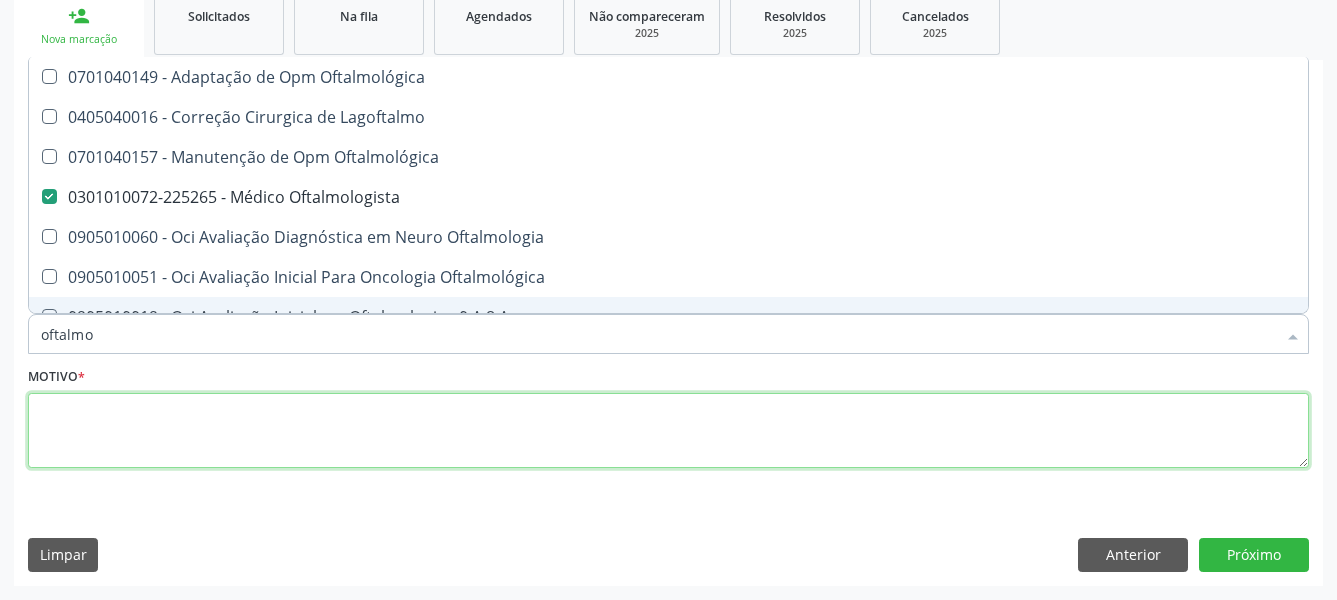 click at bounding box center [668, 431] 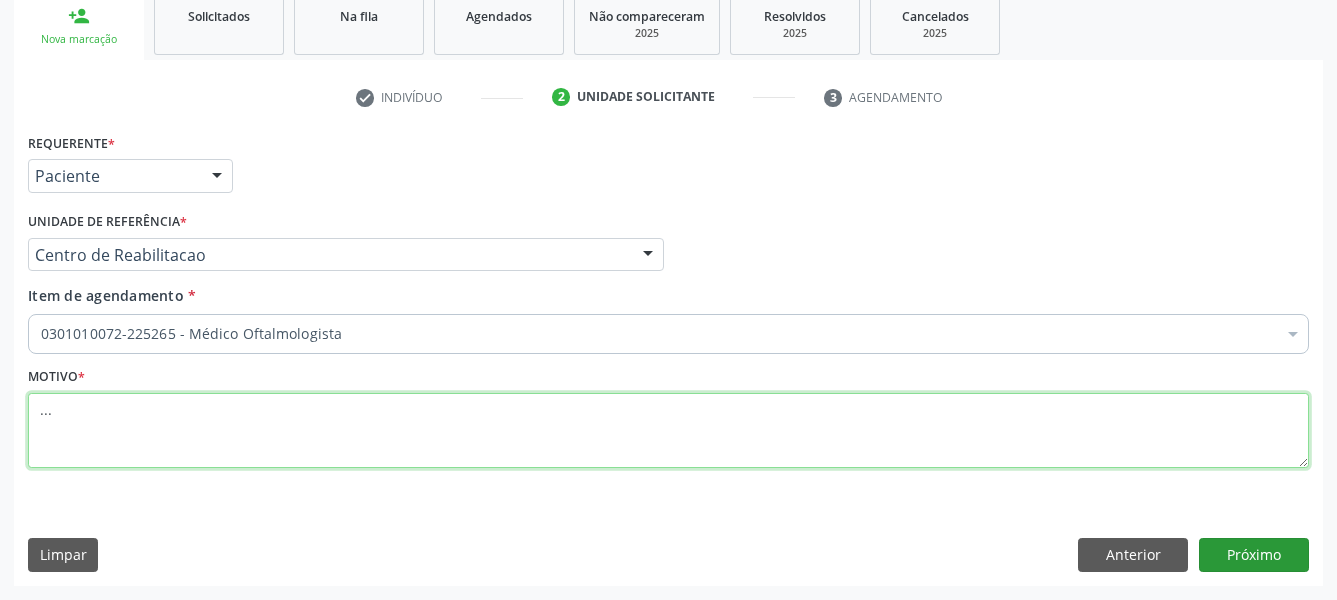 type on "..." 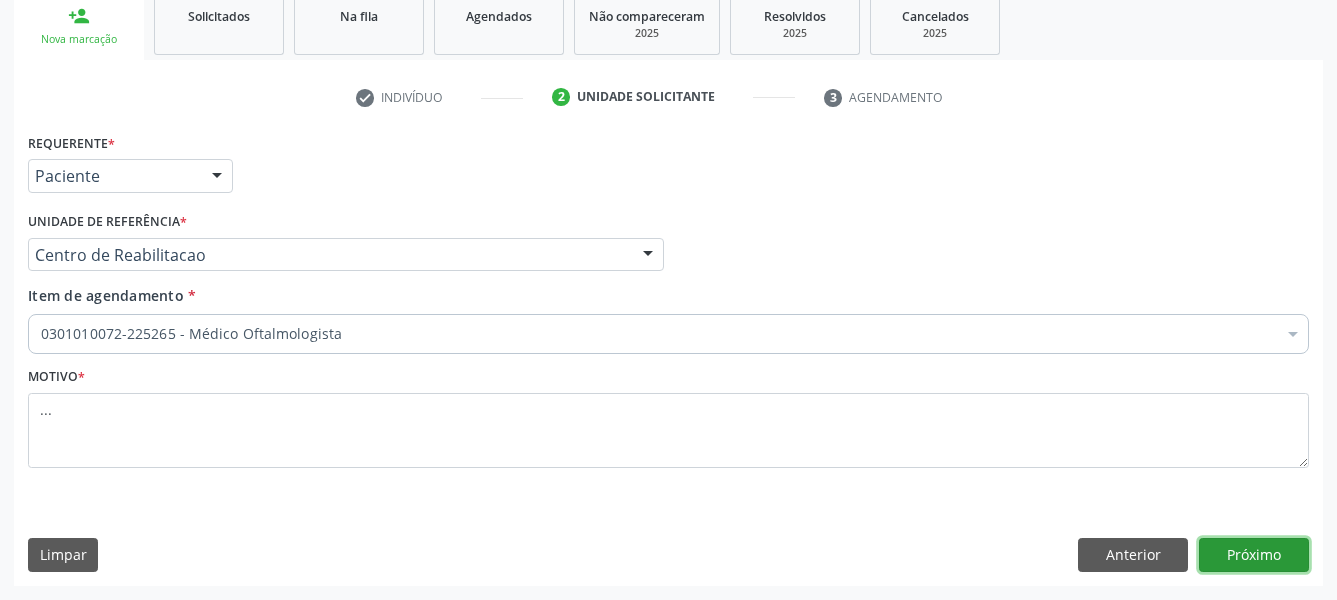 click on "Próximo" at bounding box center (1254, 555) 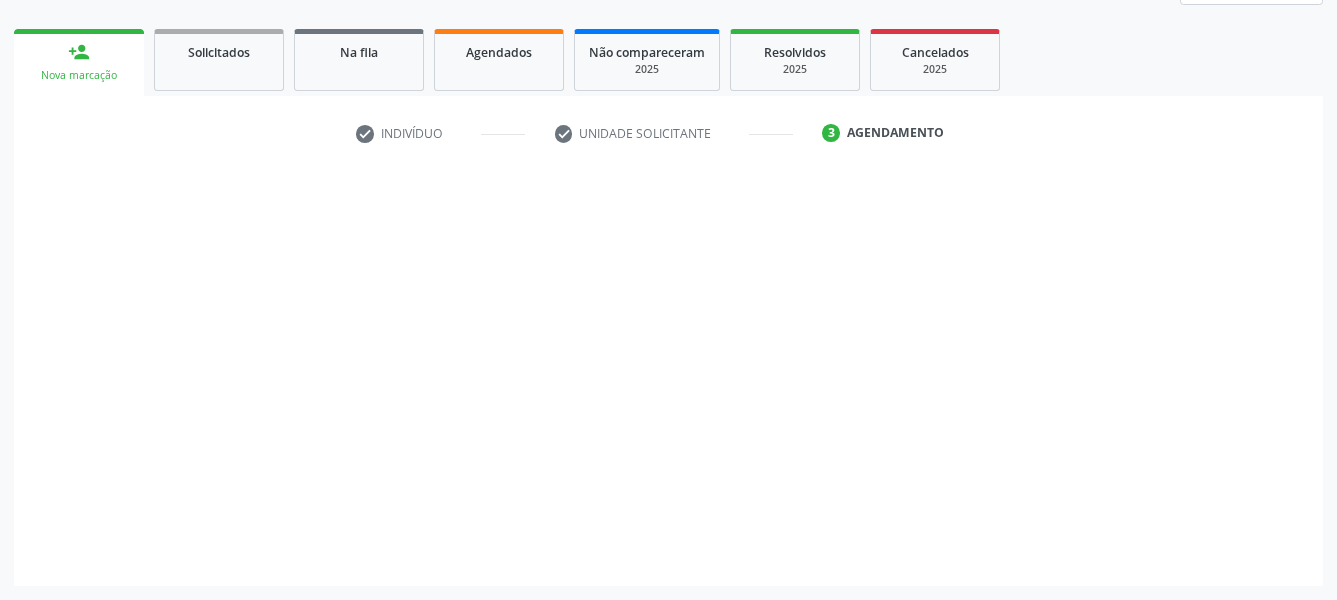 scroll, scrollTop: 270, scrollLeft: 0, axis: vertical 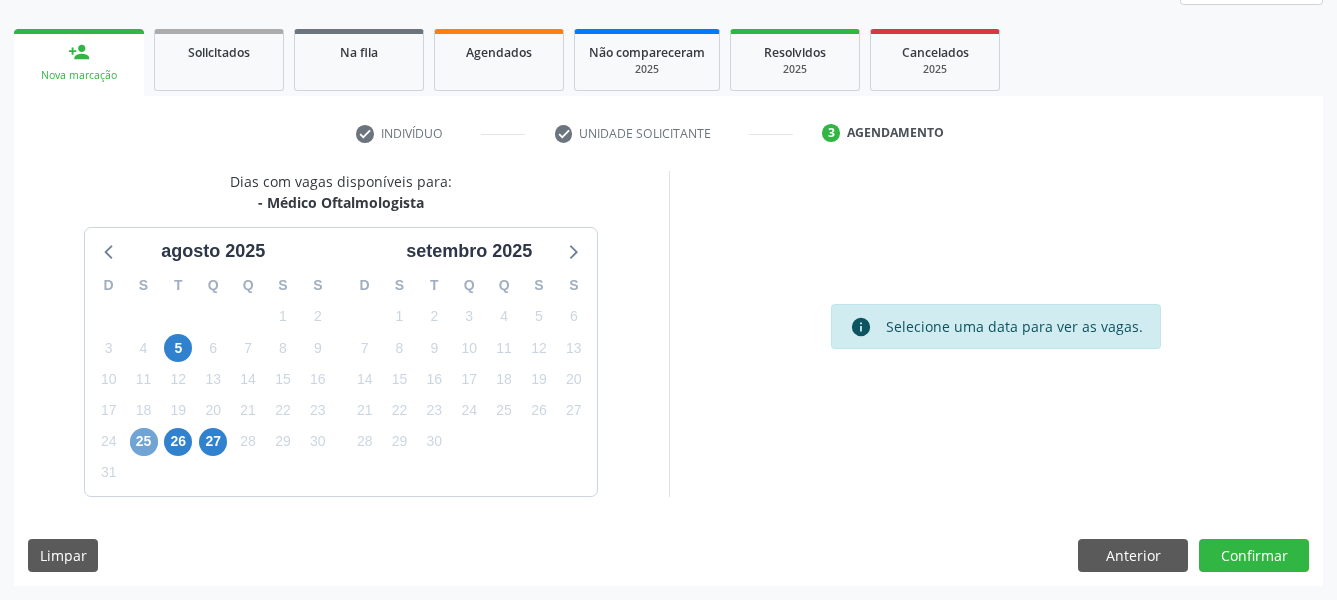 click on "25" at bounding box center [144, 442] 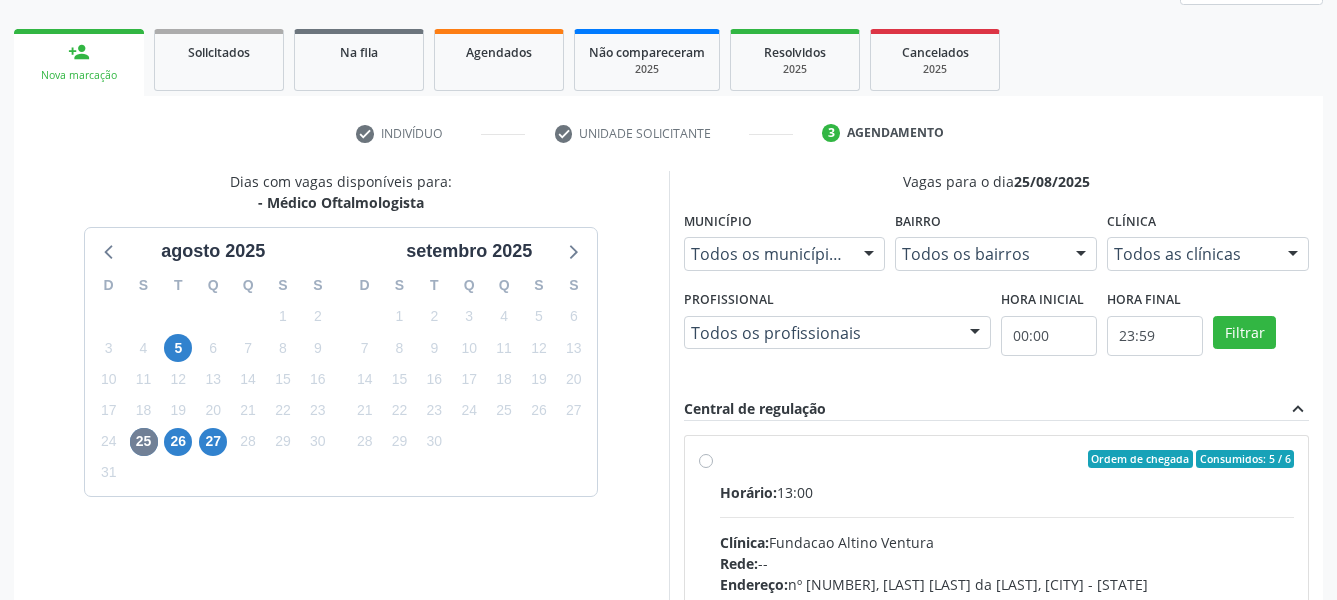 click on "Ordem de chegada
Consumidos: 5 / 6
Horário:   13:00
Clínica:  Fundacao Altino Ventura
Rede:
--
Endereço:   nº [NUMBER], [LAST] [LAST] da [LAST], [CITY] - [STATE]
Telefone:   --
Profissional:
[FIRST] [LAST] [LAST] [LAST] [LAST]
Informações adicionais sobre o atendimento
Idade de atendimento:
de 0 a 120 anos
Gênero(s) atendido(s):
Masculino e Feminino
Informações adicionais:
--" at bounding box center (1007, 603) 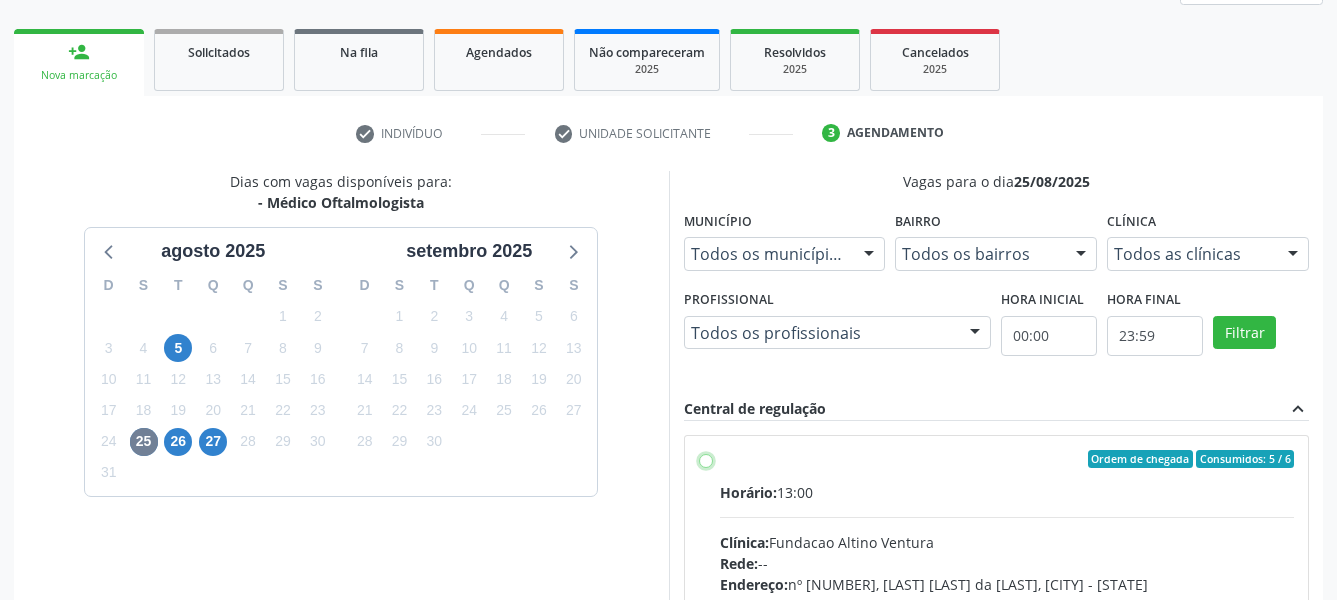 radio on "true" 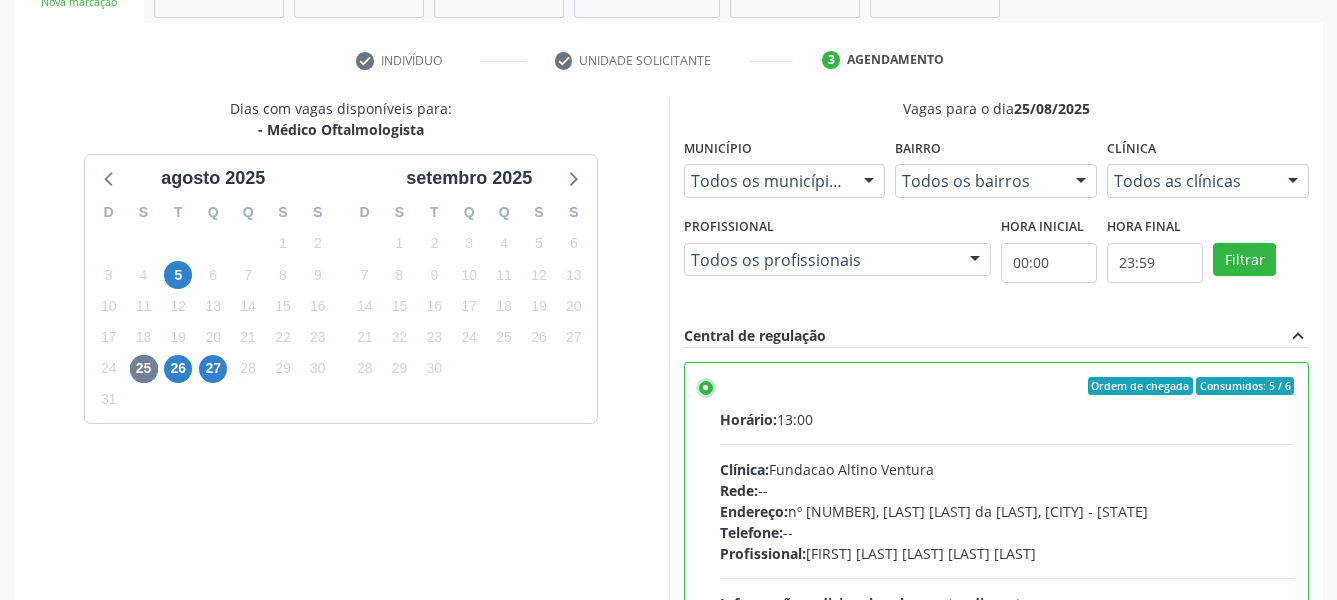 scroll, scrollTop: 594, scrollLeft: 0, axis: vertical 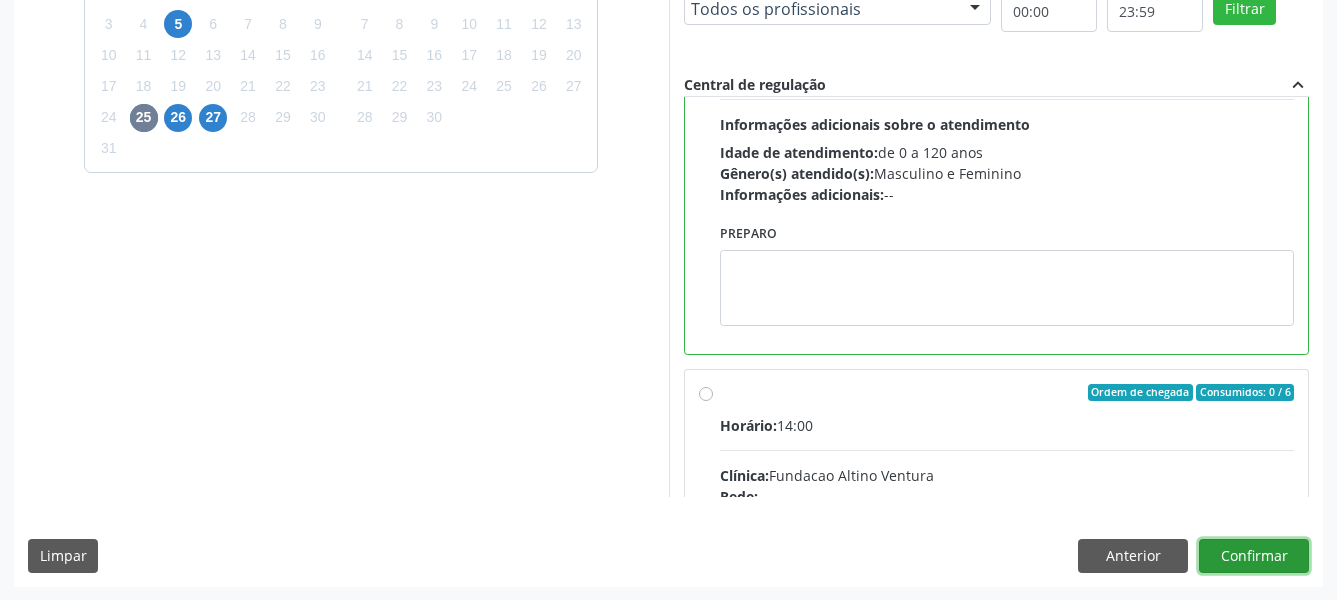 click on "Confirmar" at bounding box center (1254, 556) 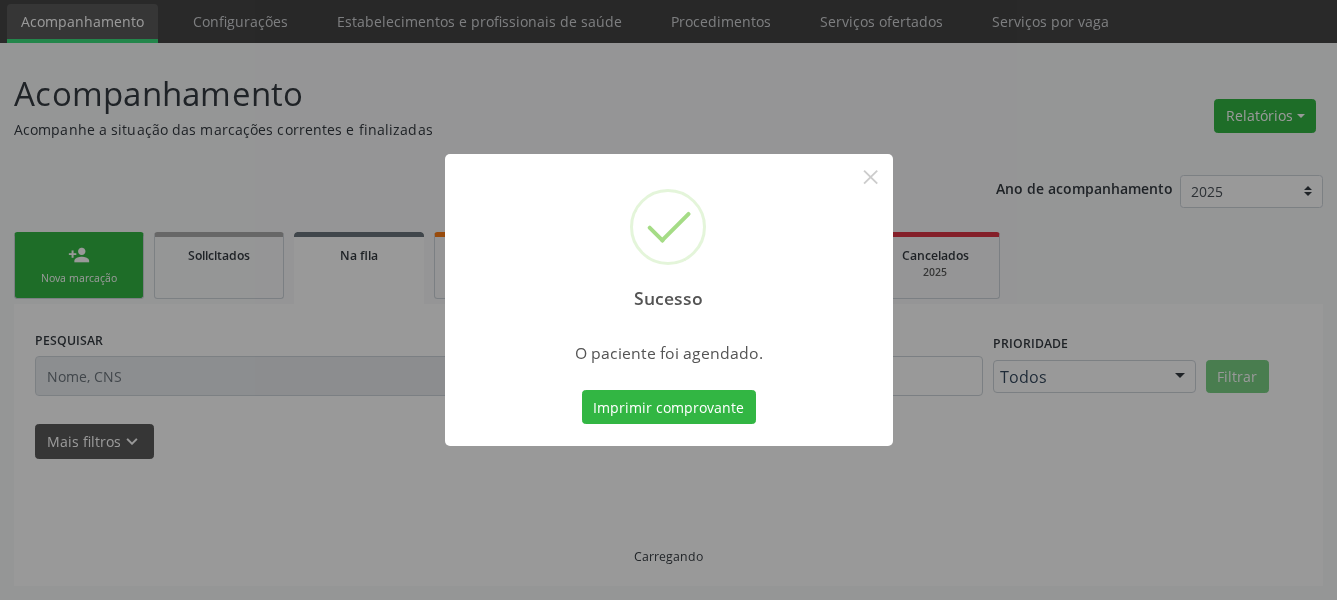 scroll, scrollTop: 66, scrollLeft: 0, axis: vertical 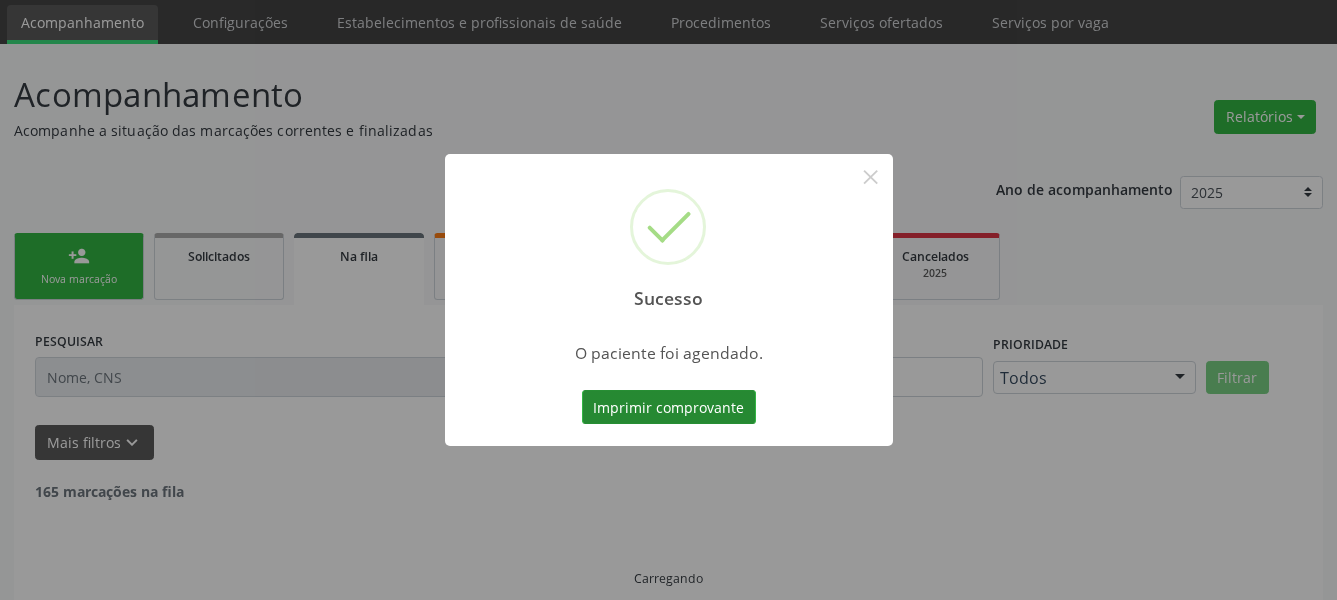 click on "Imprimir comprovante" at bounding box center (669, 407) 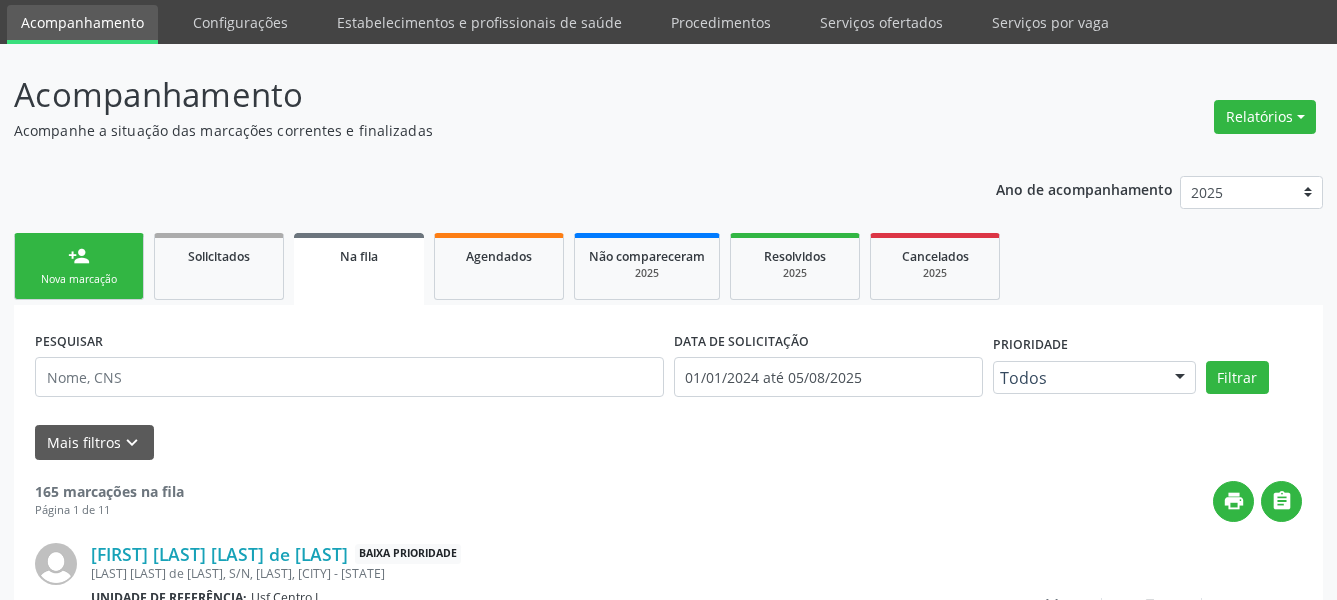 scroll, scrollTop: 65, scrollLeft: 0, axis: vertical 